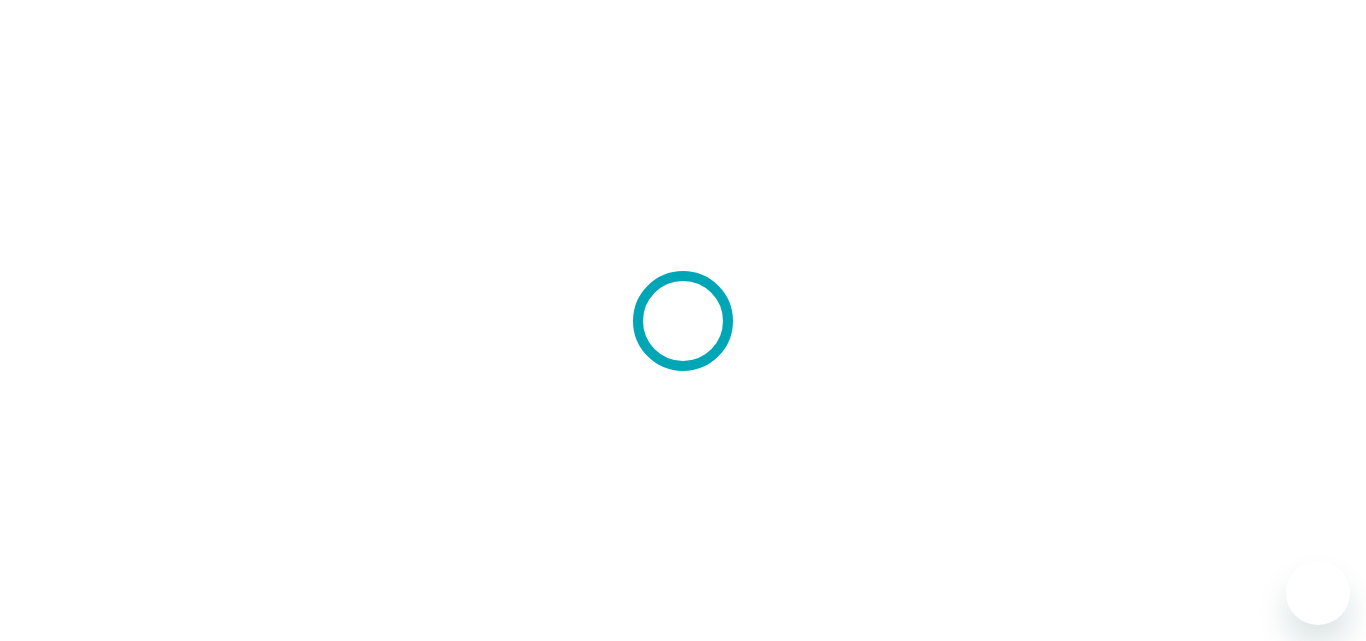 scroll, scrollTop: 0, scrollLeft: 0, axis: both 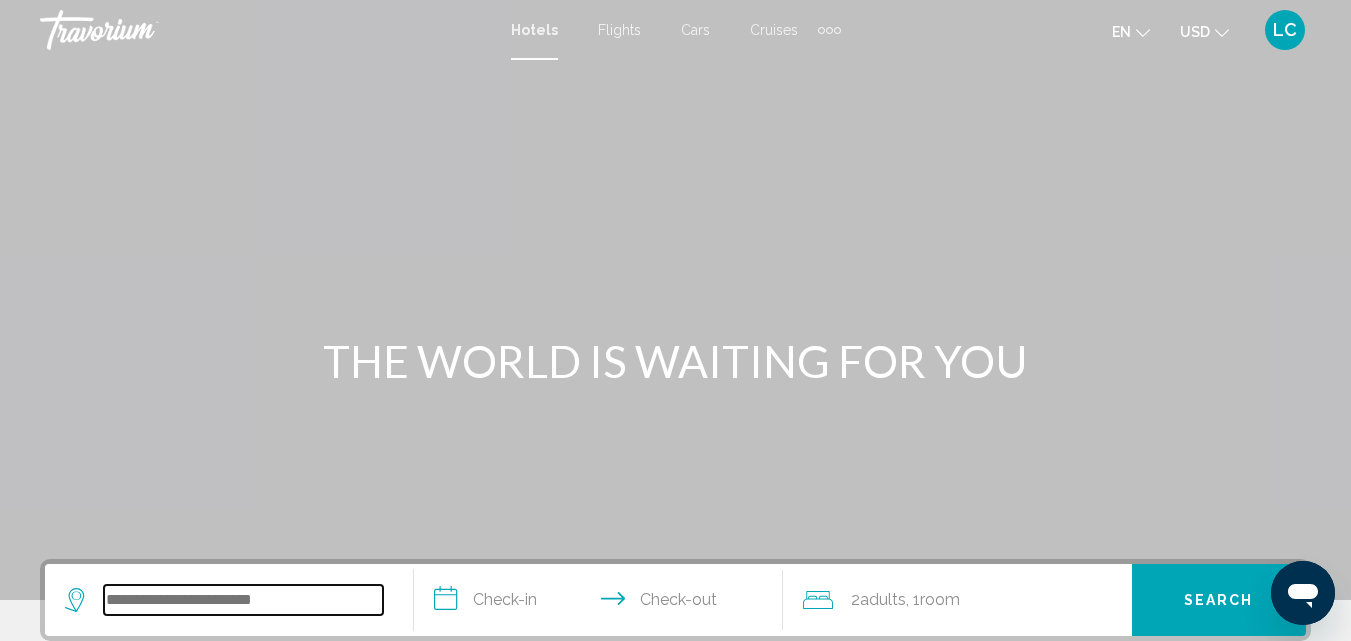 click at bounding box center [243, 600] 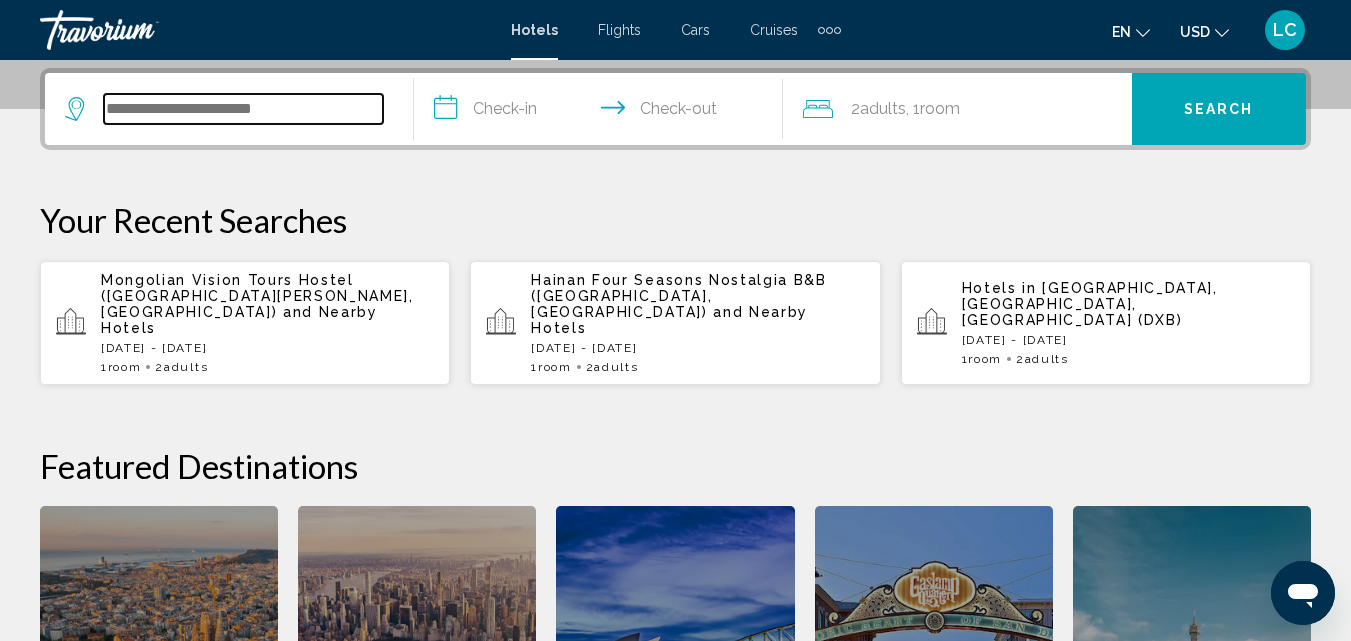 scroll, scrollTop: 494, scrollLeft: 0, axis: vertical 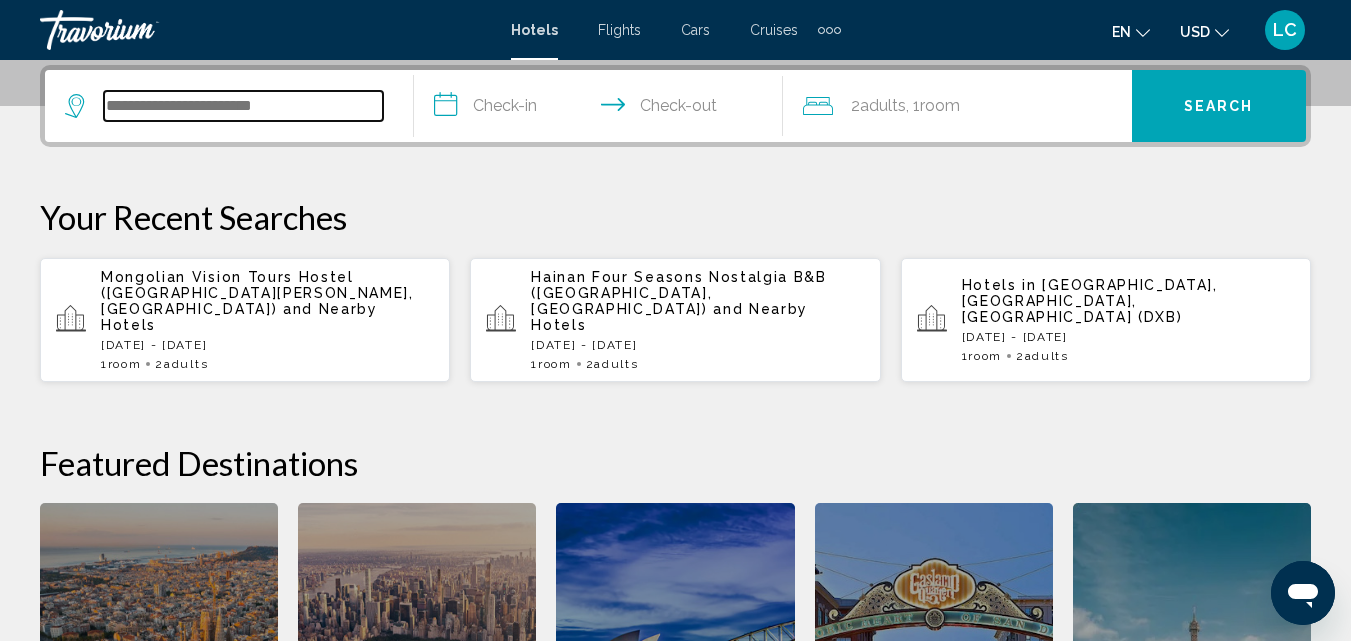 click at bounding box center [243, 106] 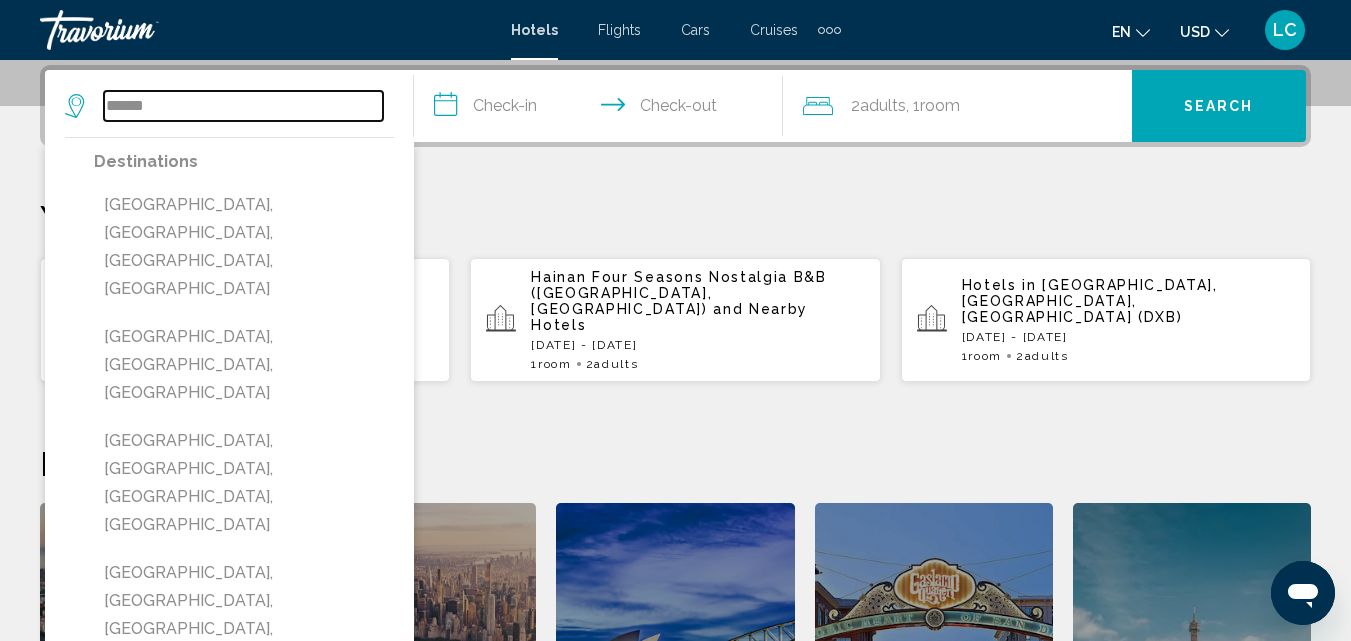 click on "******" at bounding box center (243, 106) 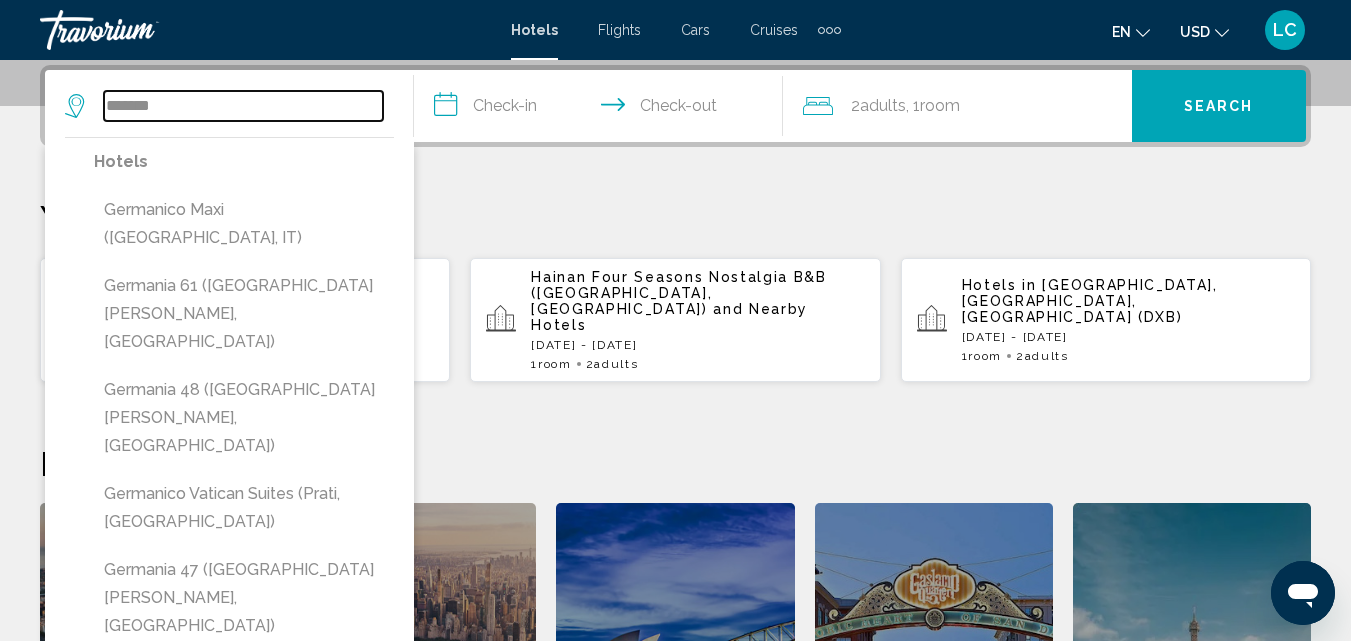 click on "*******" at bounding box center [243, 106] 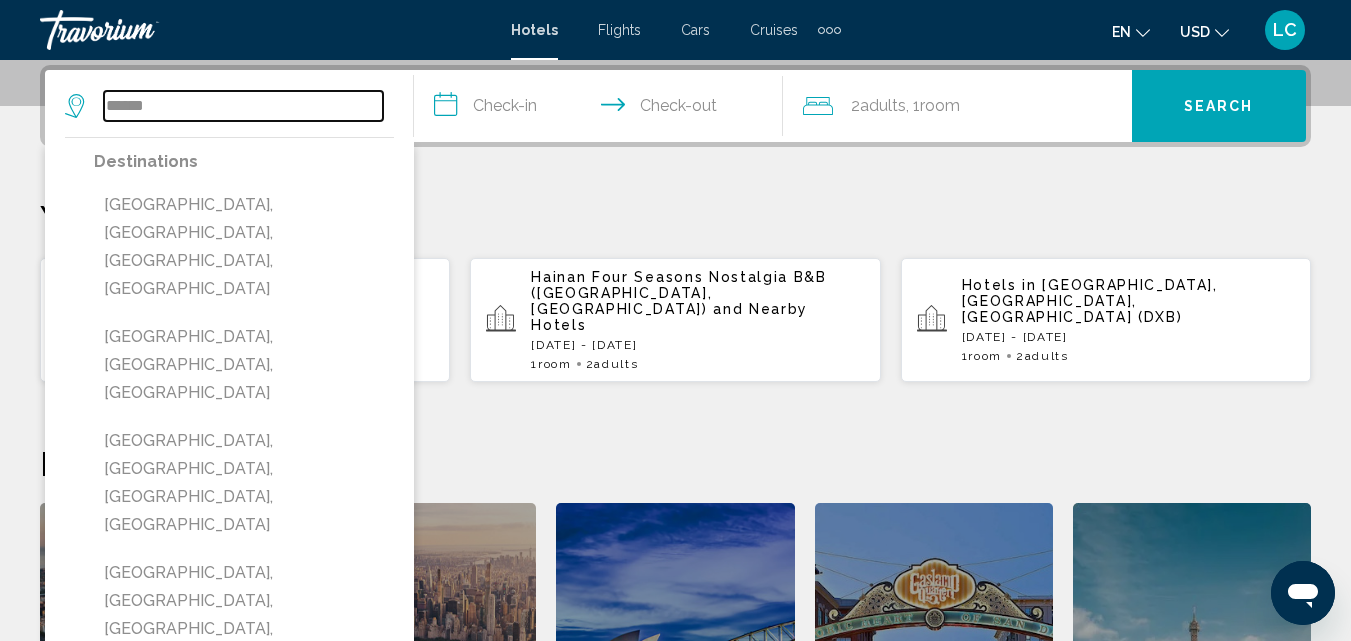 type on "******" 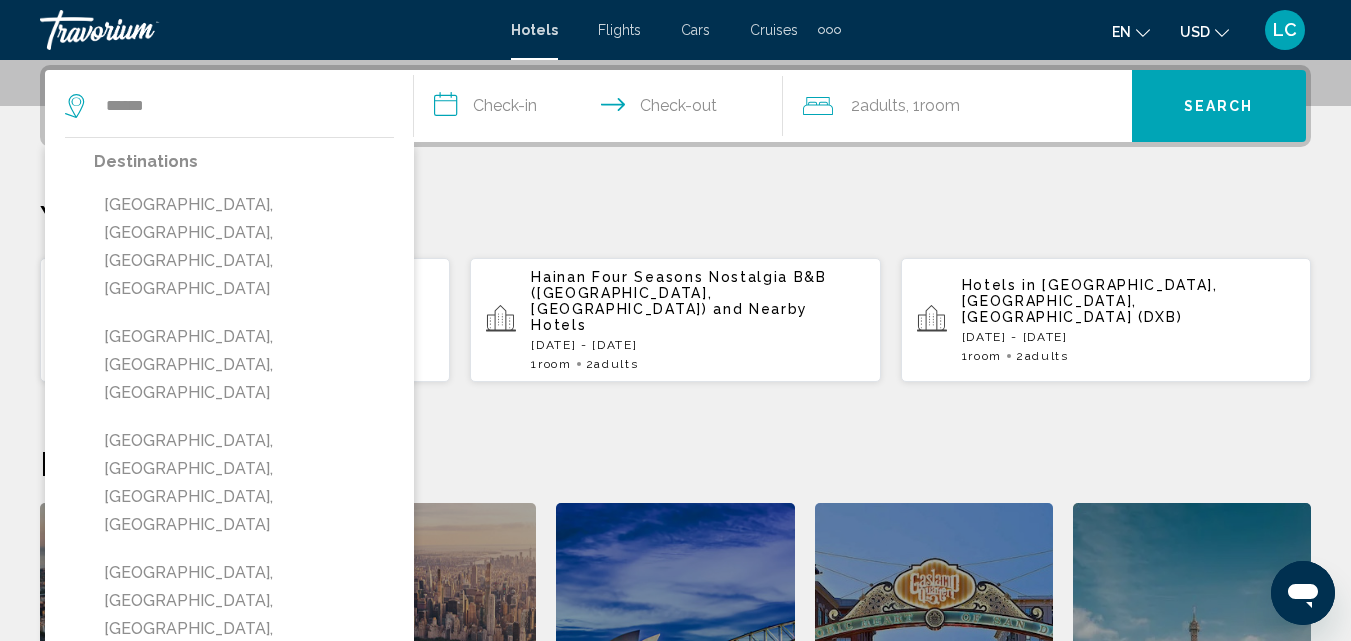 click on "**********" at bounding box center (602, 109) 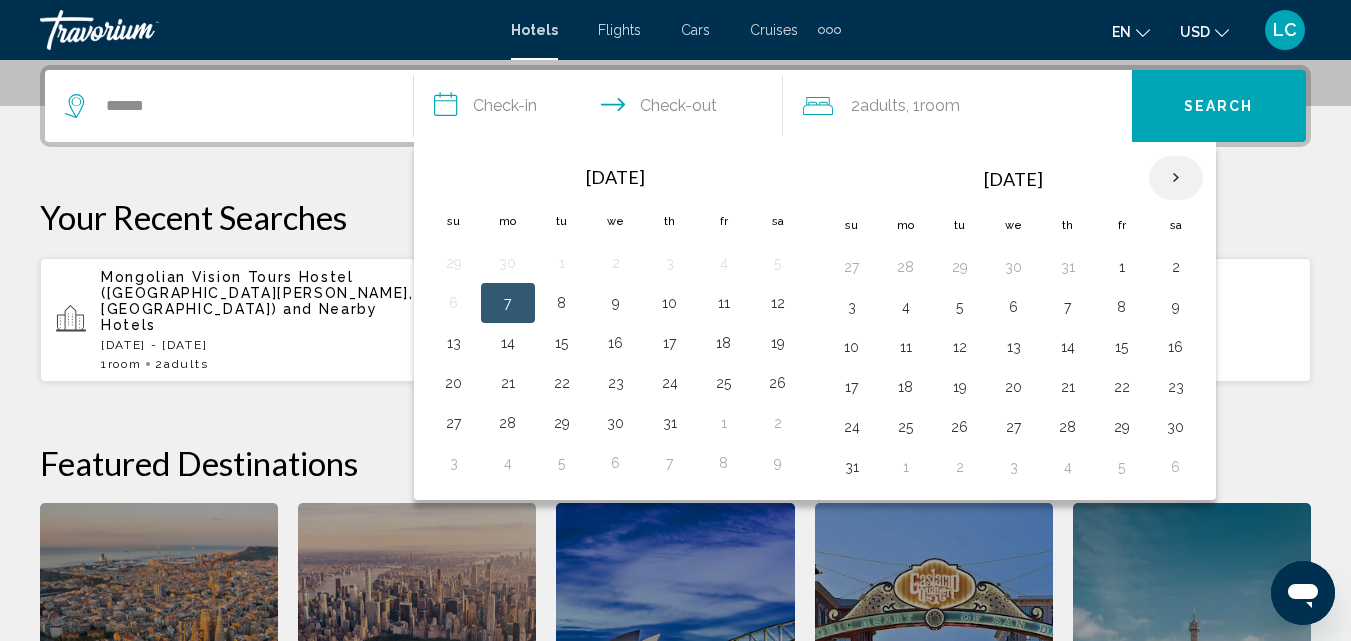 click at bounding box center [1176, 178] 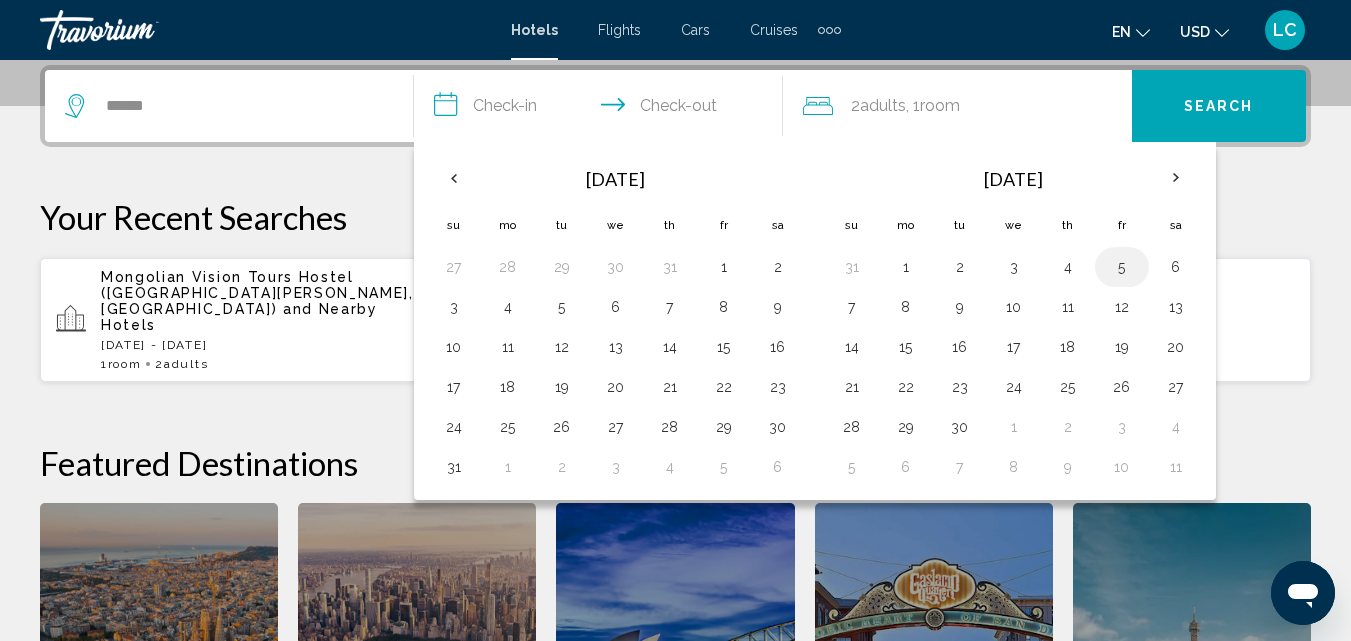 click on "5" at bounding box center (1122, 267) 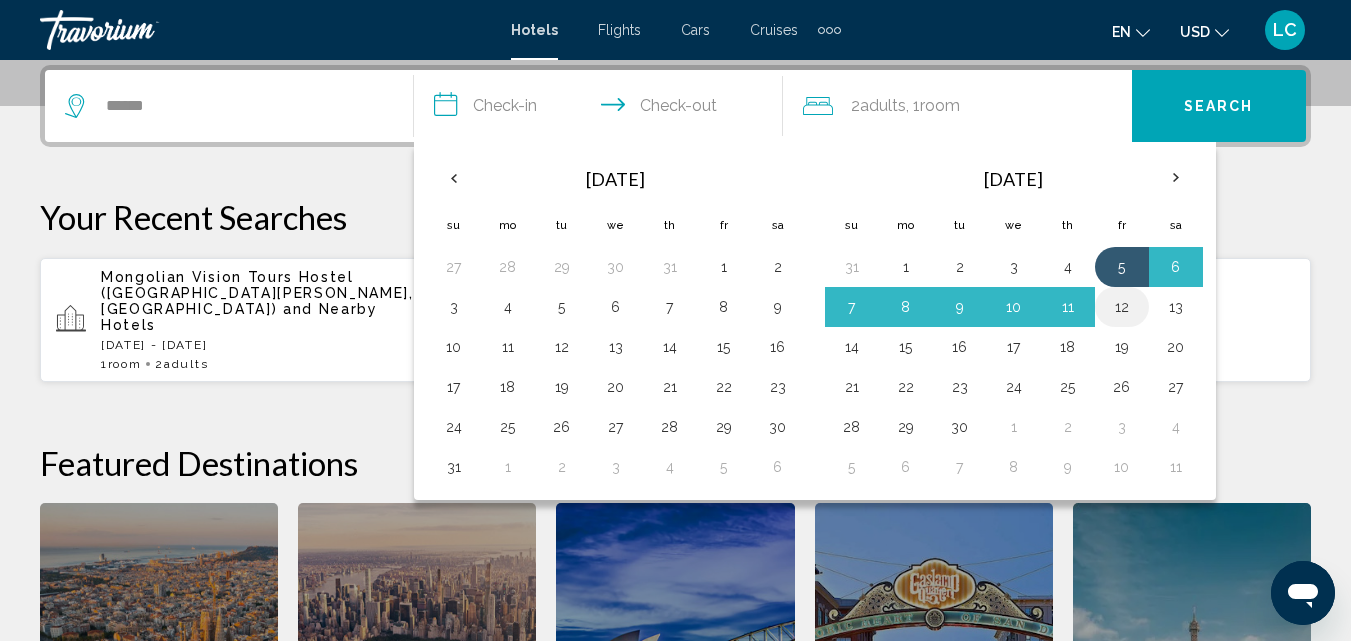 click on "12" at bounding box center (1122, 307) 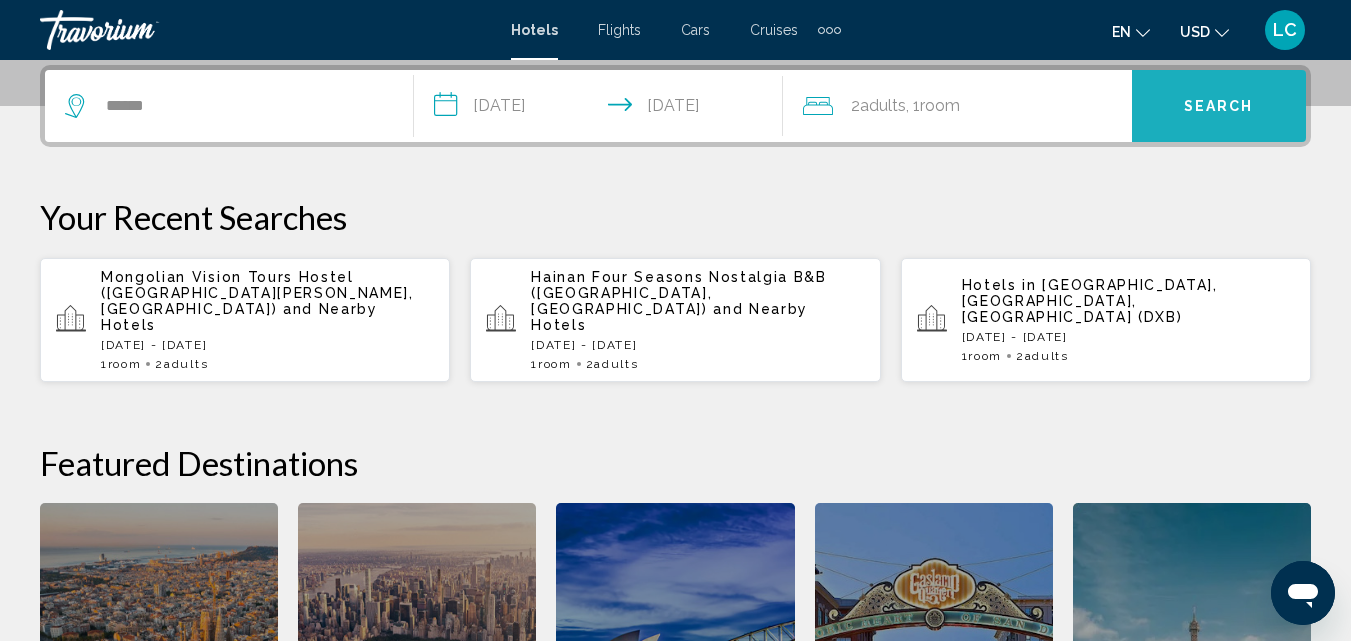 click on "Search" at bounding box center (1219, 107) 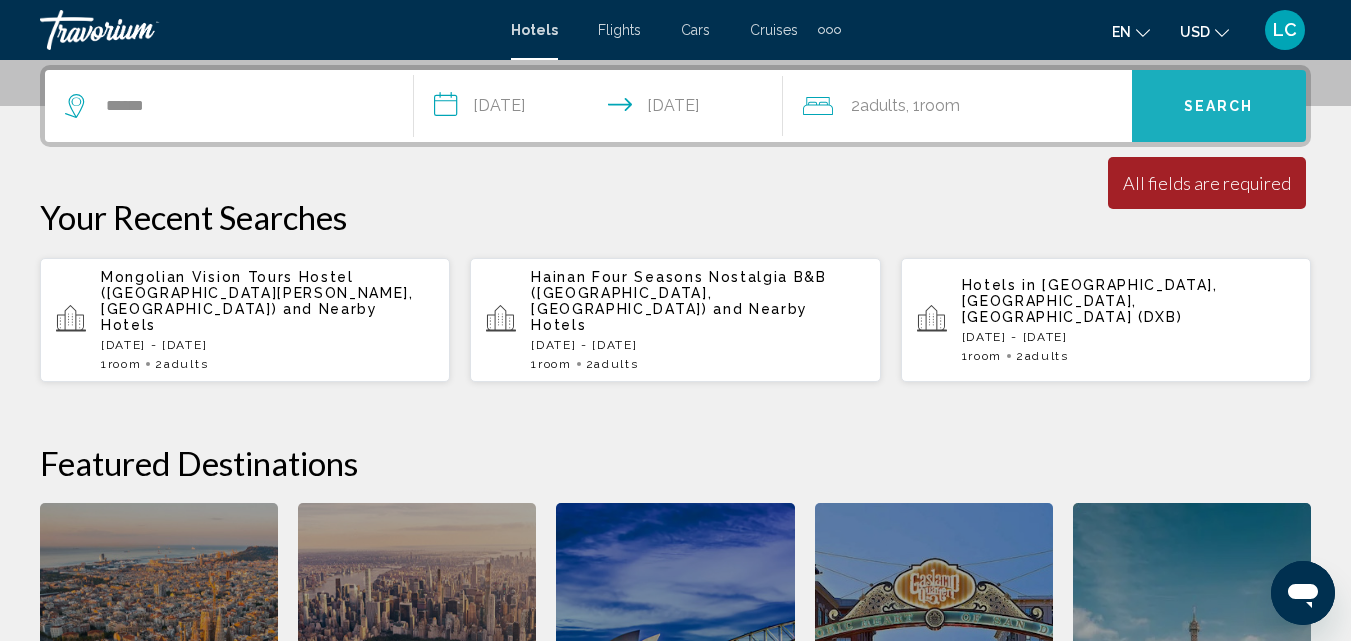 click on "Search" at bounding box center [1219, 107] 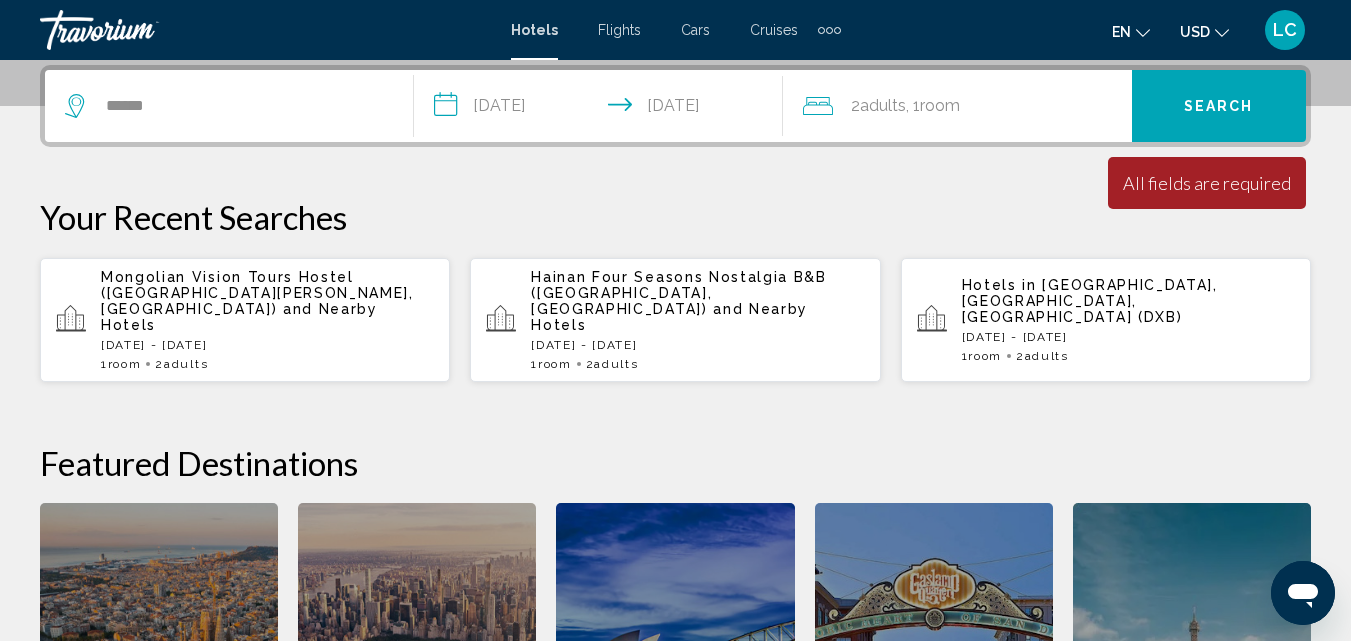 click 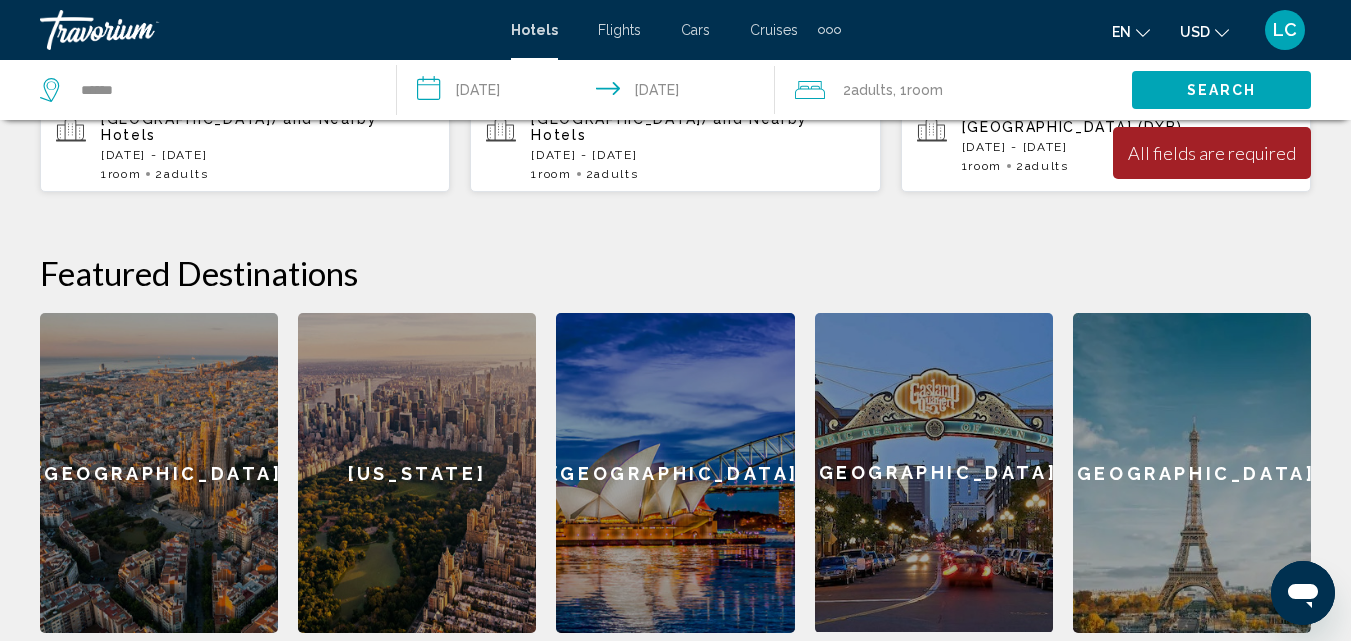 scroll, scrollTop: 687, scrollLeft: 0, axis: vertical 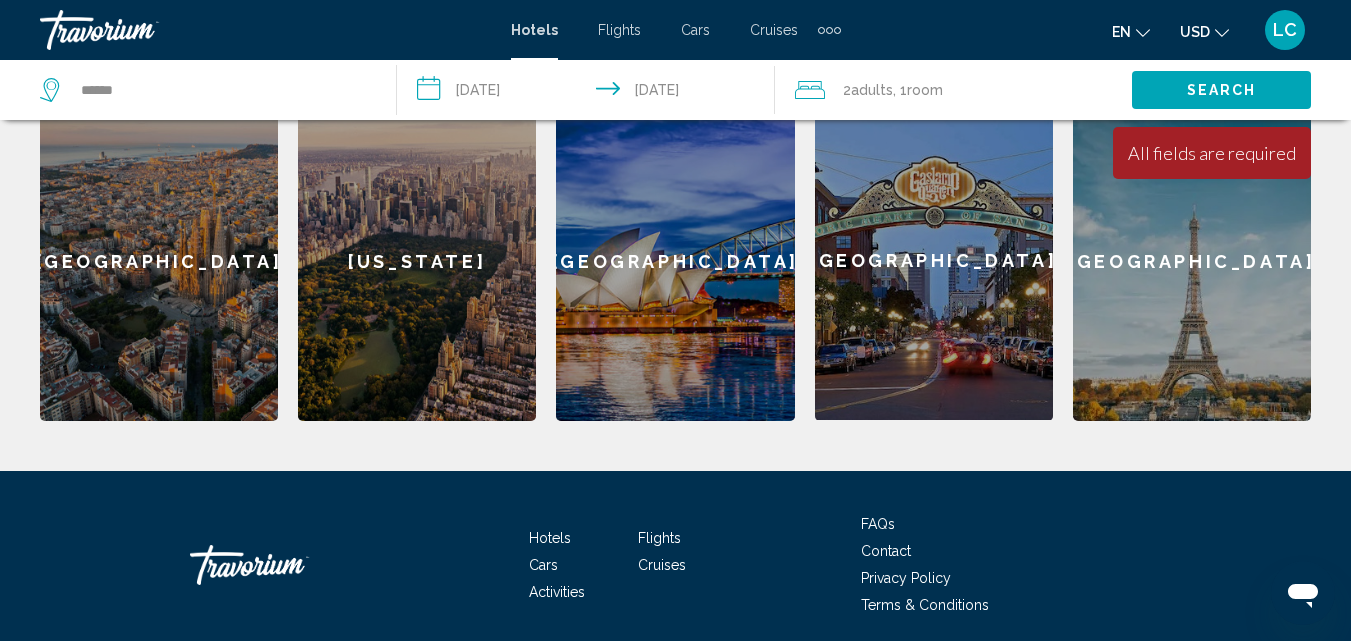 click on "[GEOGRAPHIC_DATA]" 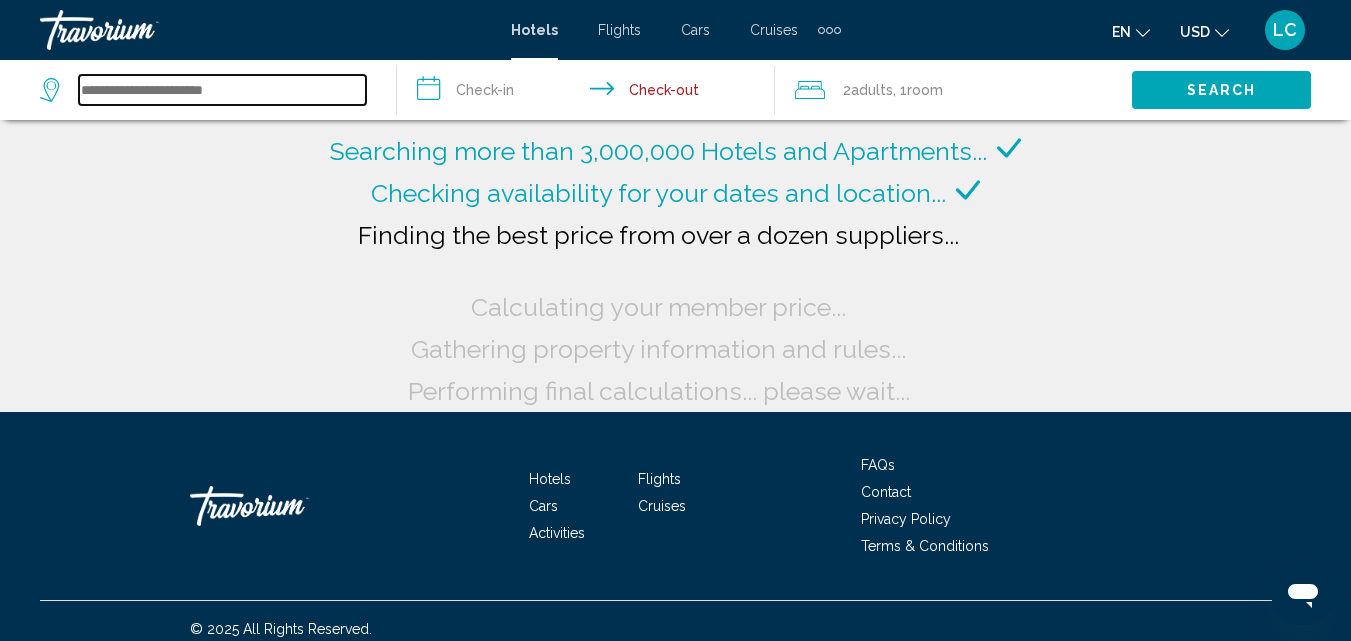 click at bounding box center [222, 90] 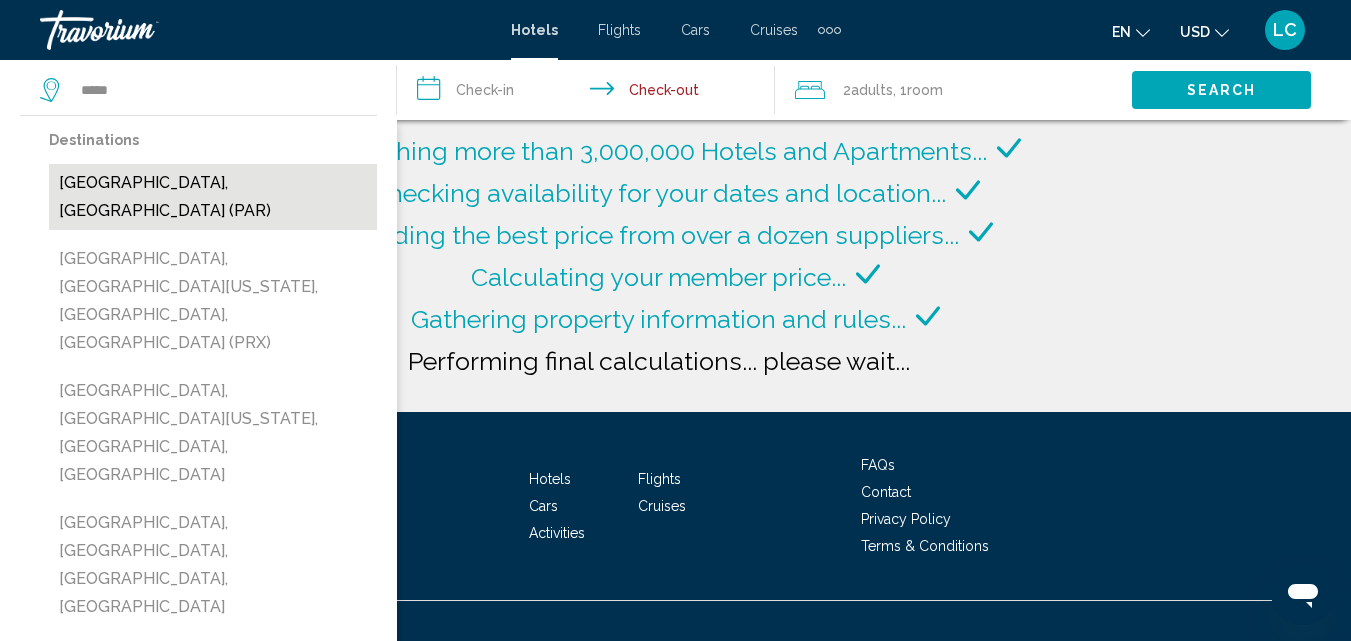 click on "[GEOGRAPHIC_DATA], [GEOGRAPHIC_DATA] (PAR)" at bounding box center [213, 197] 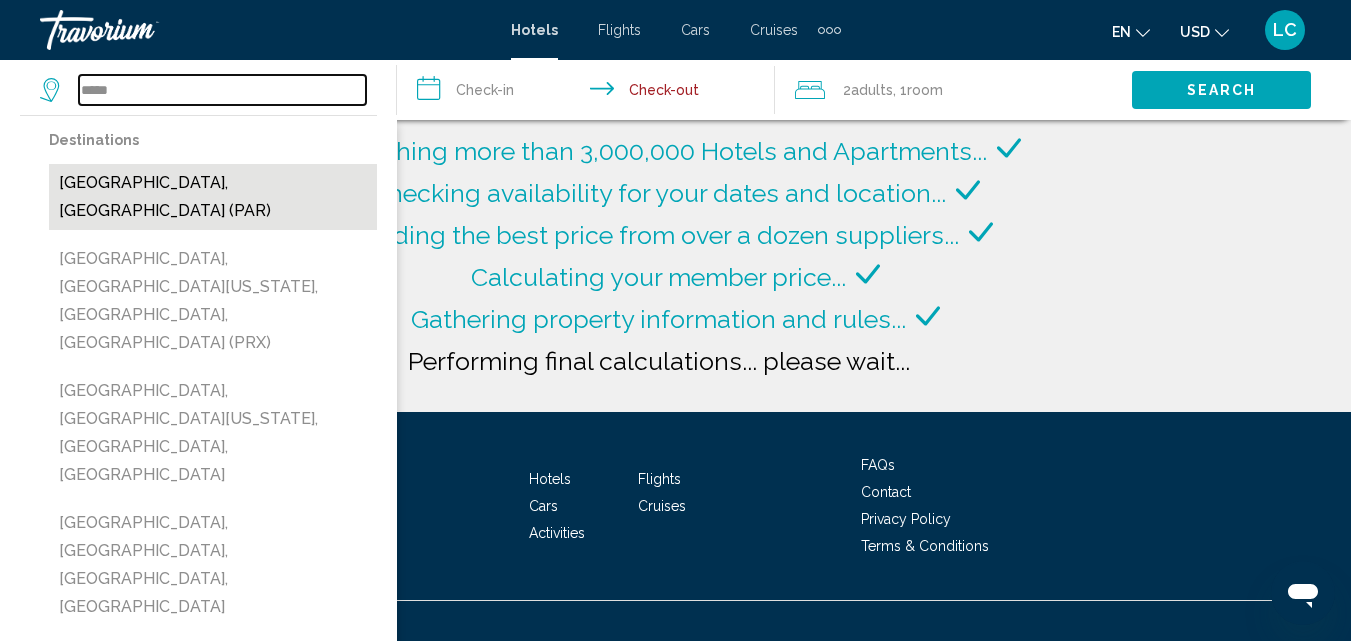 type on "**********" 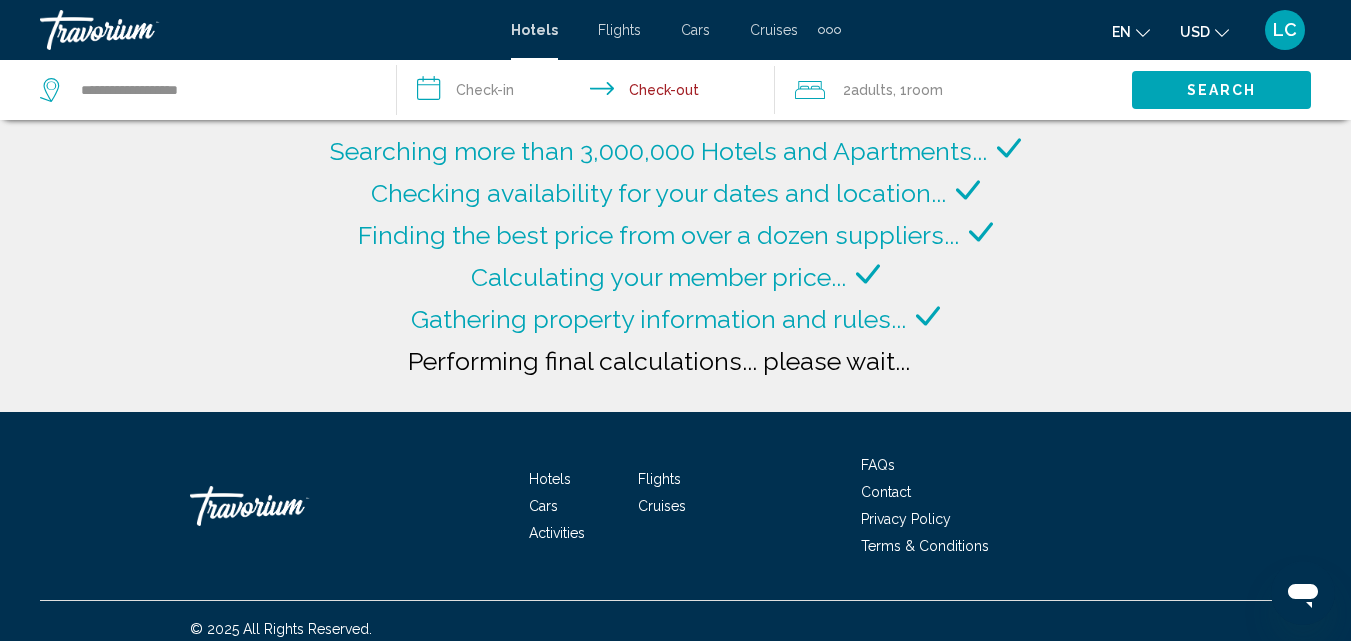 click on "**********" at bounding box center (589, 93) 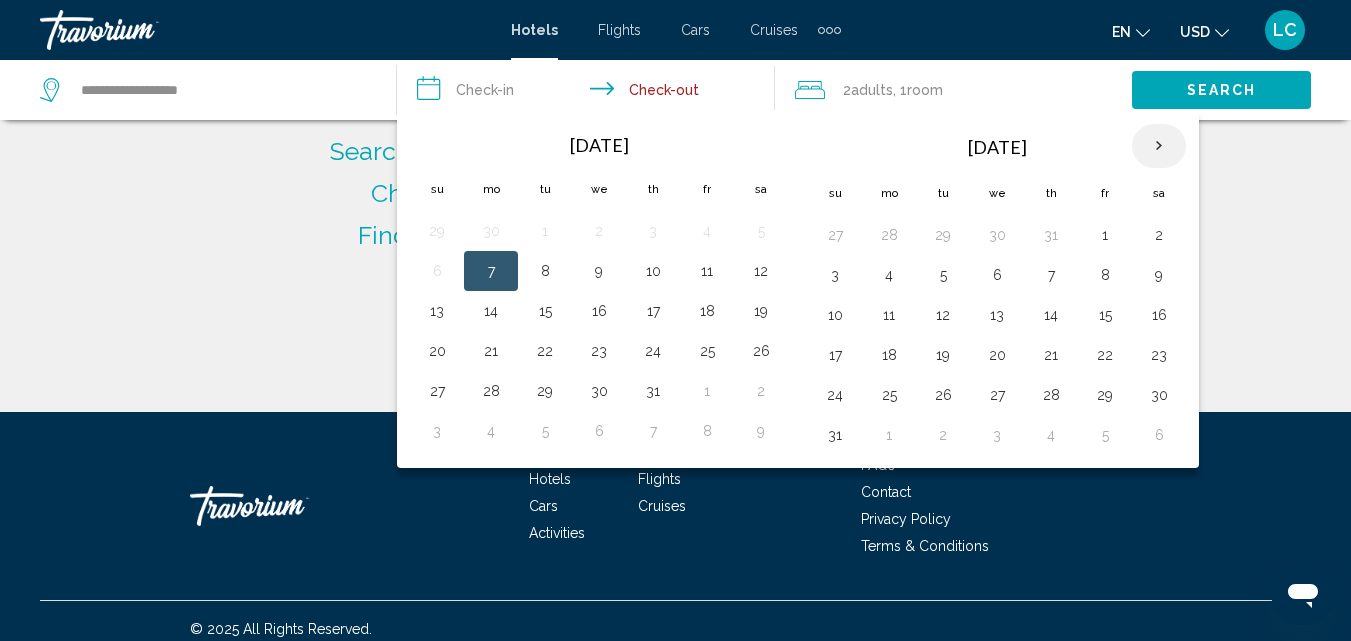 click at bounding box center [1159, 146] 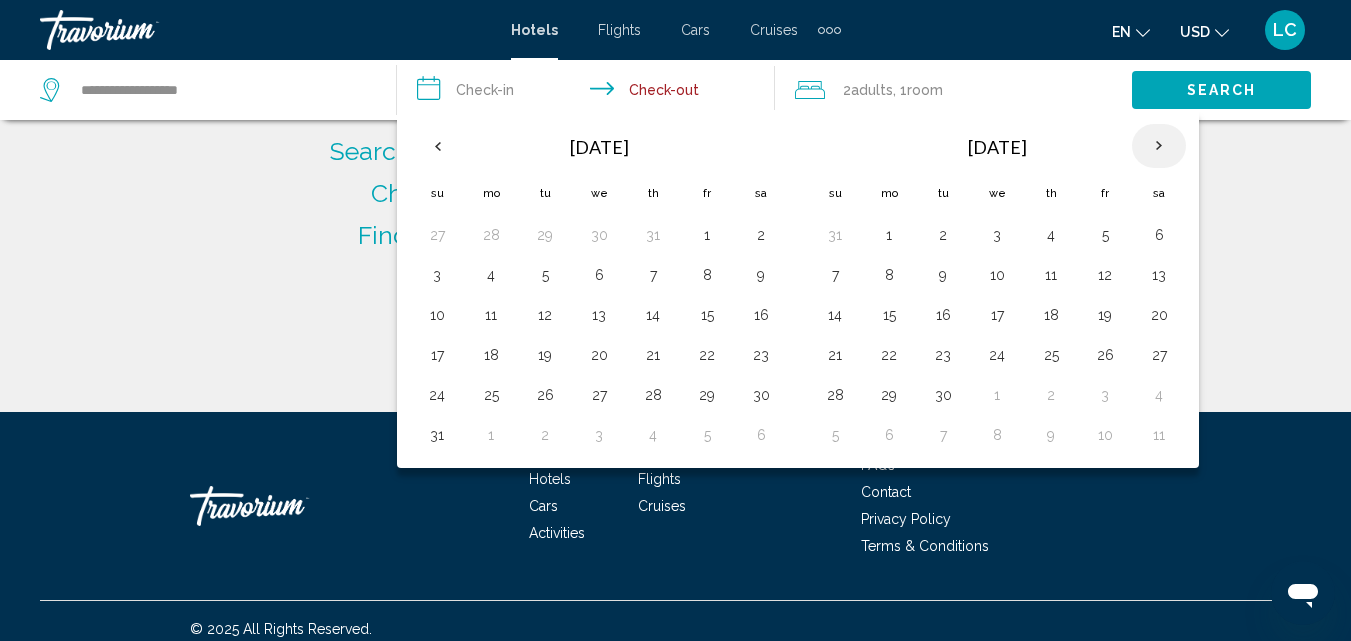 click at bounding box center (1159, 146) 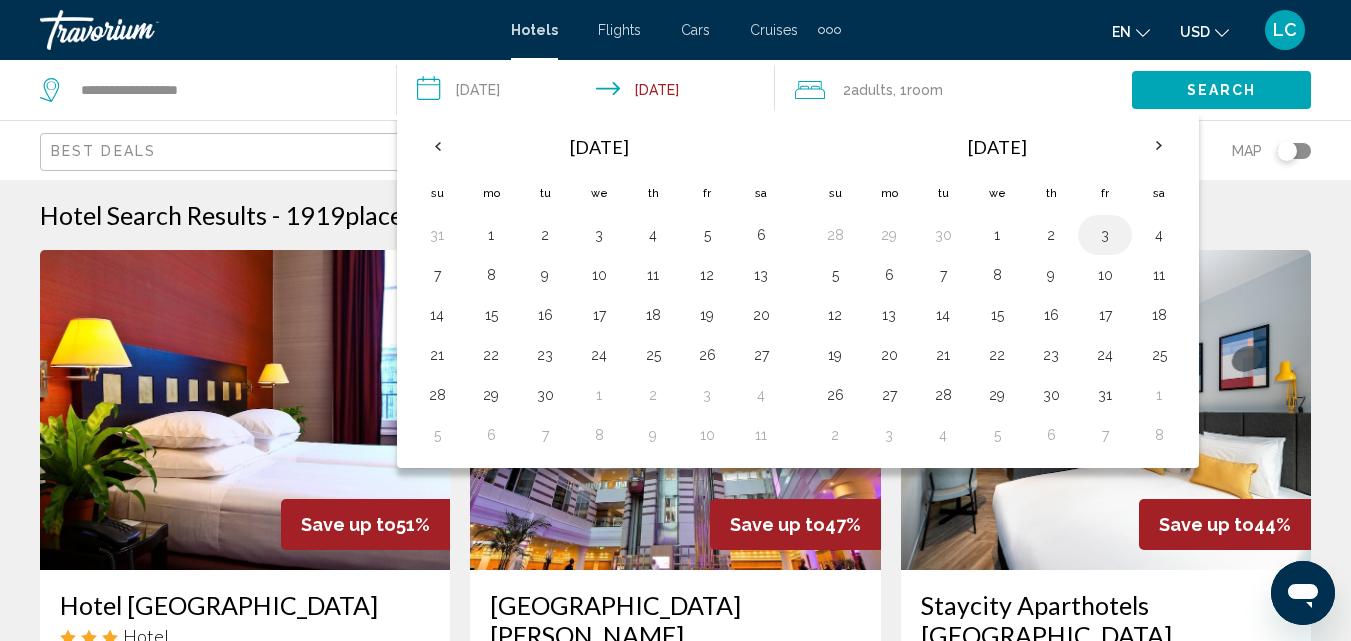 click on "3" at bounding box center [1105, 235] 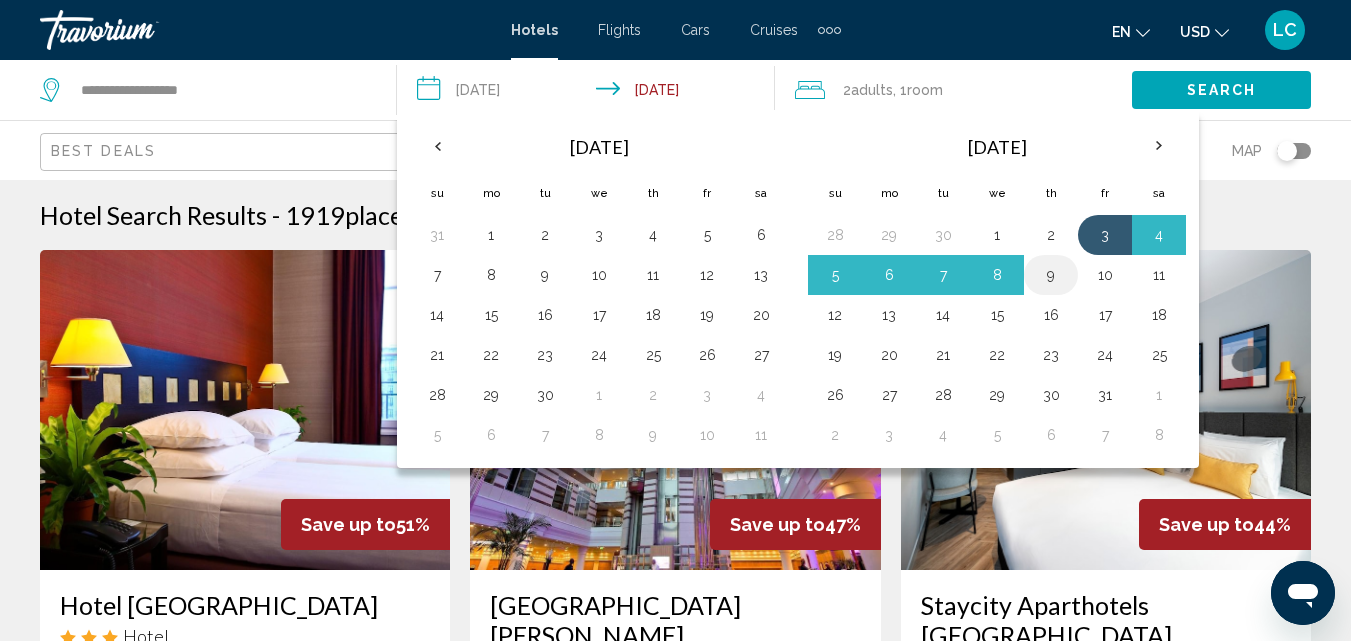 click on "9" at bounding box center (1051, 275) 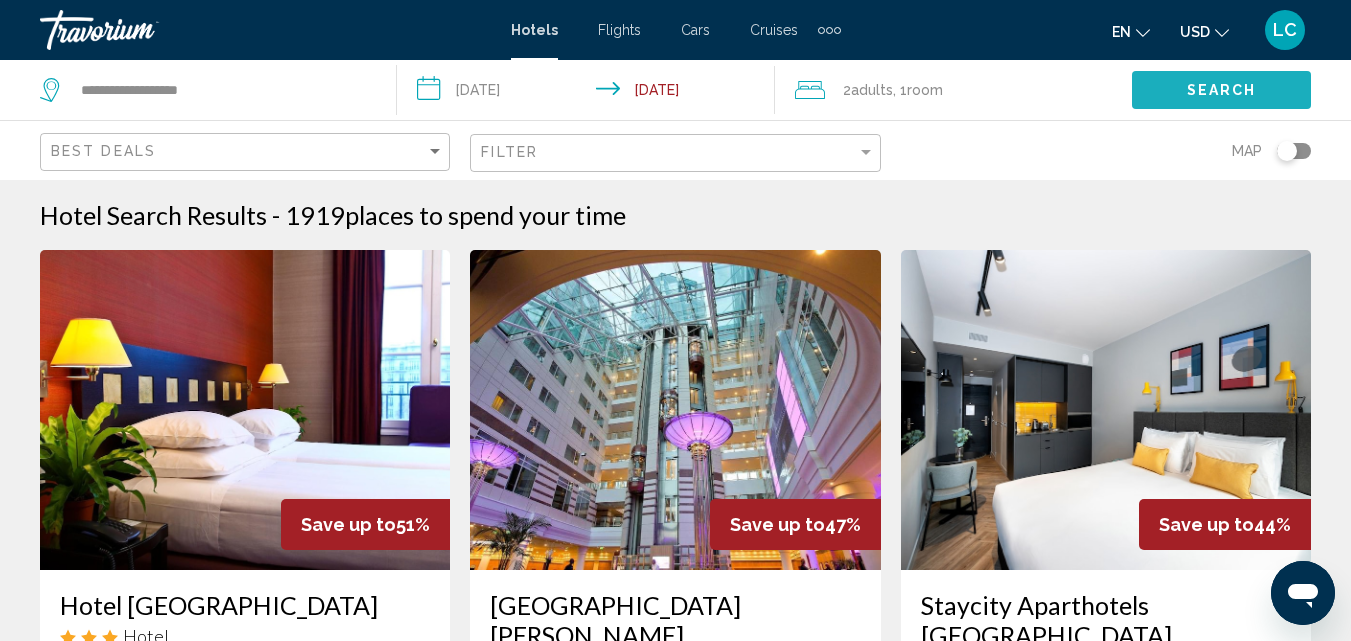click on "Search" 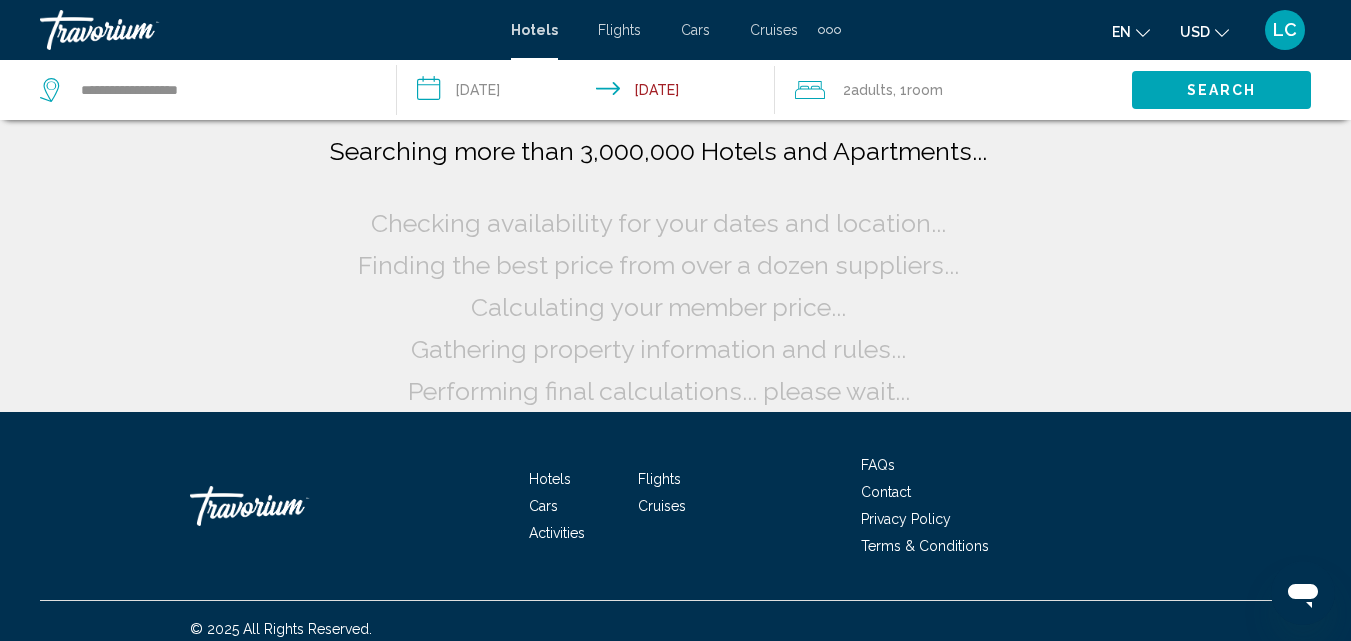 click on "Search" 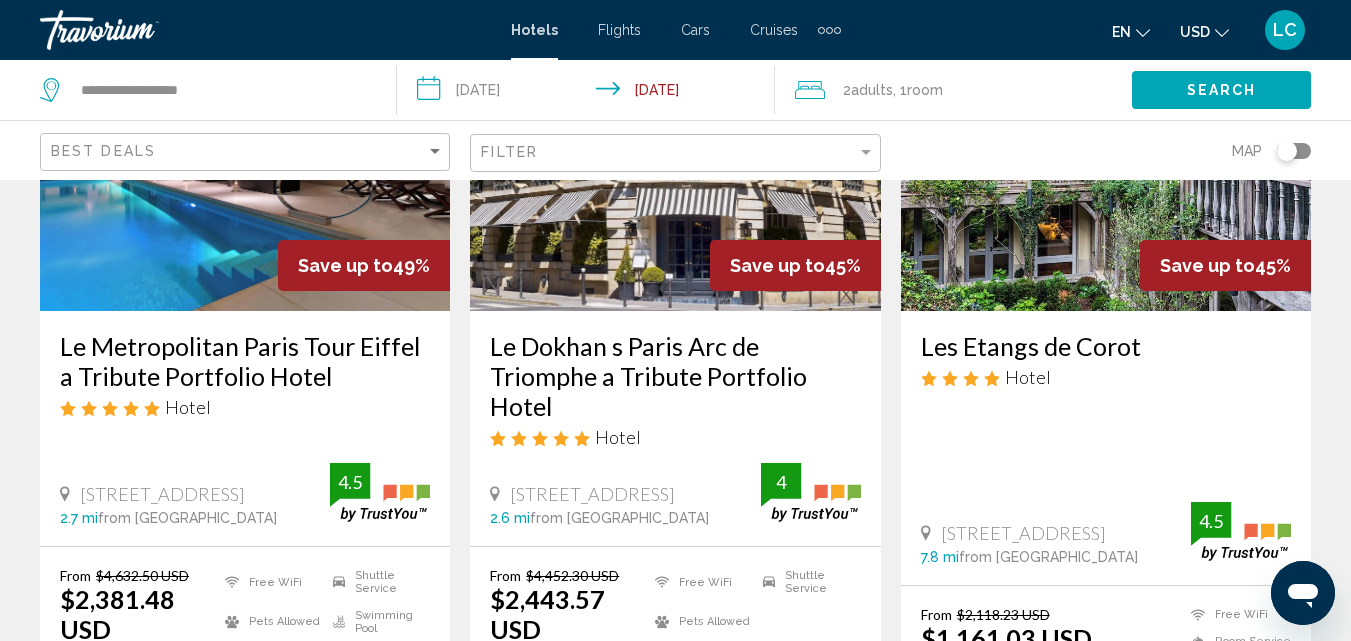 scroll, scrollTop: 277, scrollLeft: 0, axis: vertical 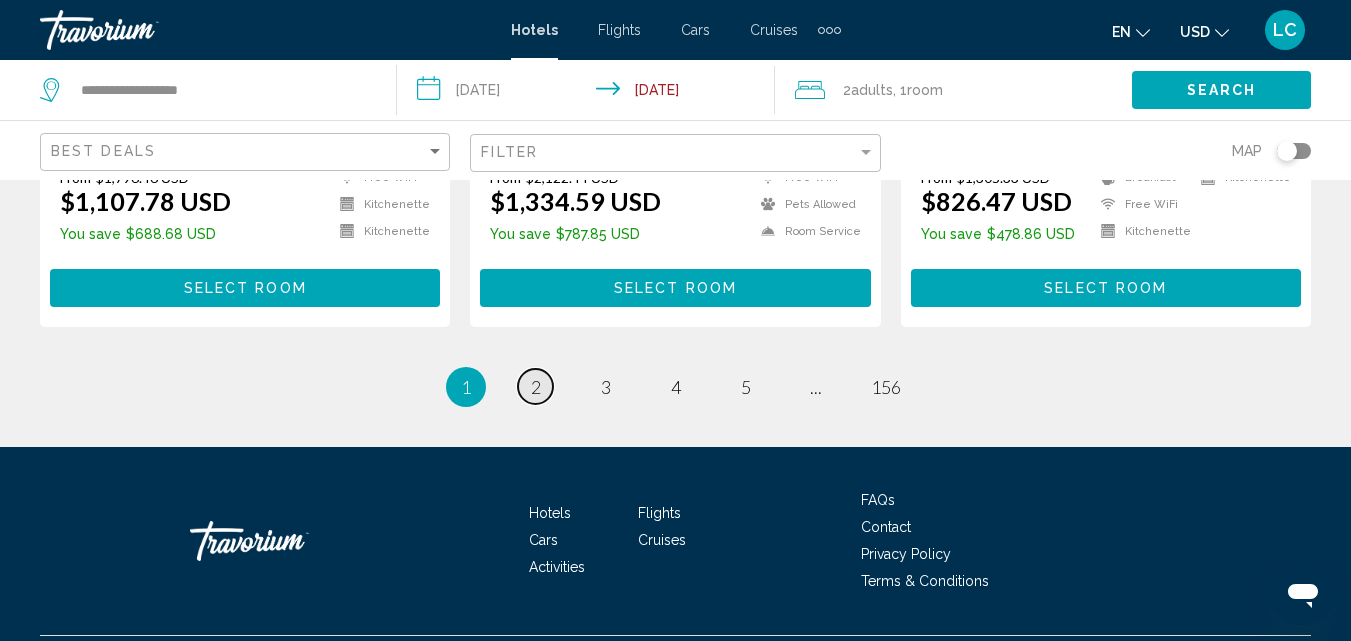 click on "page  2" at bounding box center (535, 386) 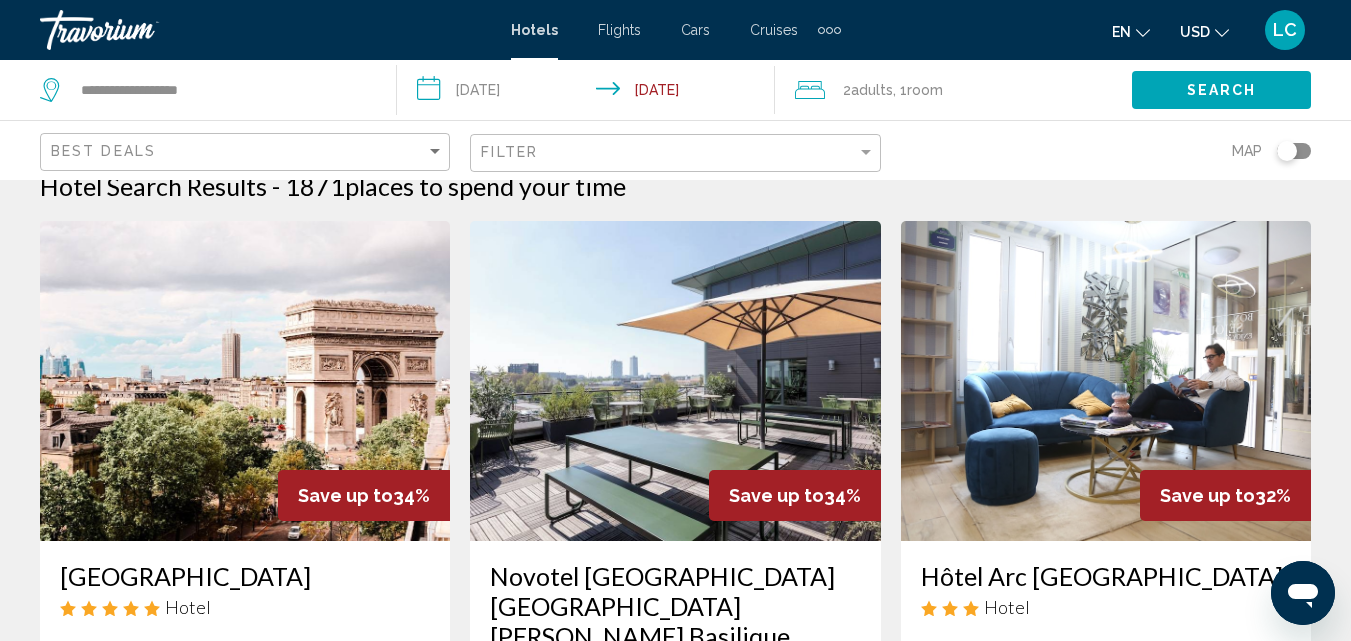 scroll, scrollTop: 0, scrollLeft: 0, axis: both 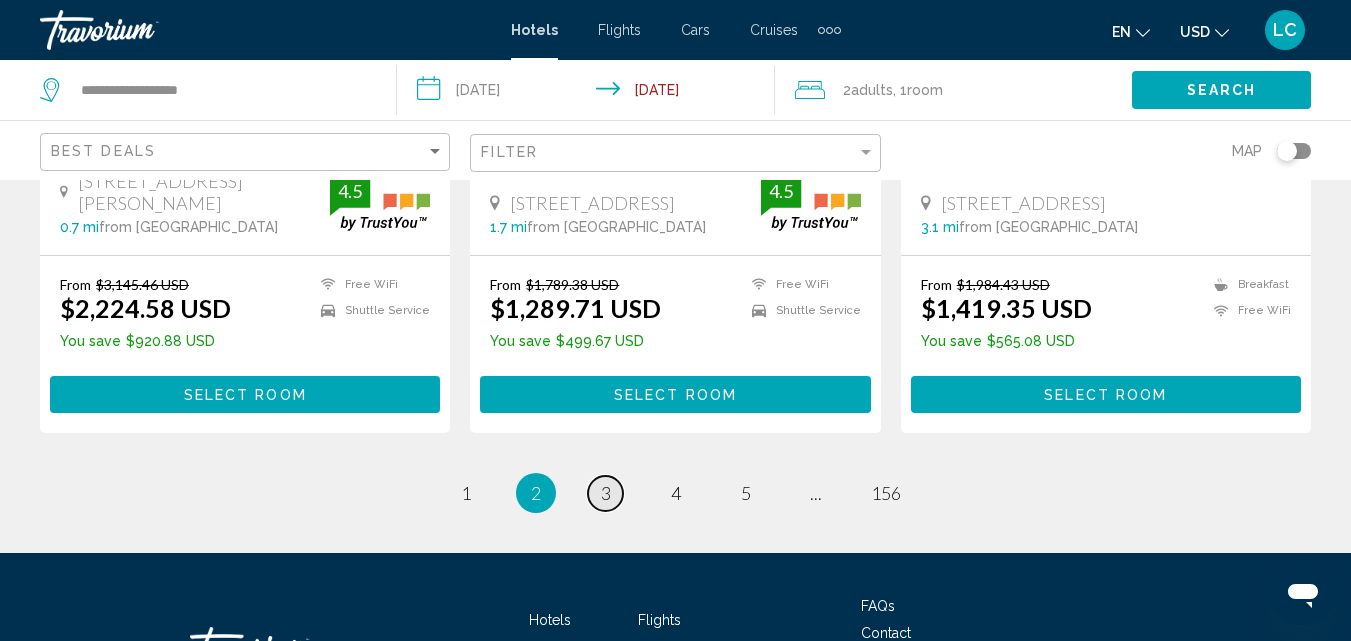 click on "3" at bounding box center (606, 493) 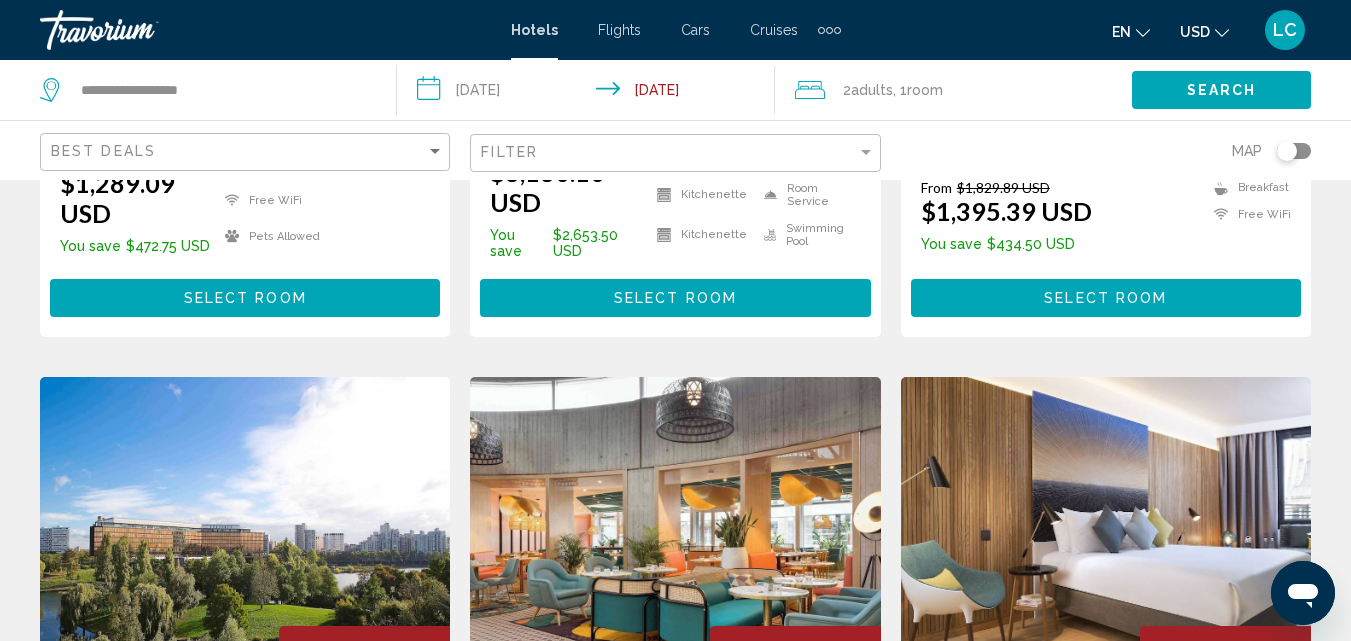 scroll, scrollTop: 0, scrollLeft: 0, axis: both 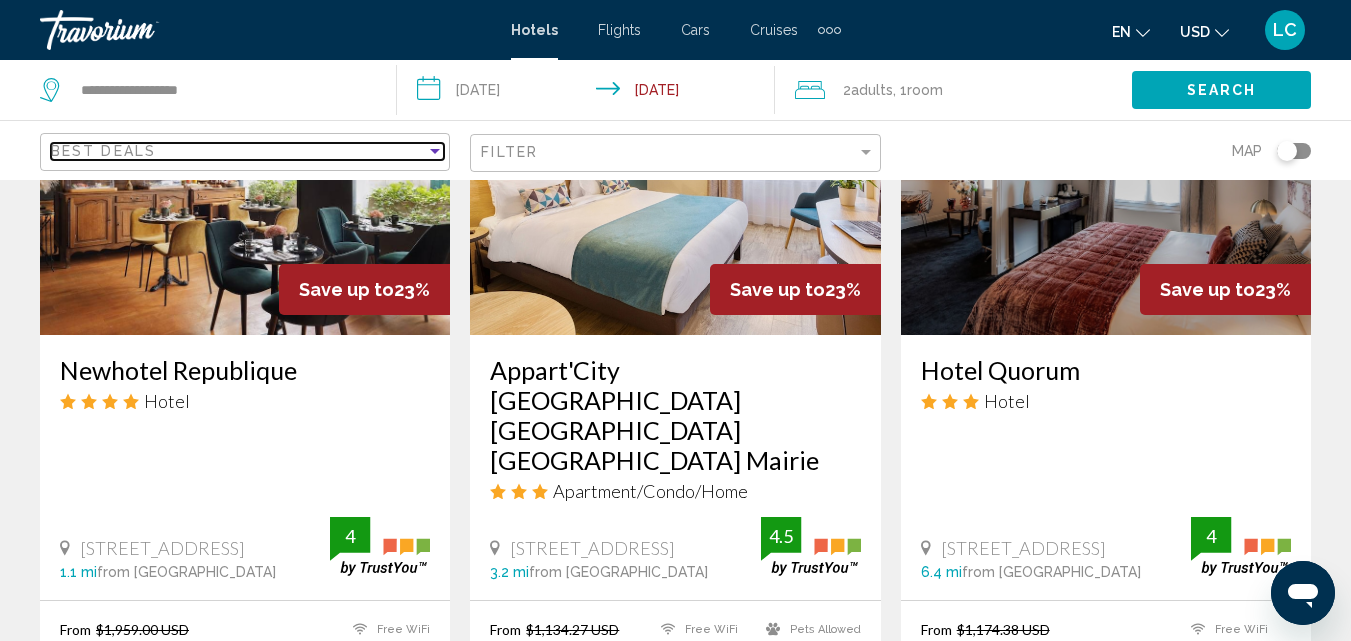 click on "Best Deals" at bounding box center (103, 151) 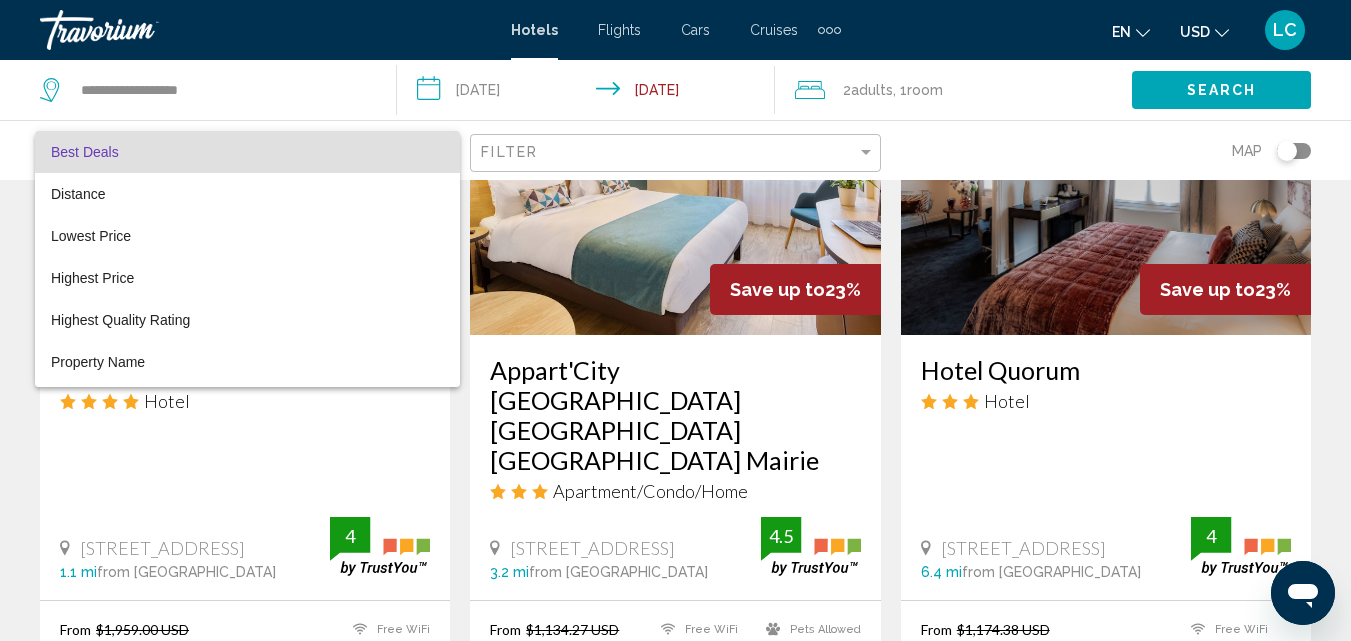 click at bounding box center [675, 320] 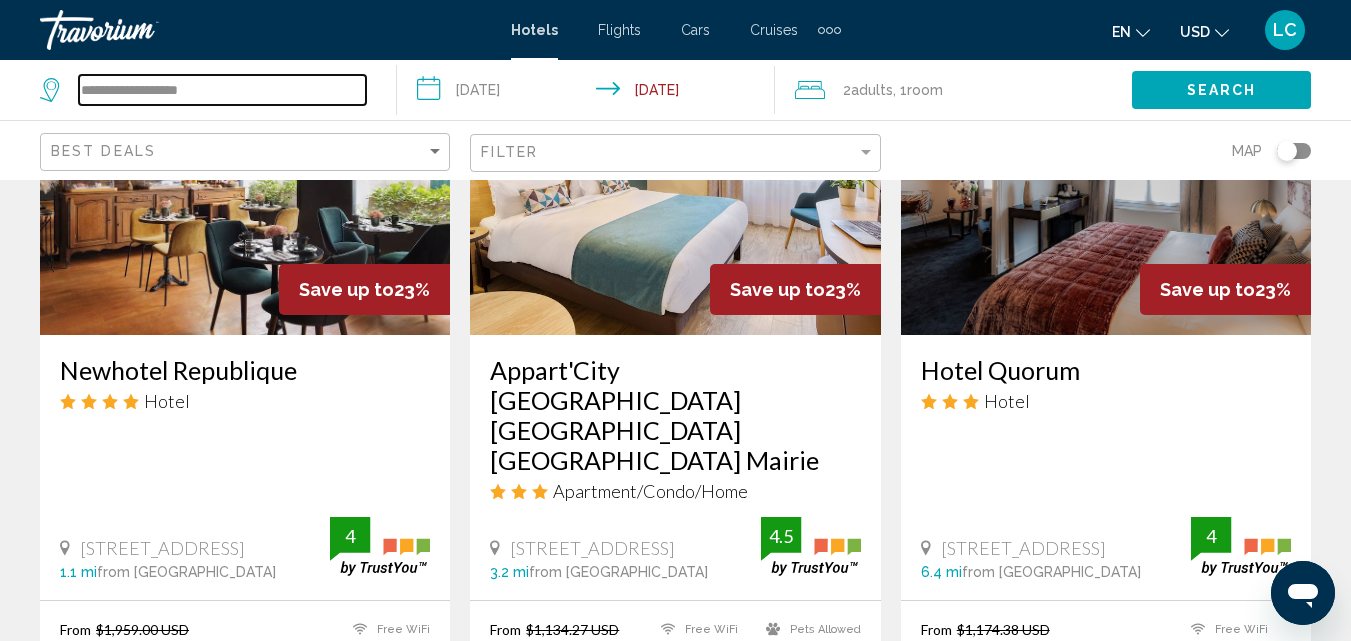 click on "**********" at bounding box center (222, 90) 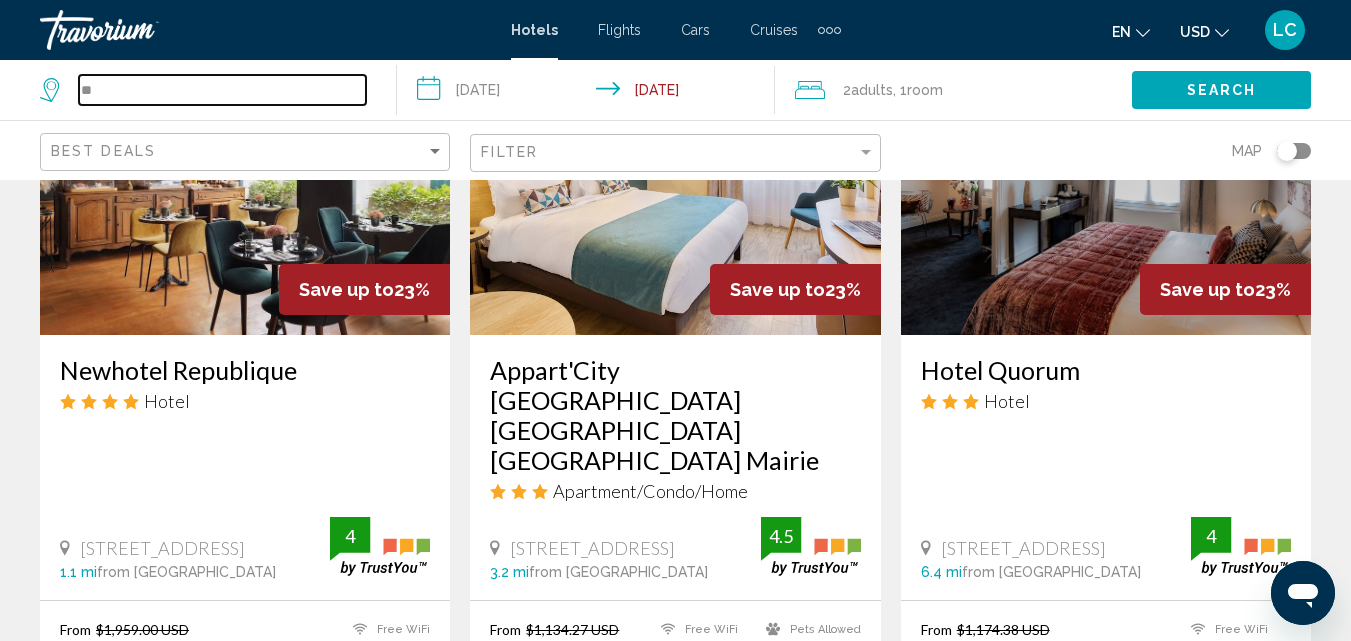 type on "*" 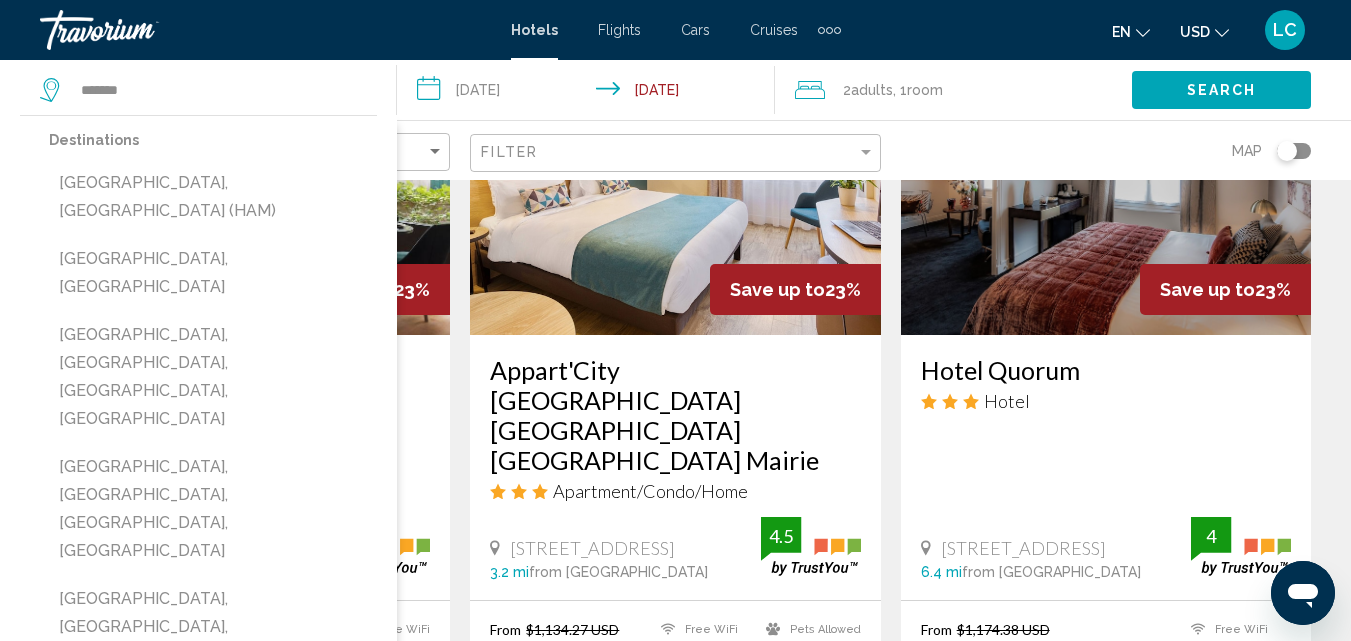 click on "[GEOGRAPHIC_DATA], [GEOGRAPHIC_DATA] (HAM)" at bounding box center [213, 197] 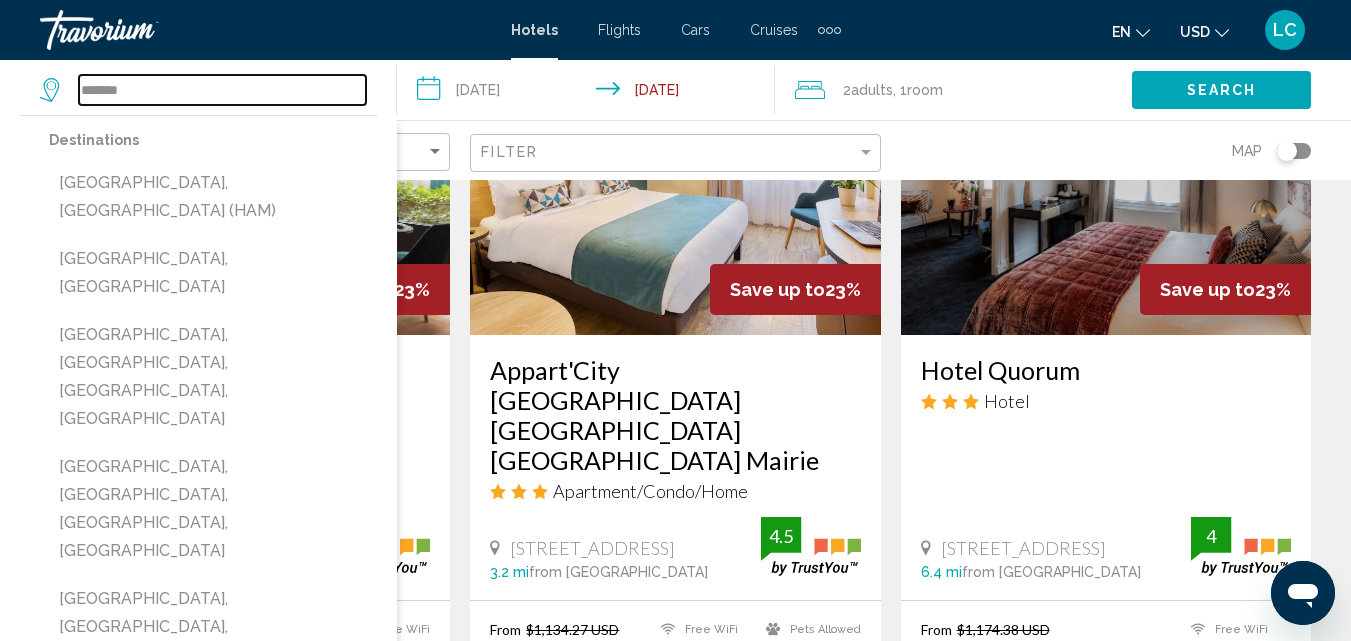 type on "**********" 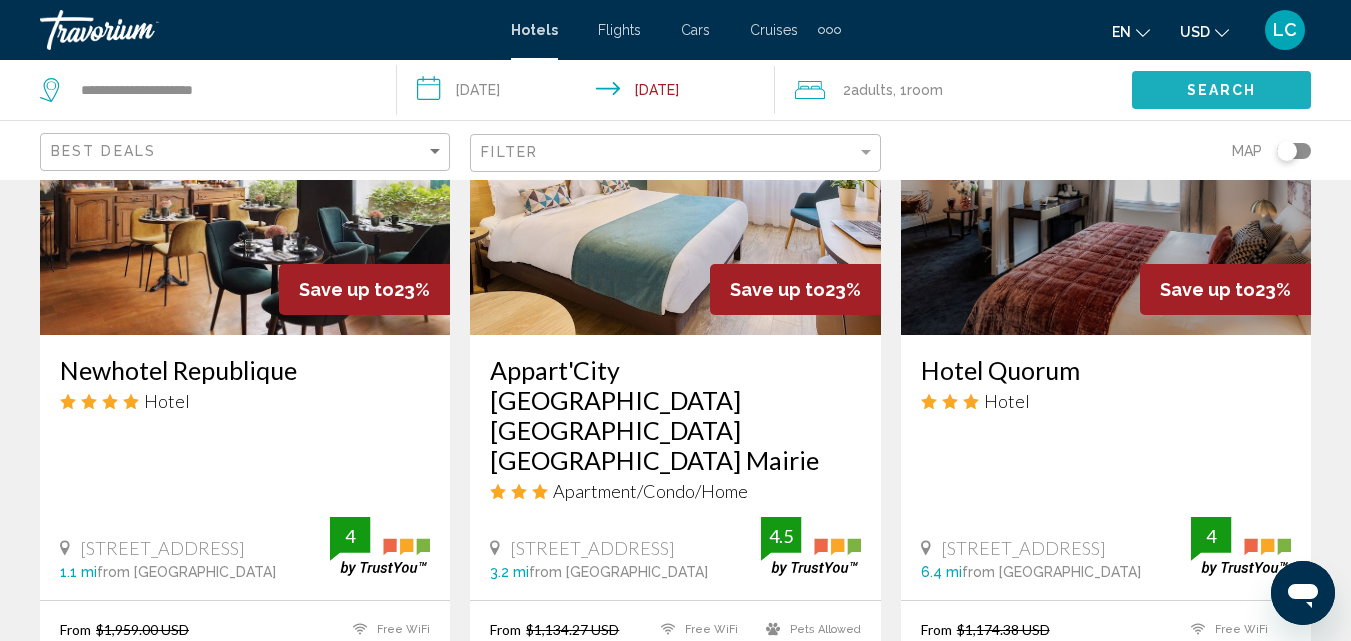 click on "Search" 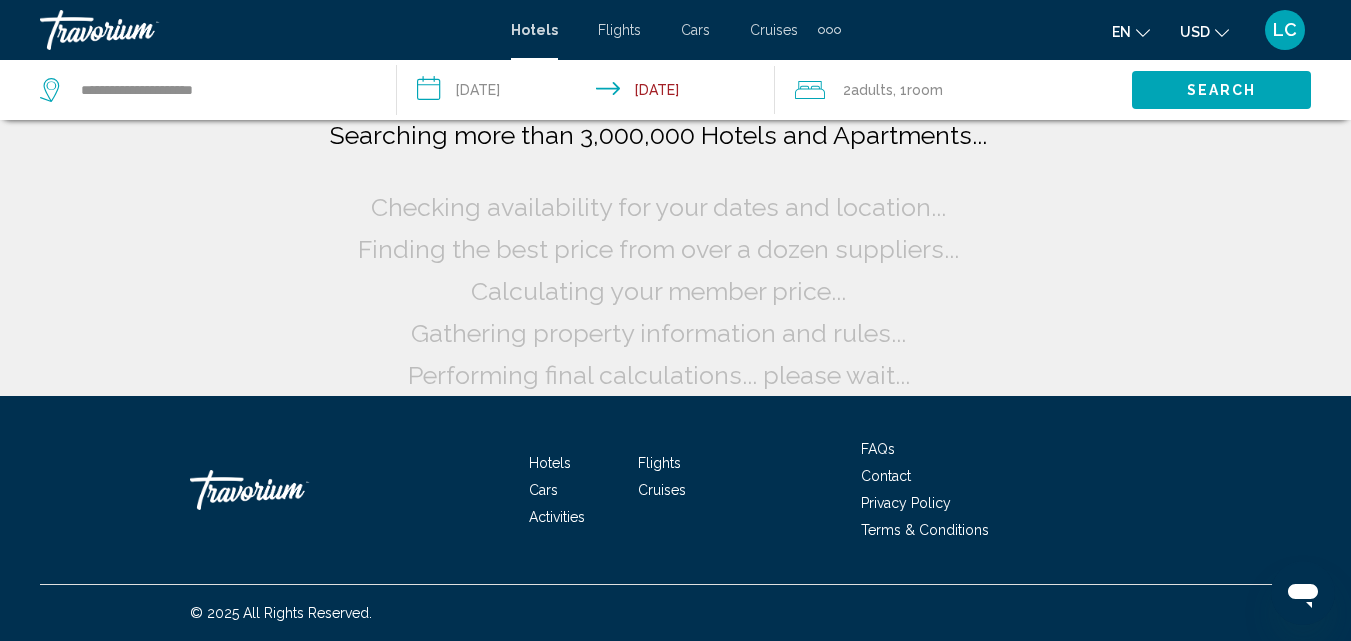 scroll, scrollTop: 16, scrollLeft: 0, axis: vertical 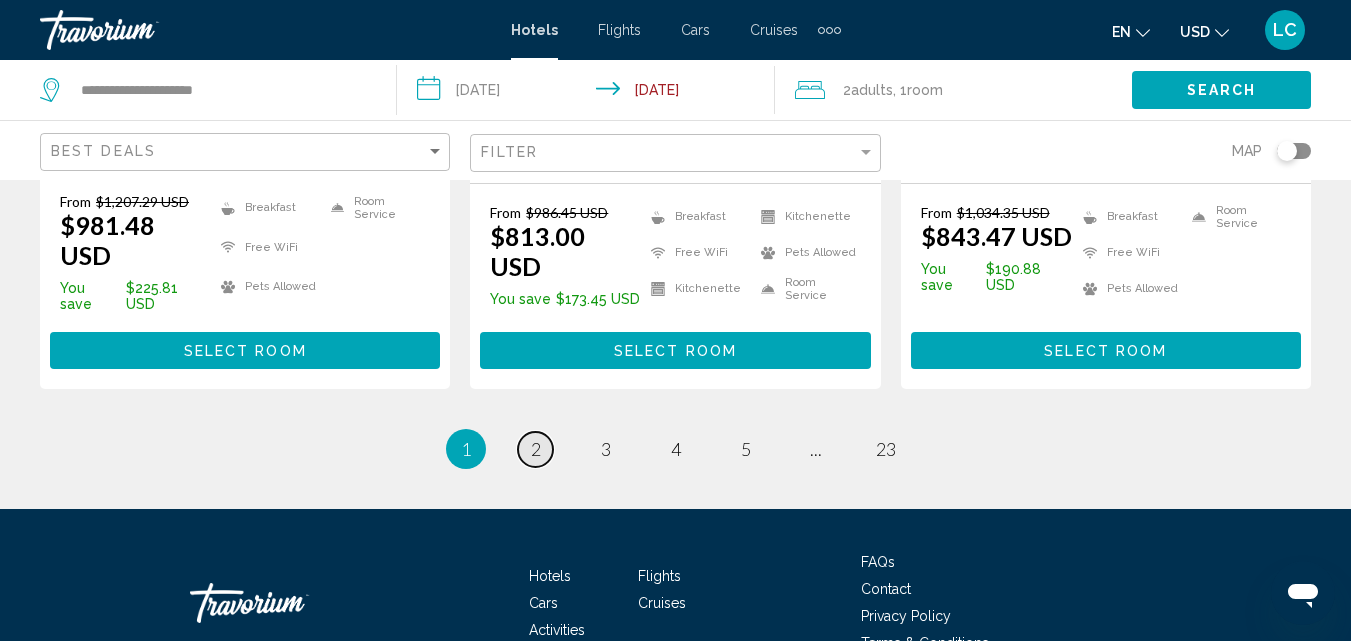 click on "page  2" at bounding box center (535, 449) 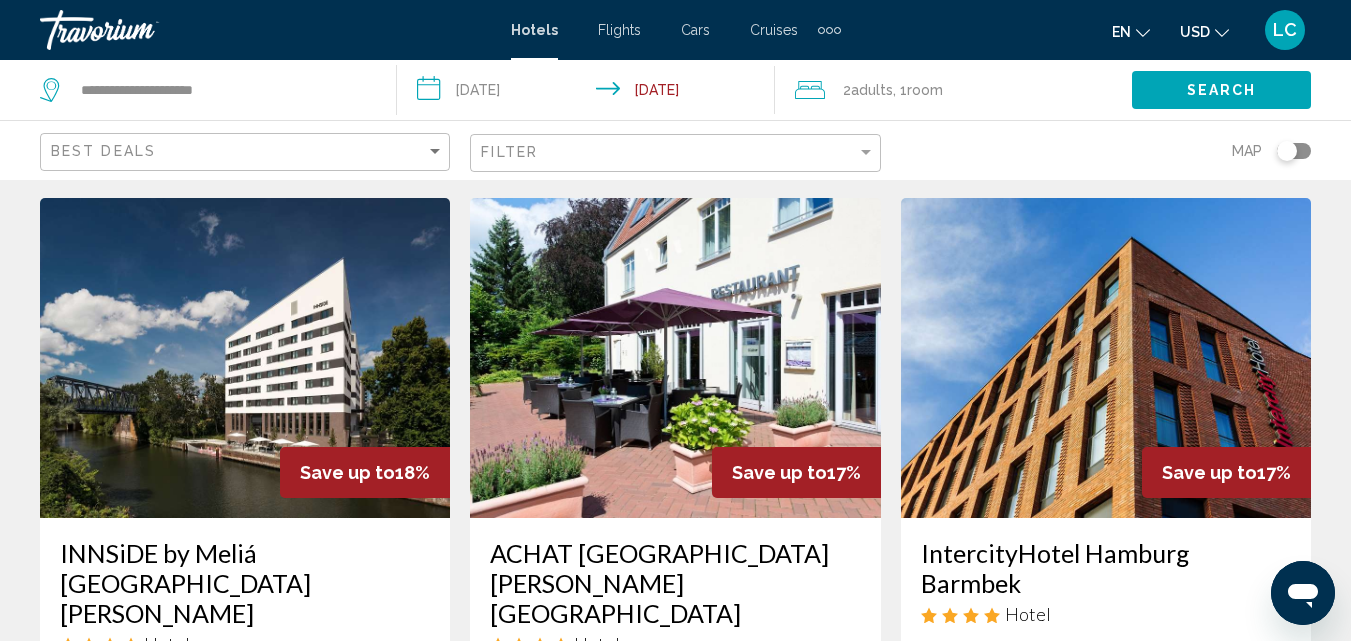 scroll, scrollTop: 0, scrollLeft: 0, axis: both 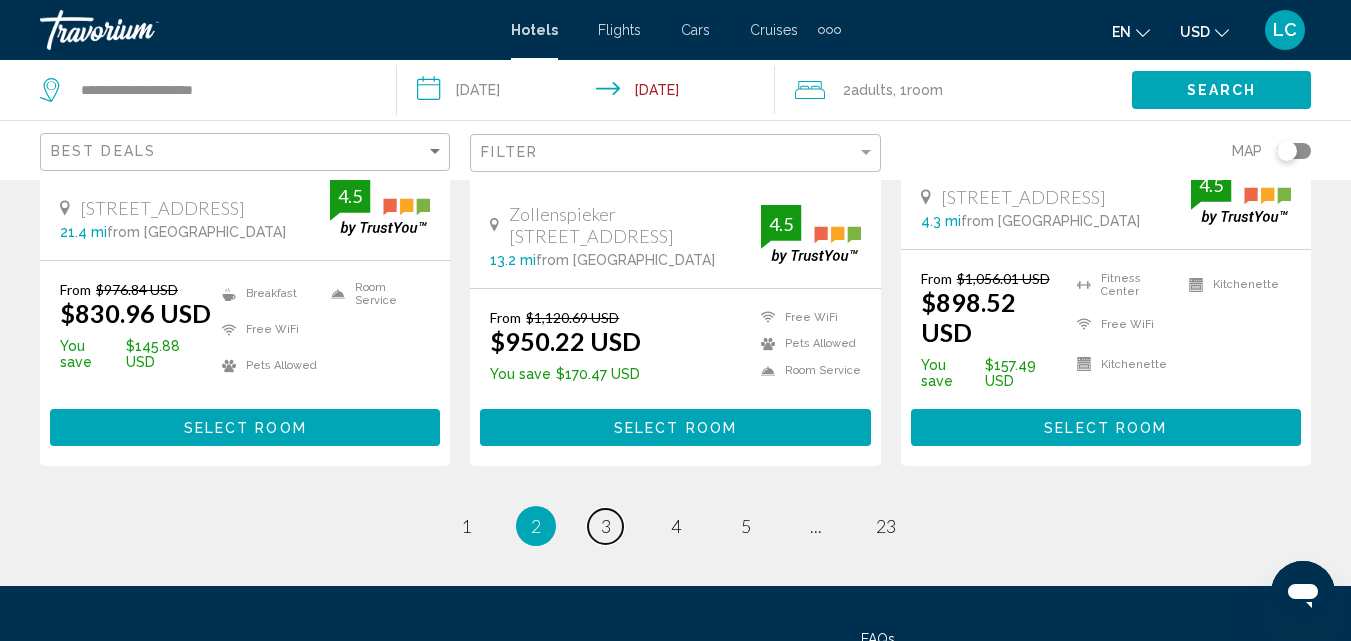 click on "3" at bounding box center (606, 526) 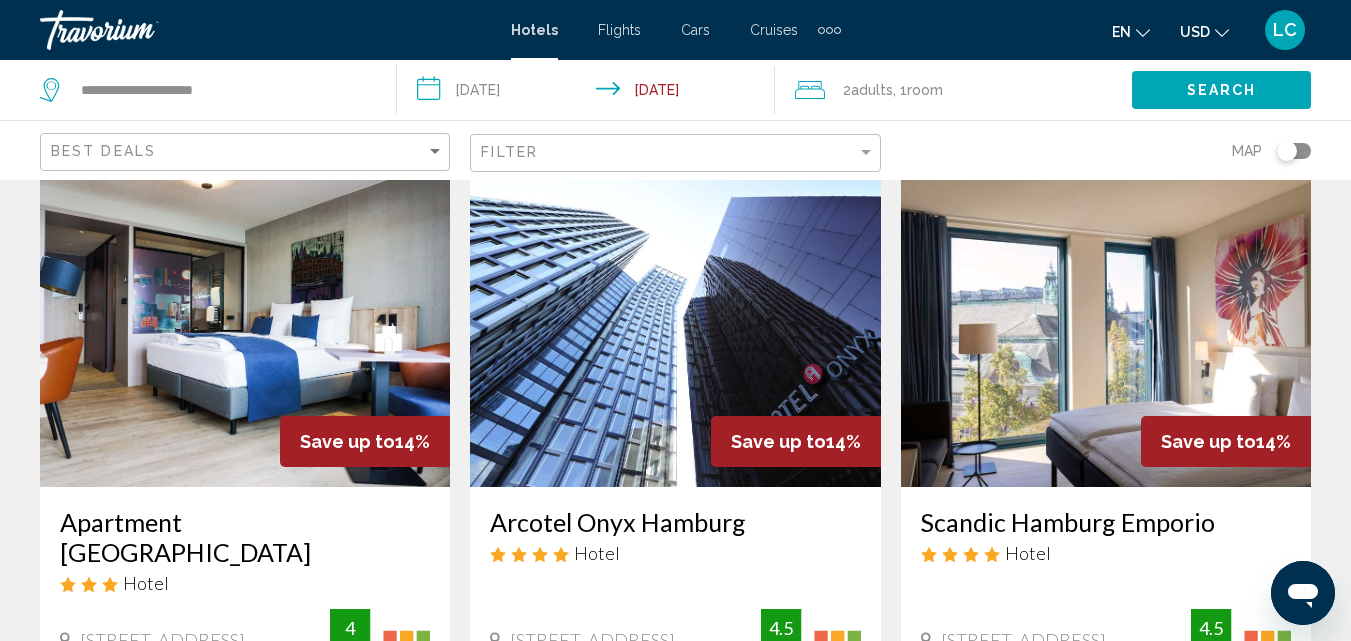 scroll, scrollTop: 0, scrollLeft: 0, axis: both 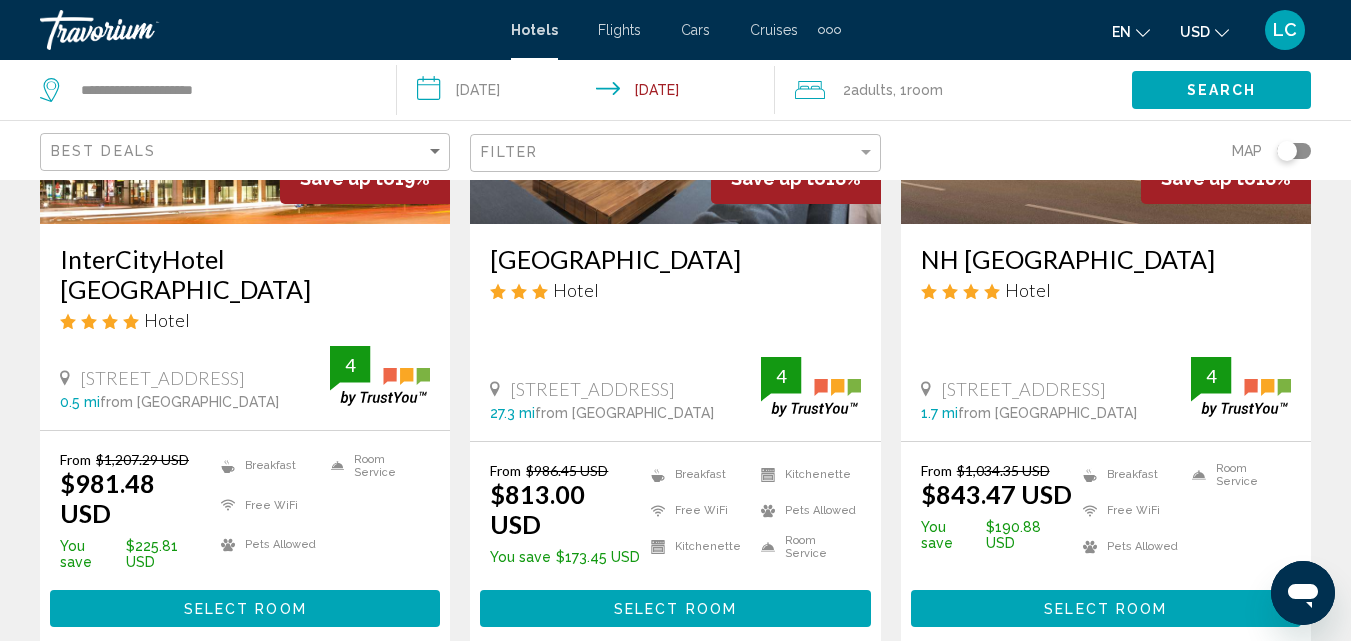click on "Flights" at bounding box center [619, 30] 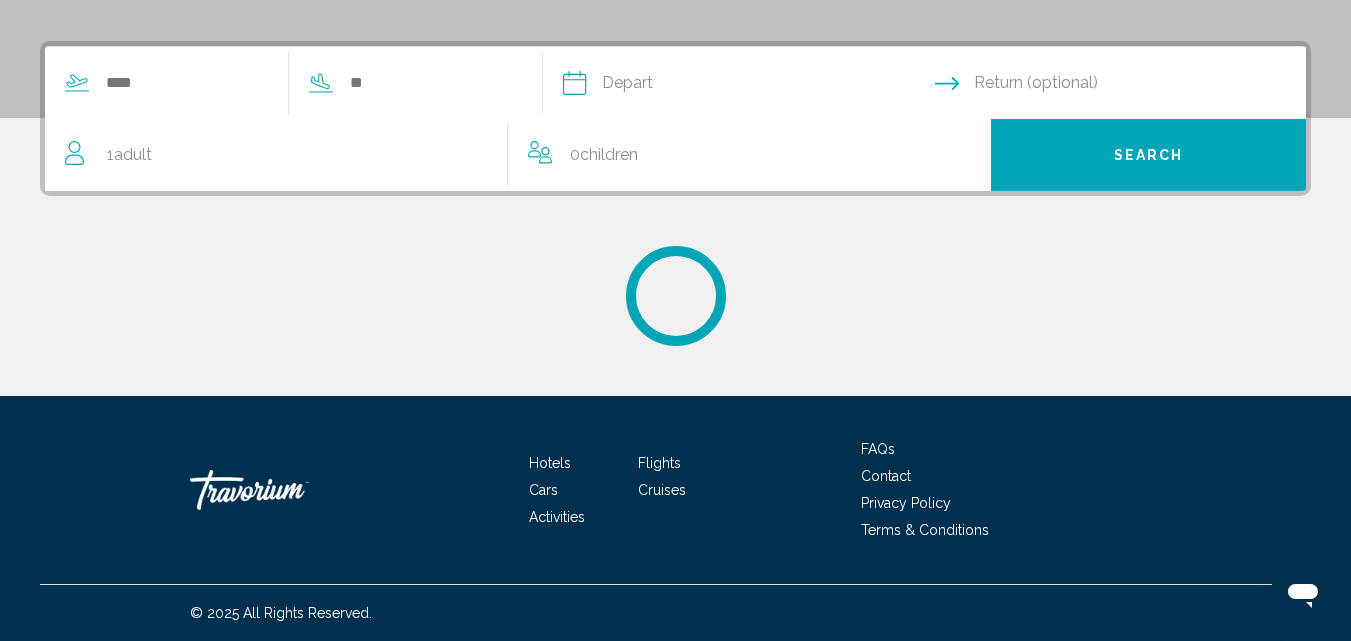 scroll, scrollTop: 0, scrollLeft: 0, axis: both 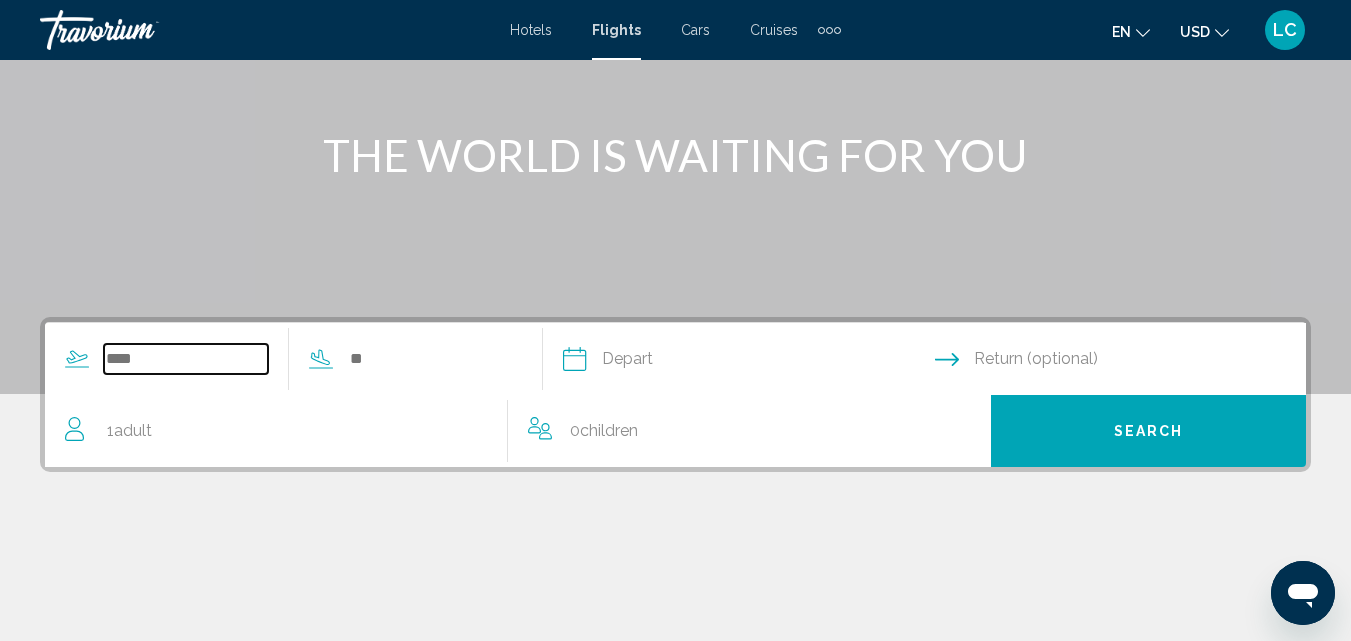 click at bounding box center [186, 359] 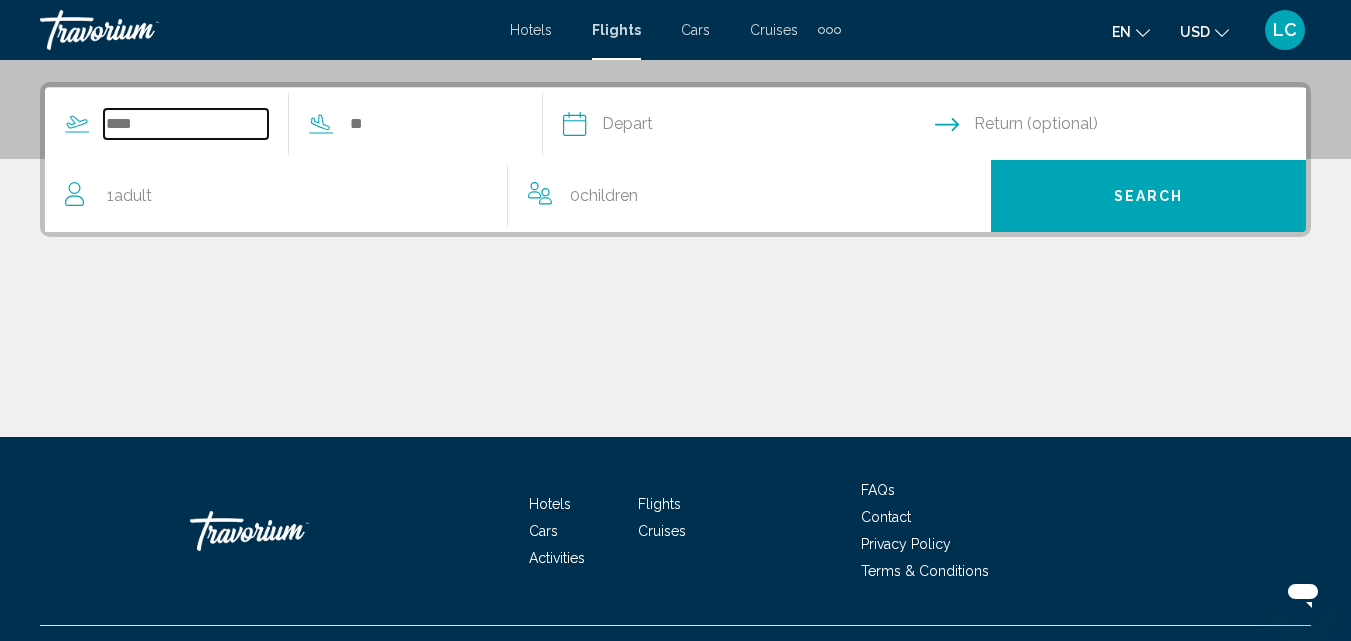 scroll, scrollTop: 458, scrollLeft: 0, axis: vertical 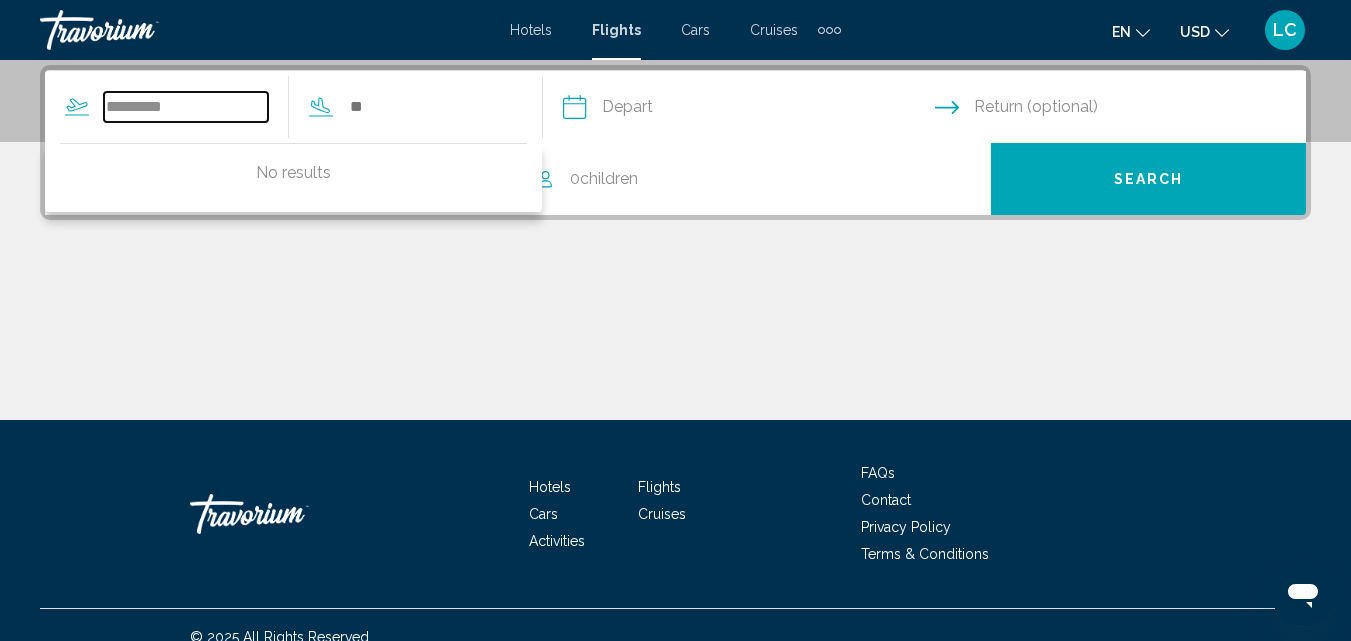 type on "*********" 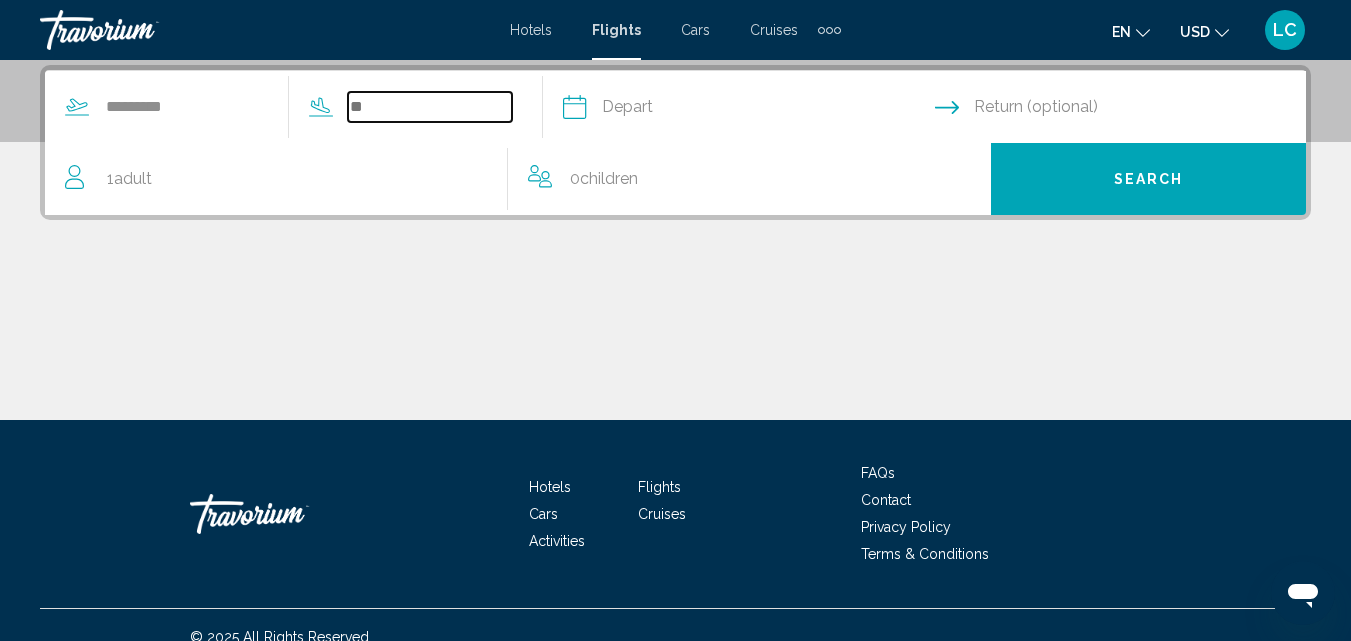 click at bounding box center (430, 107) 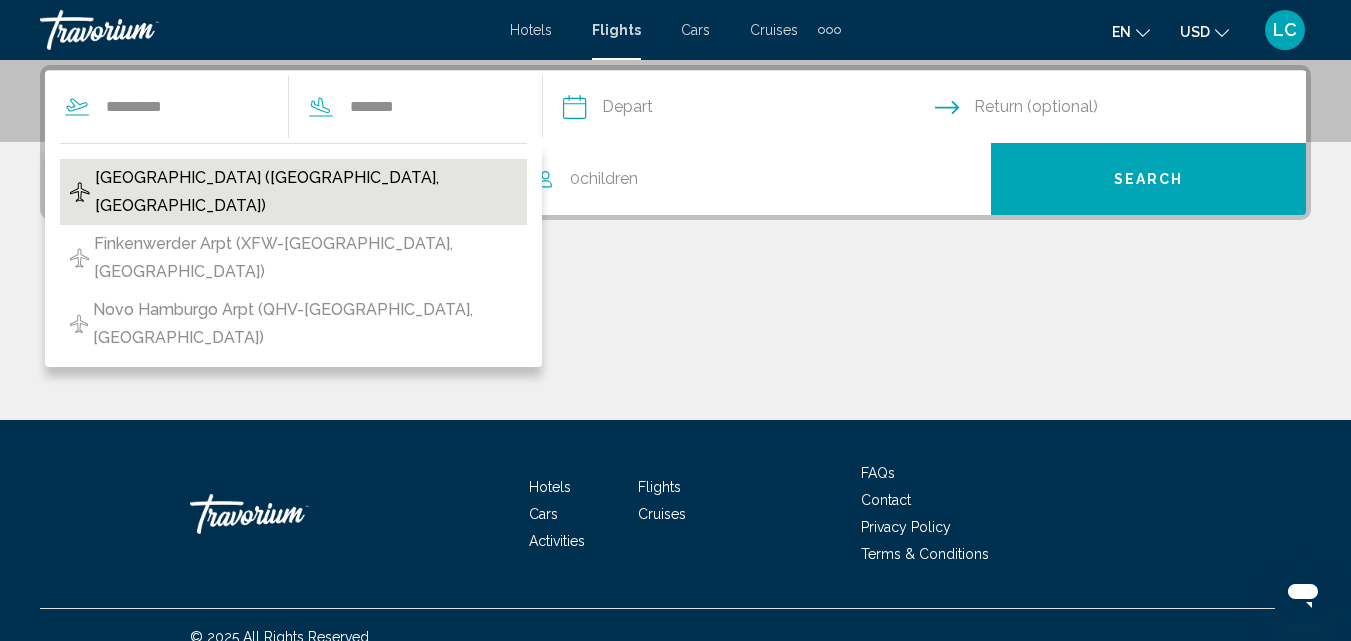 click on "[GEOGRAPHIC_DATA] ([GEOGRAPHIC_DATA], [GEOGRAPHIC_DATA])" at bounding box center (306, 192) 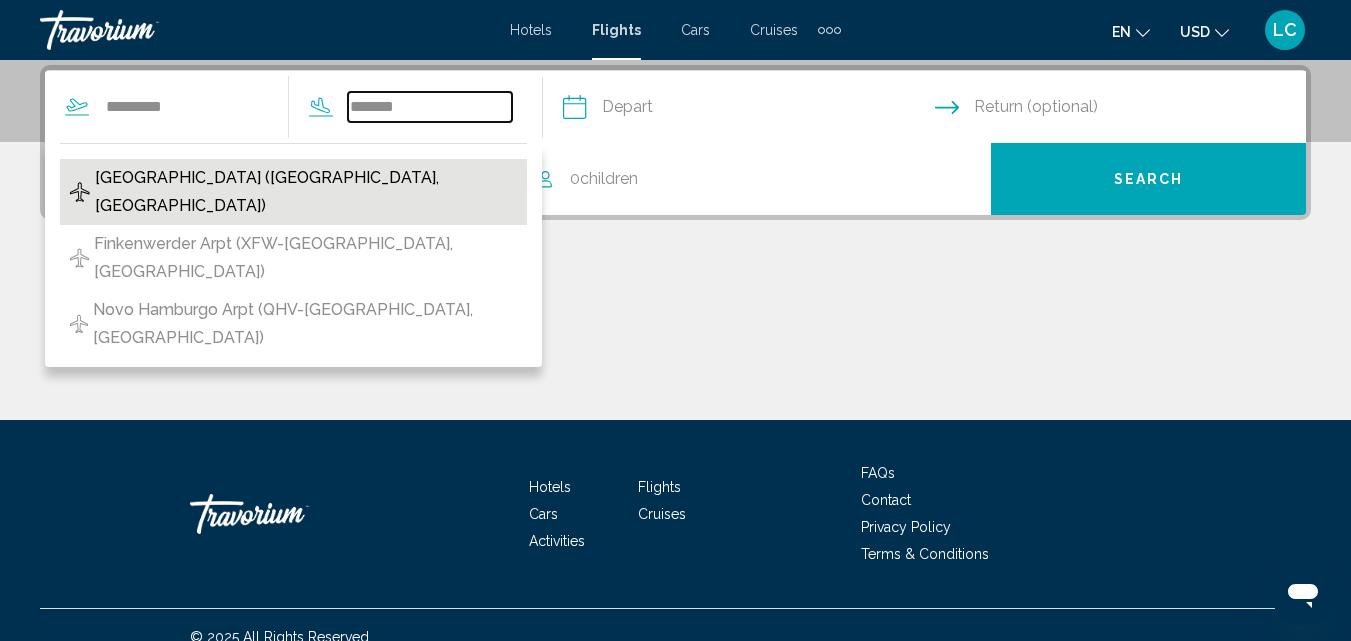 type on "**********" 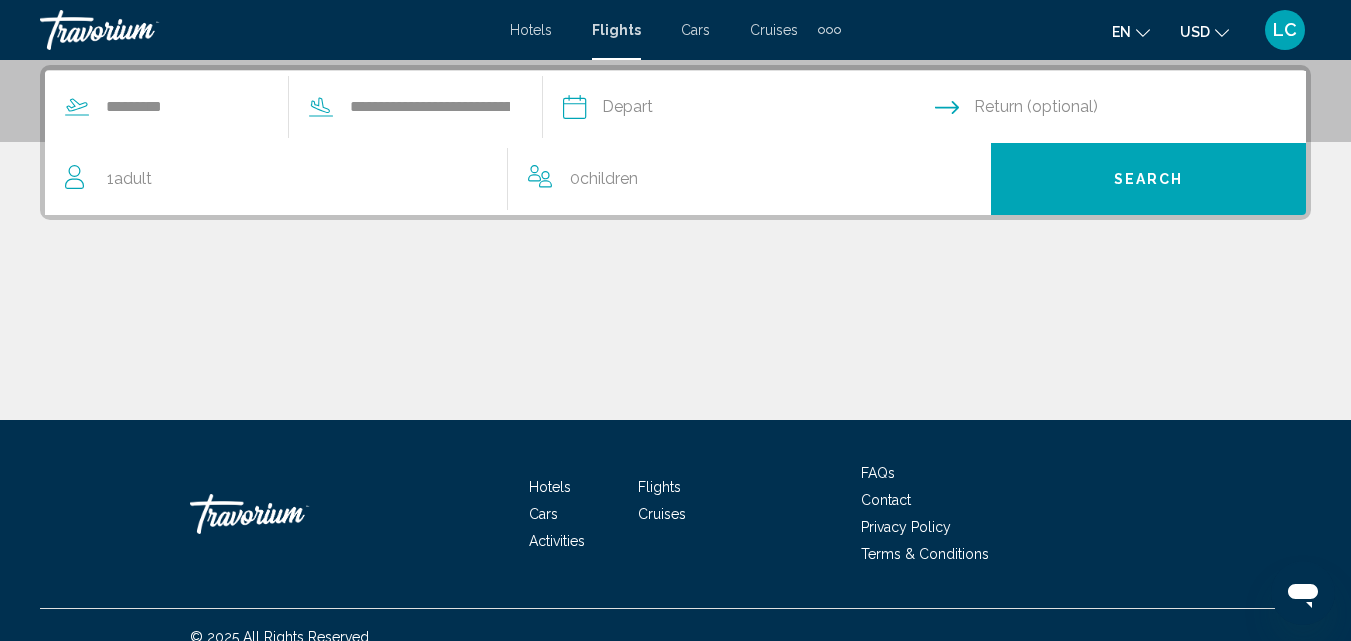 click on "1  Adult Adults" at bounding box center [286, 179] 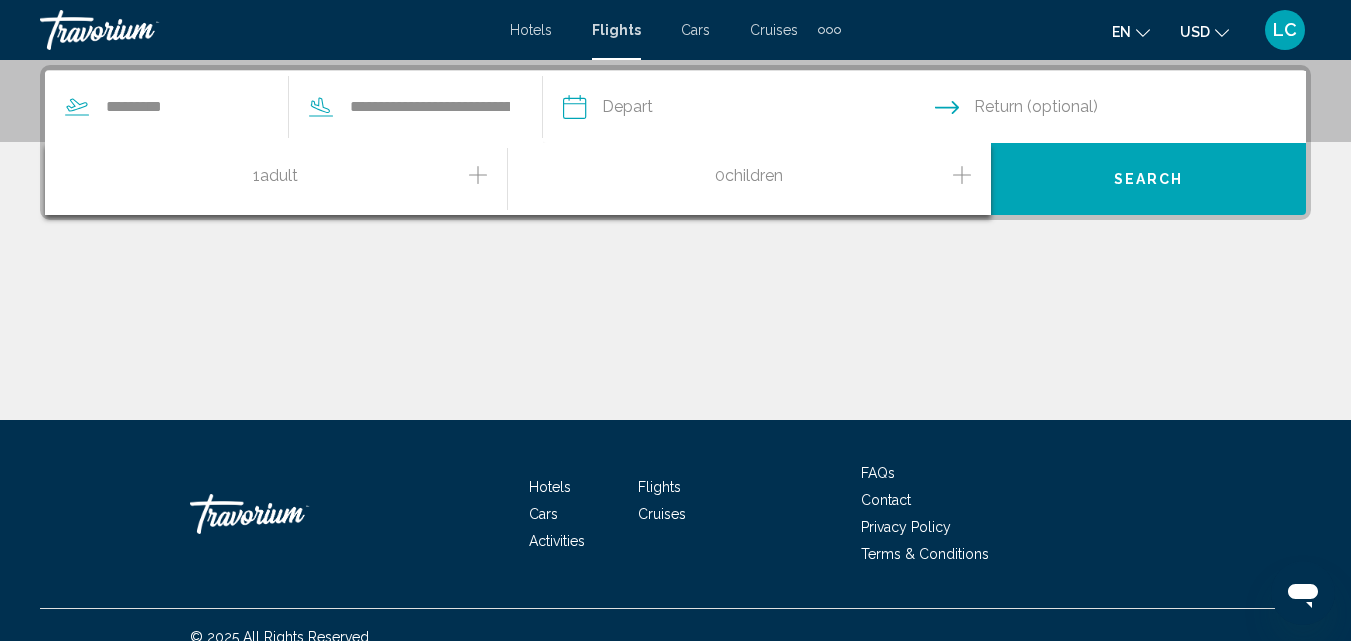 click at bounding box center (748, 110) 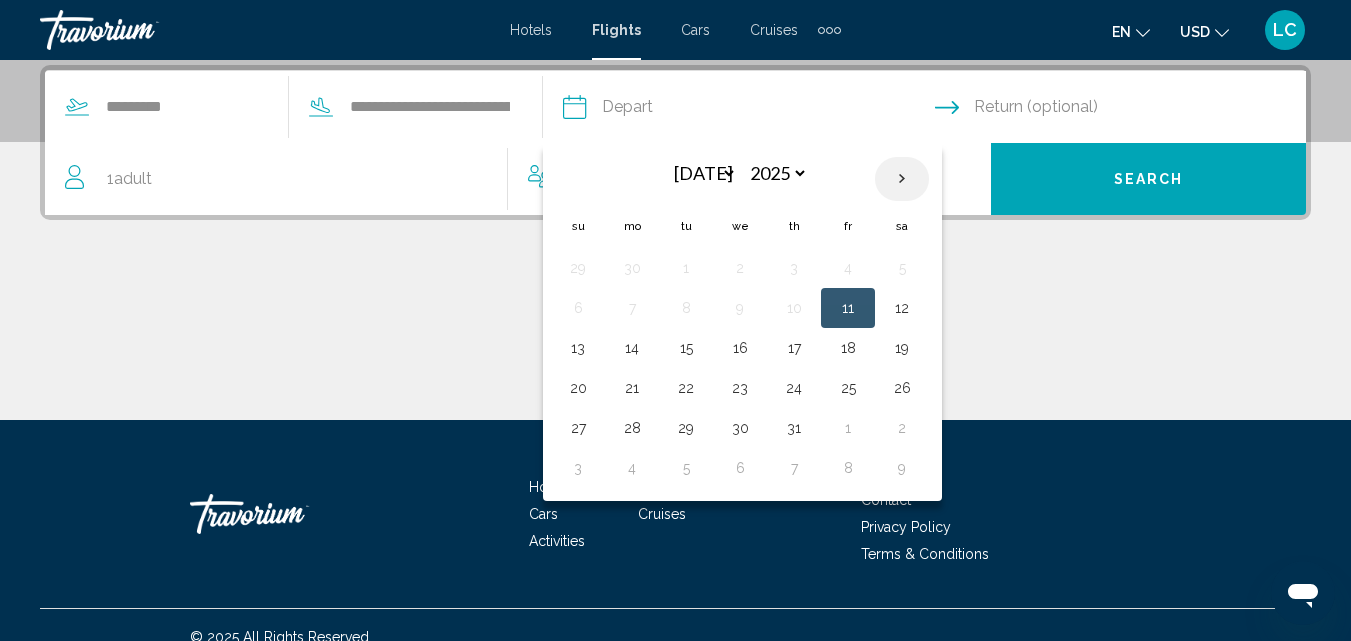click at bounding box center (902, 179) 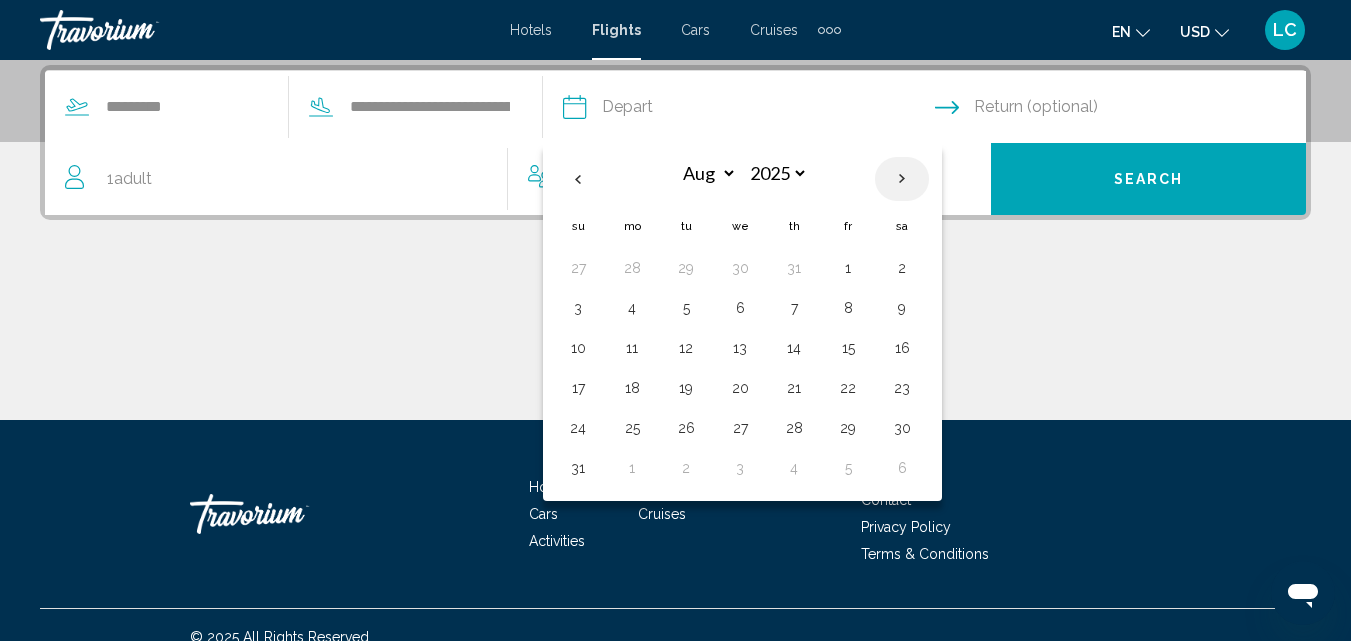 click at bounding box center (902, 179) 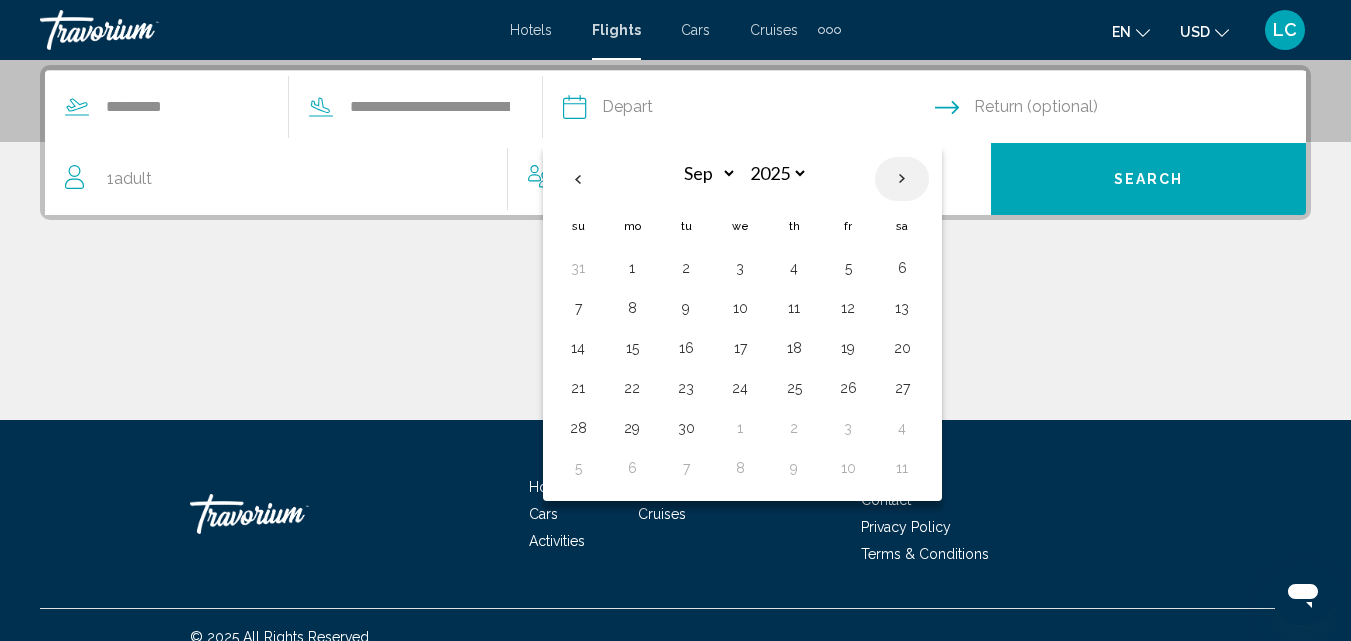 click at bounding box center [902, 179] 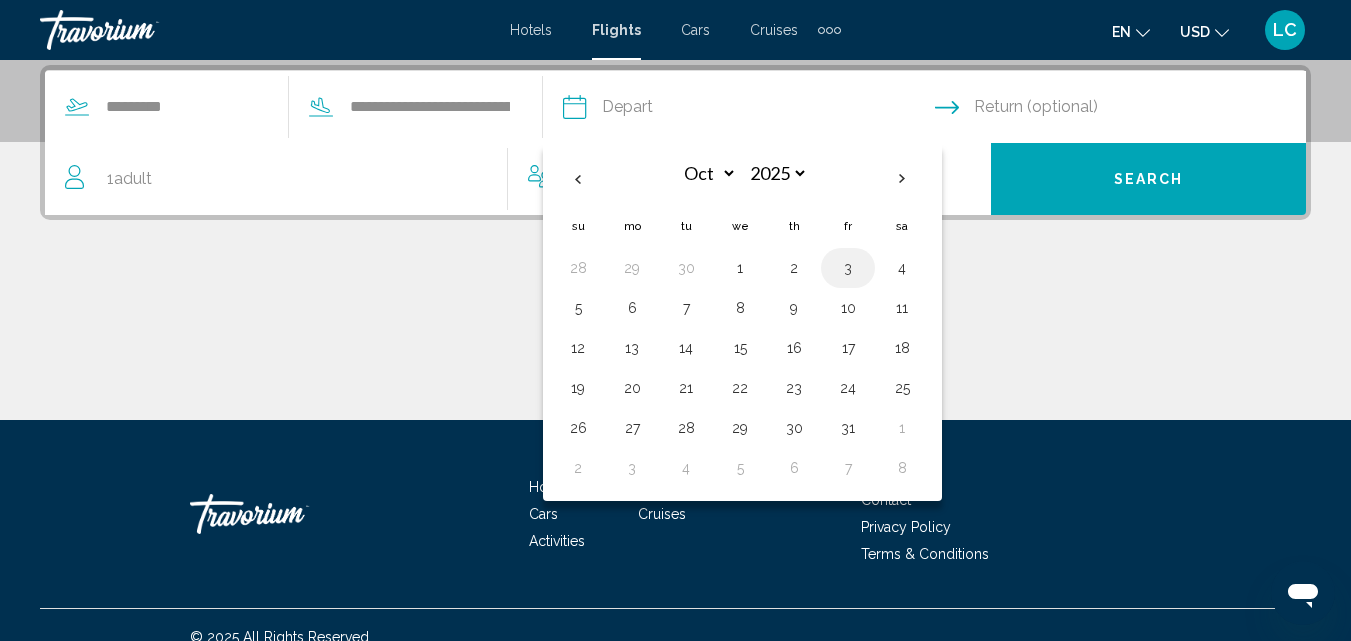 click on "3" at bounding box center (848, 268) 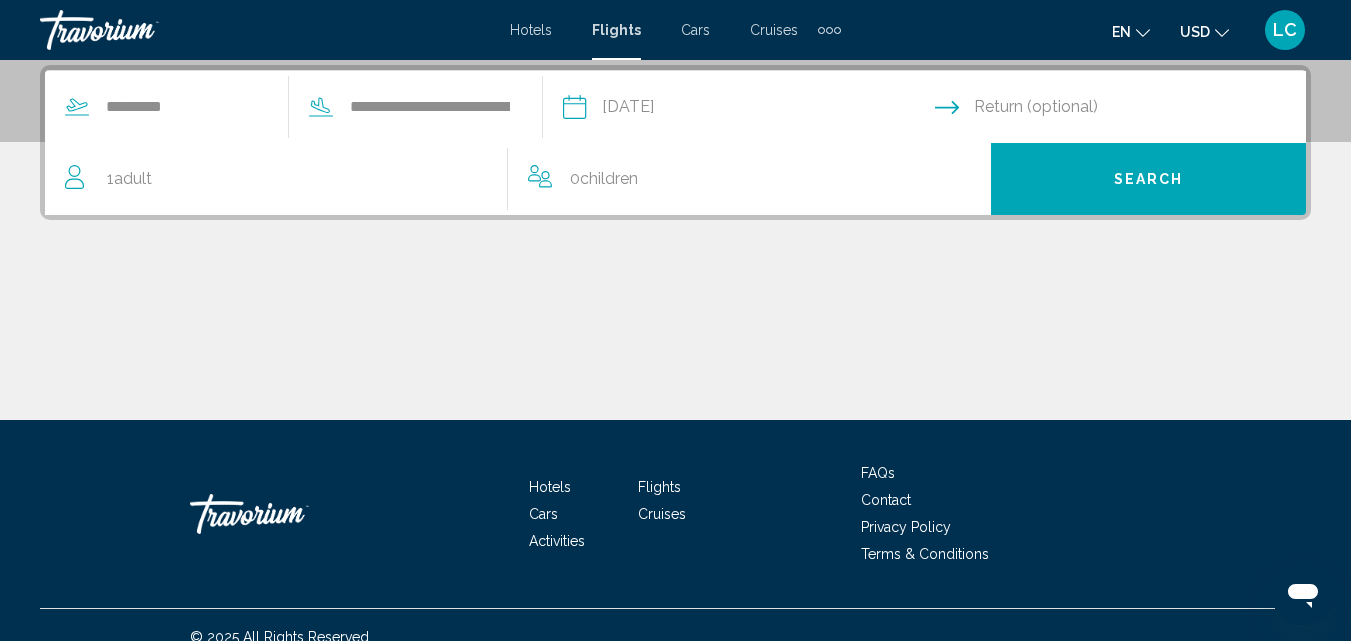 click on "**********" at bounding box center [748, 110] 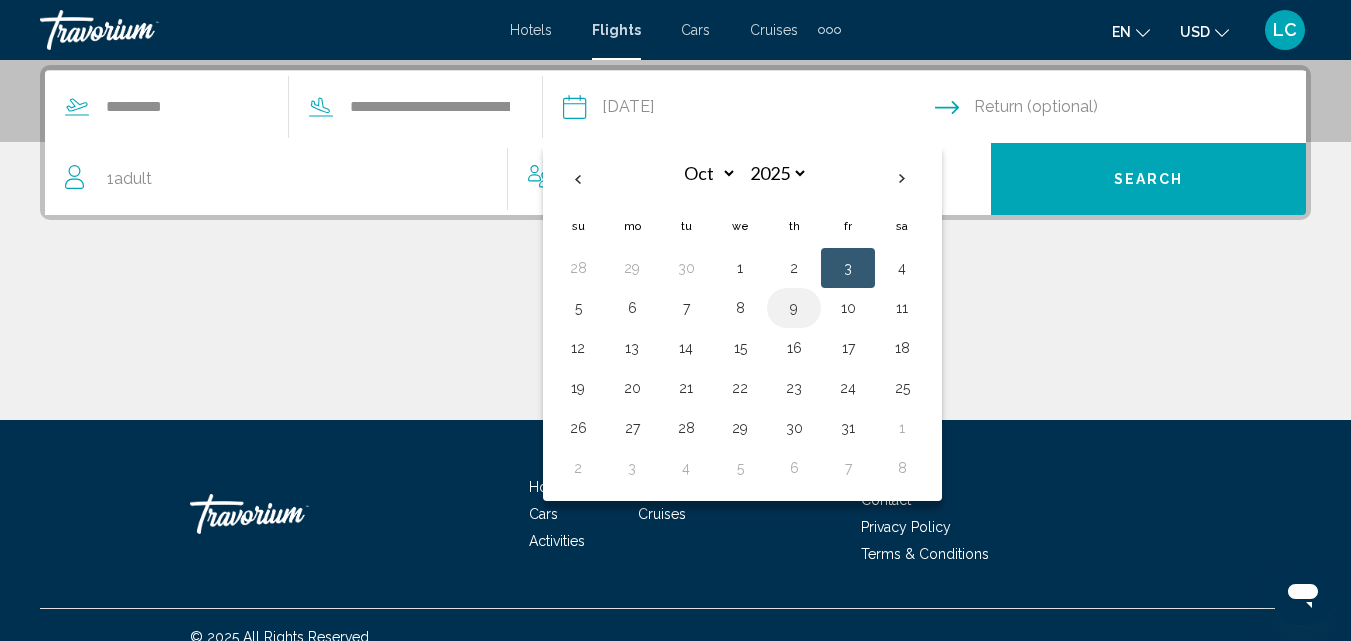 click on "9" at bounding box center (794, 308) 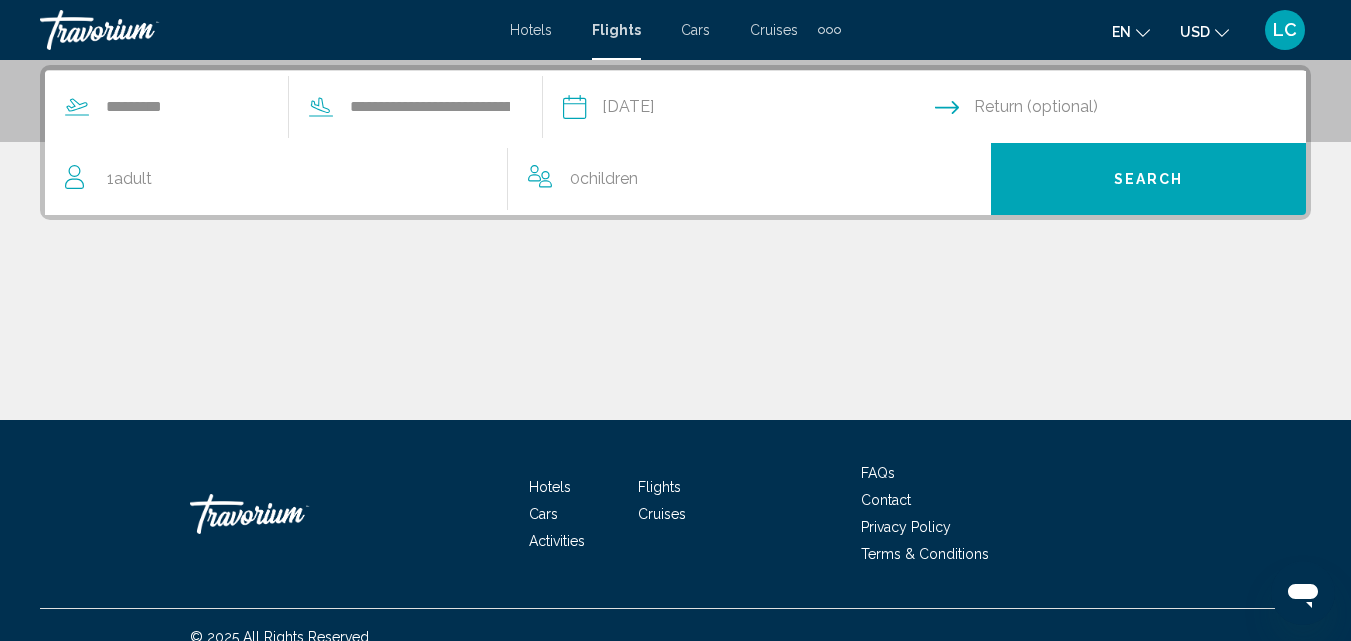 click on "**********" at bounding box center (748, 110) 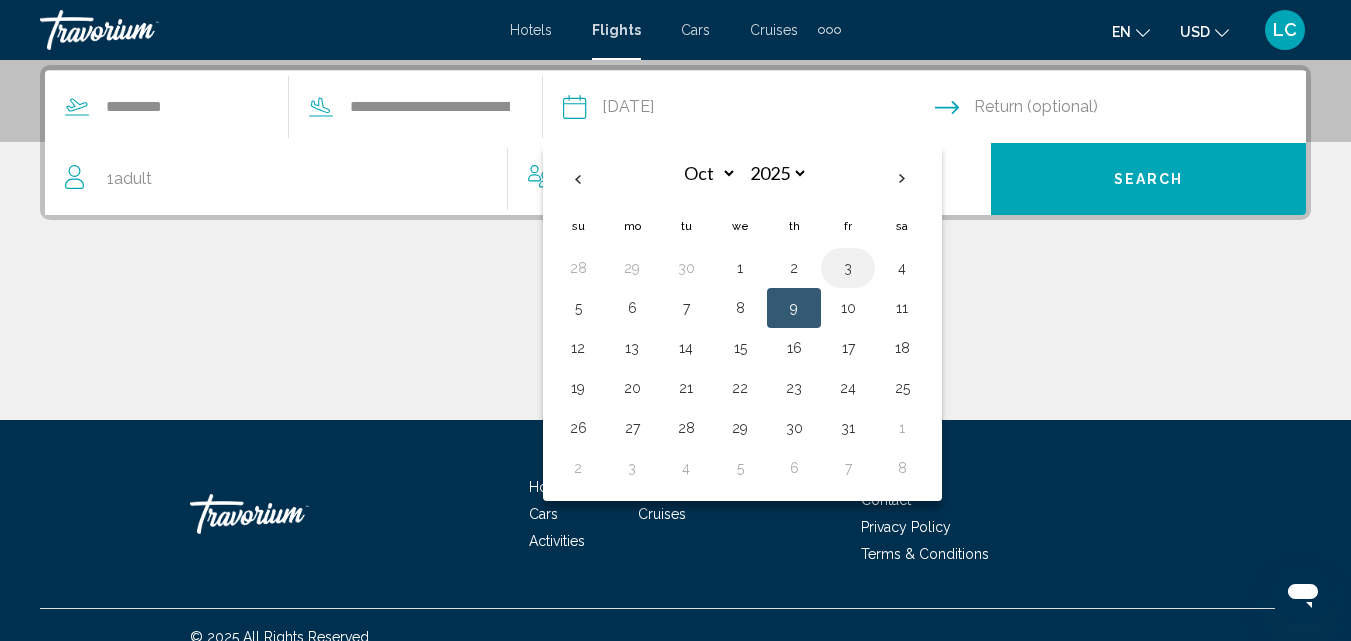 click on "3" at bounding box center [848, 268] 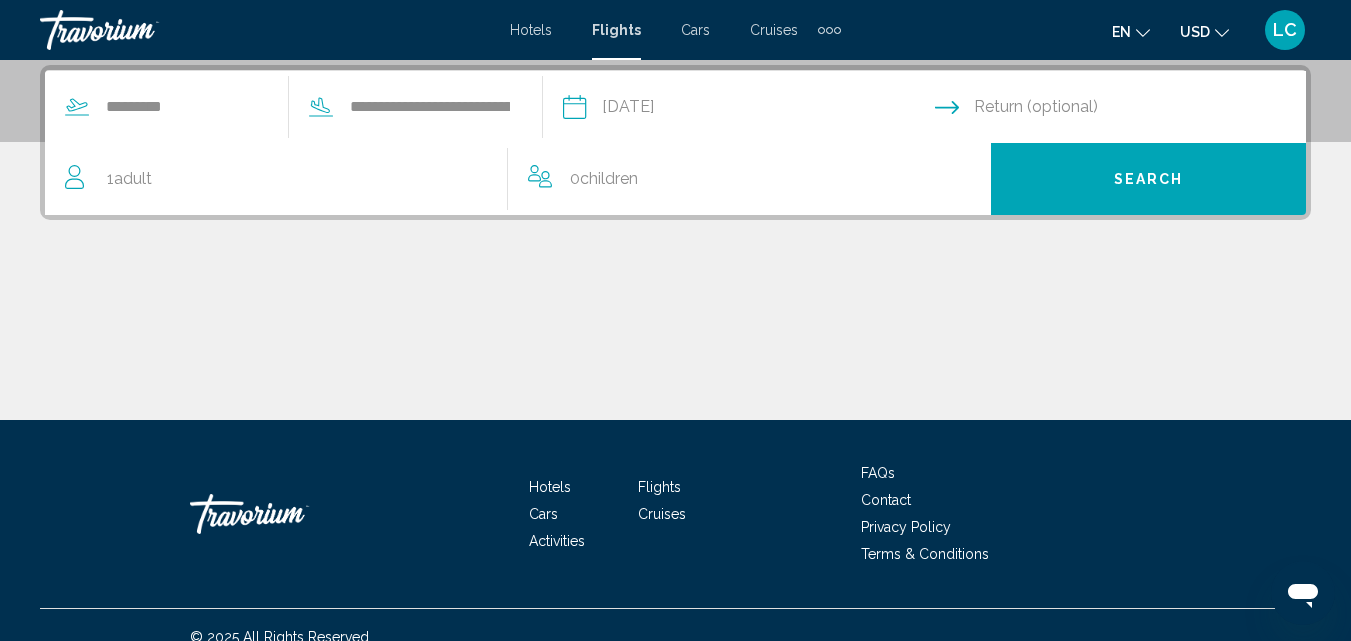 click at bounding box center (1125, 110) 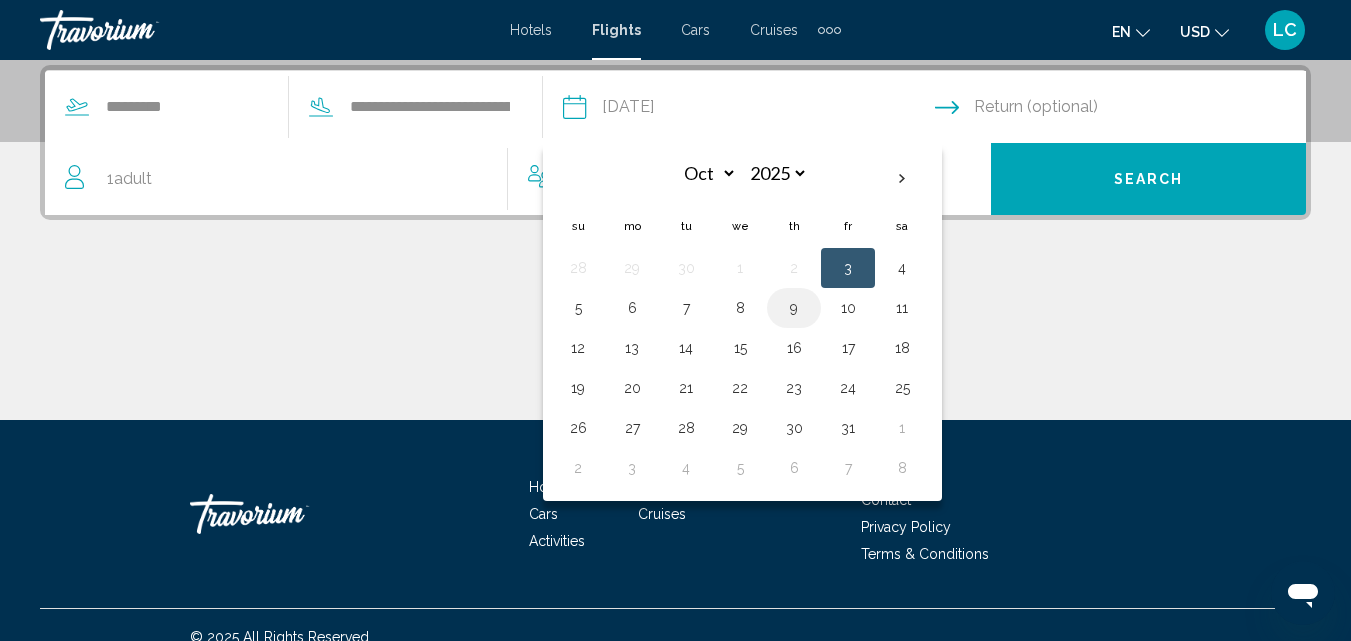 click on "9" at bounding box center (794, 308) 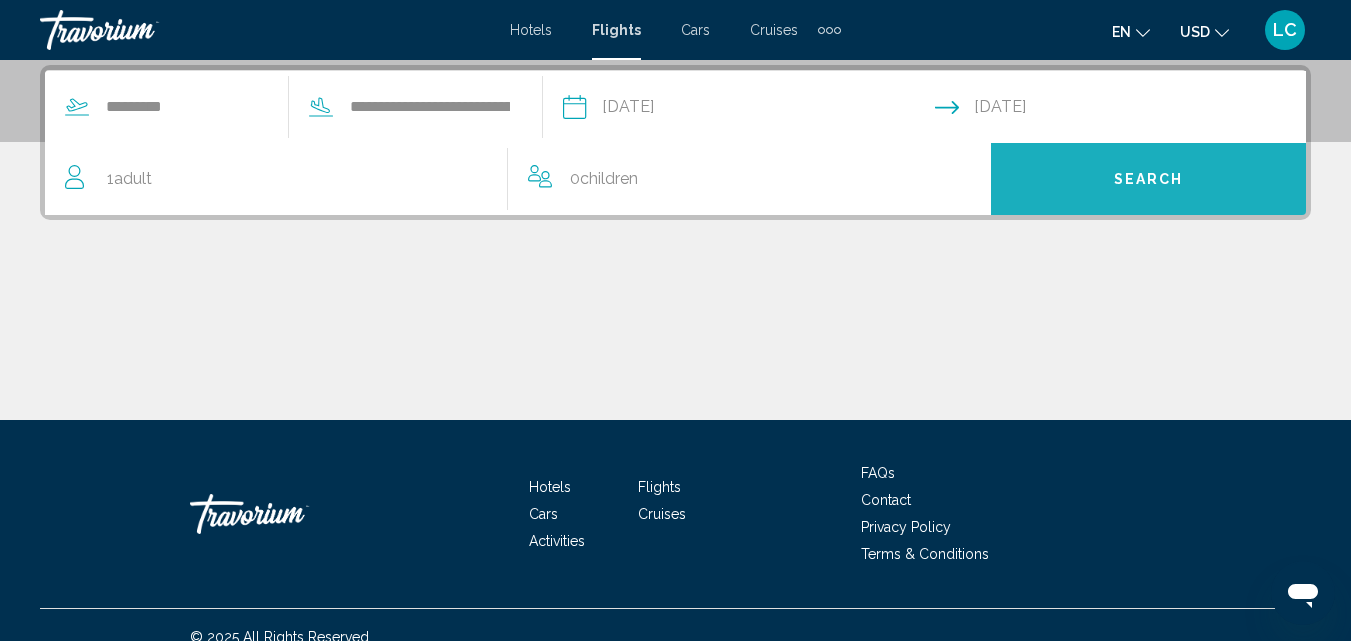 click on "Search" at bounding box center (1148, 179) 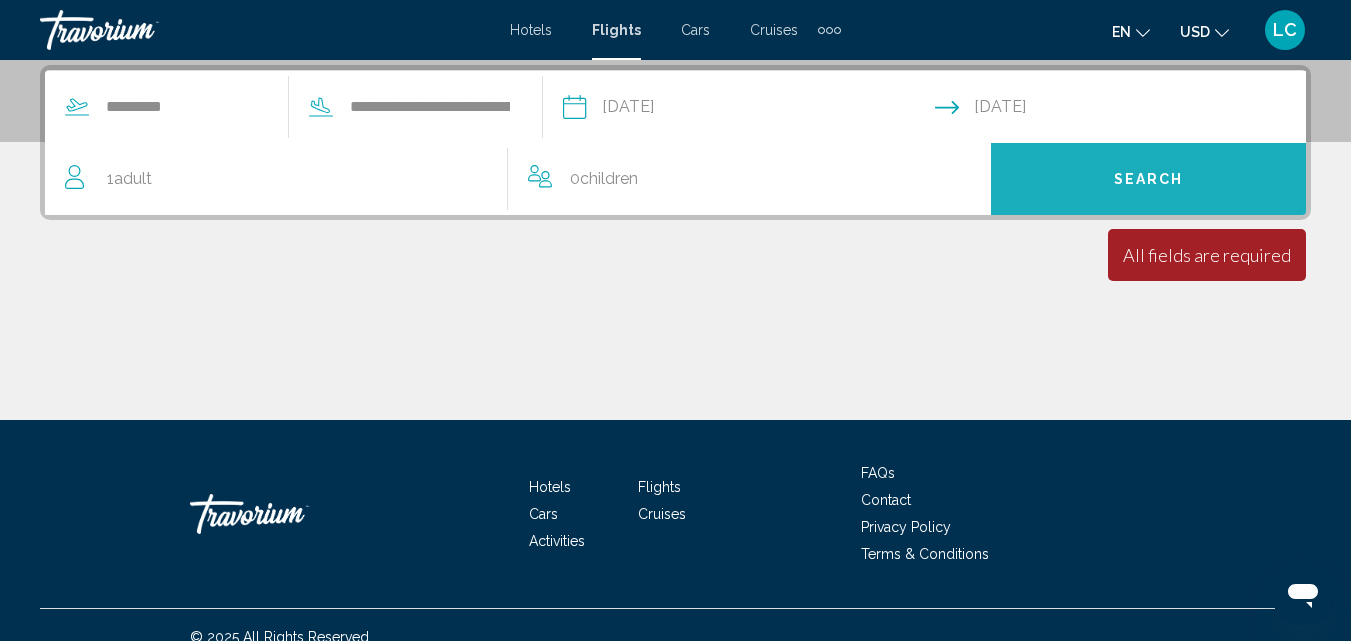click on "Search" at bounding box center [1148, 179] 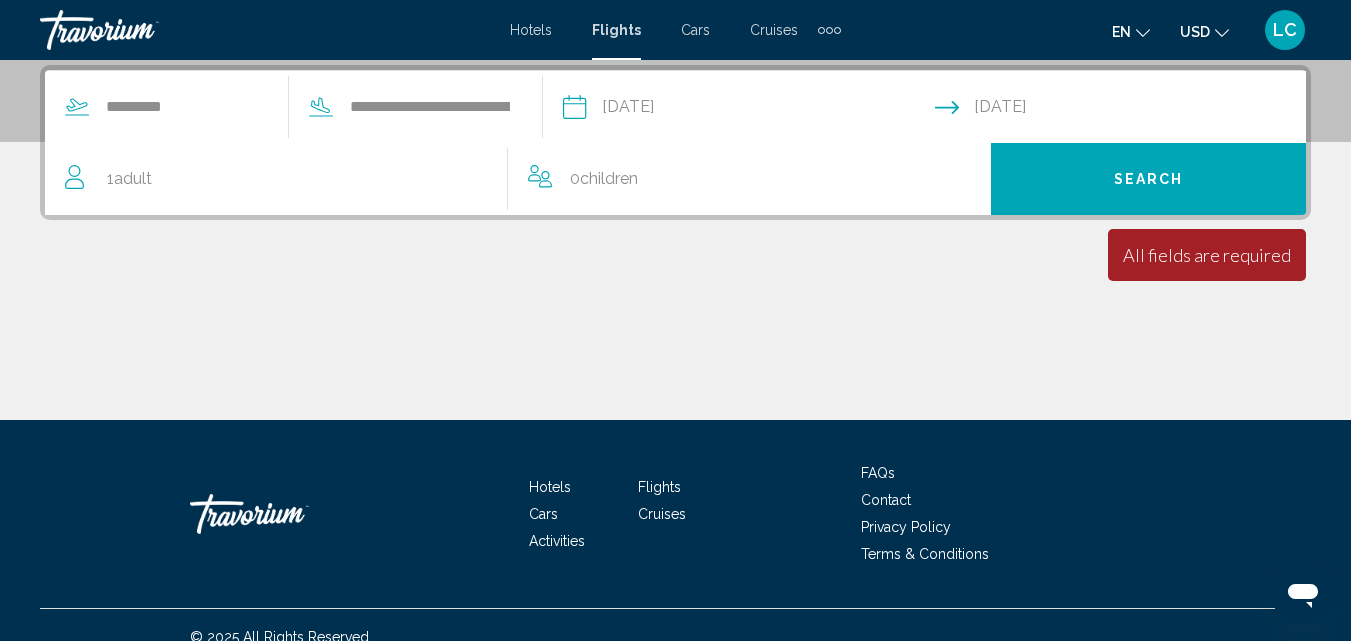 drag, startPoint x: 1054, startPoint y: 194, endPoint x: 1053, endPoint y: 206, distance: 12.0415945 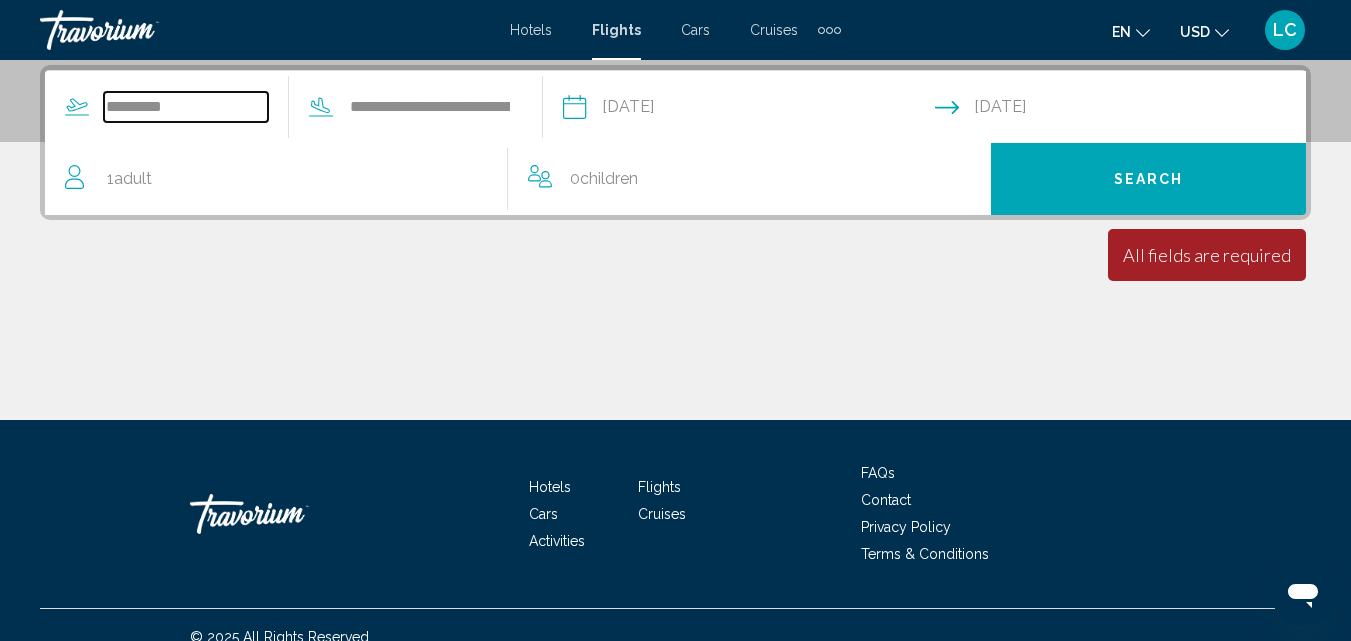 click on "*********" at bounding box center [186, 107] 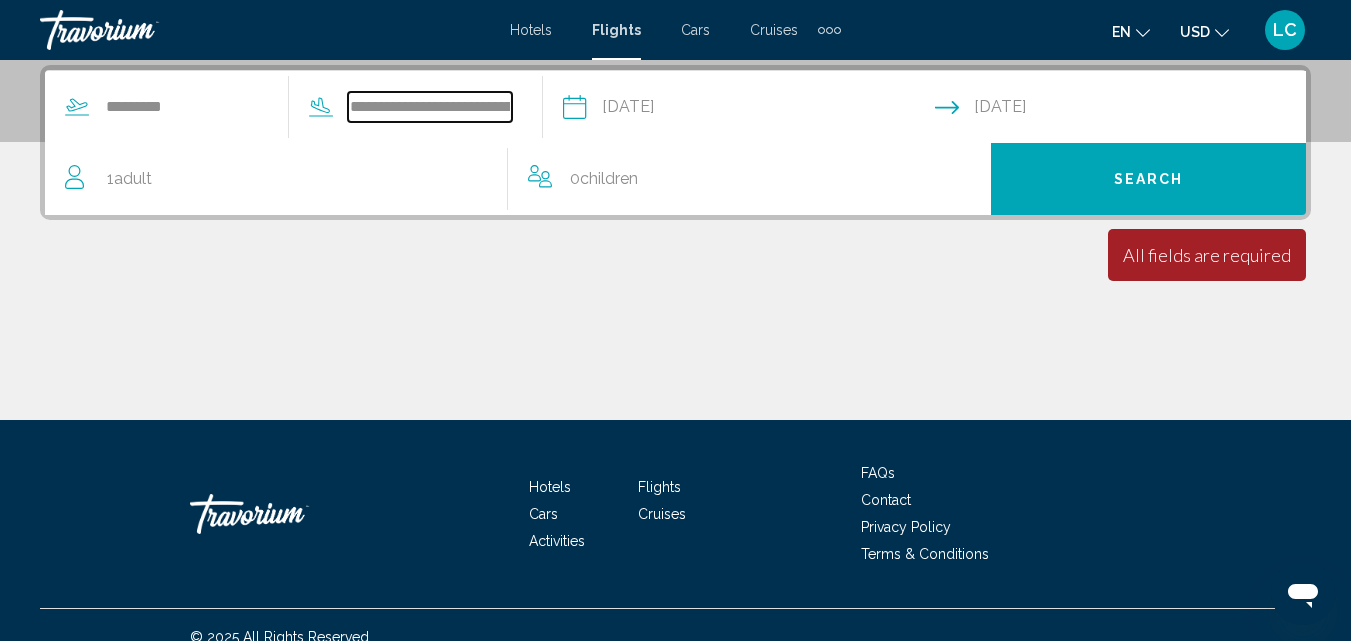click on "**********" at bounding box center [430, 107] 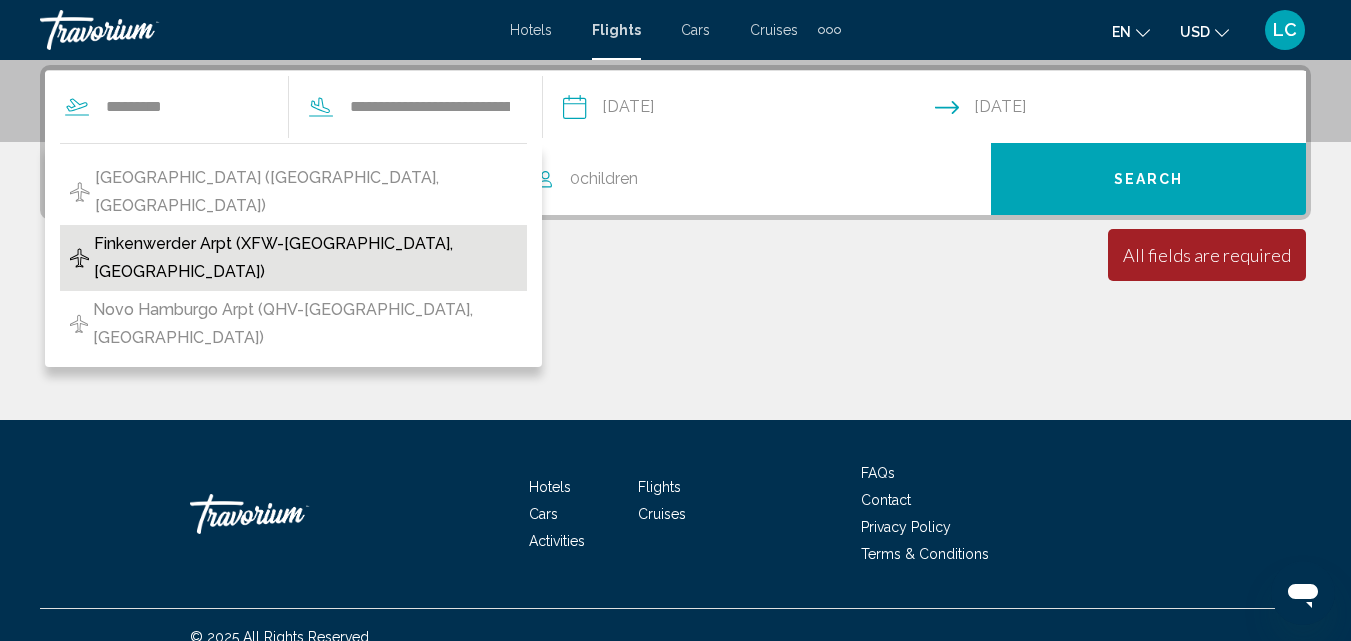 click on "Finkenwerder Arpt (XFW-[GEOGRAPHIC_DATA], [GEOGRAPHIC_DATA])" at bounding box center [305, 258] 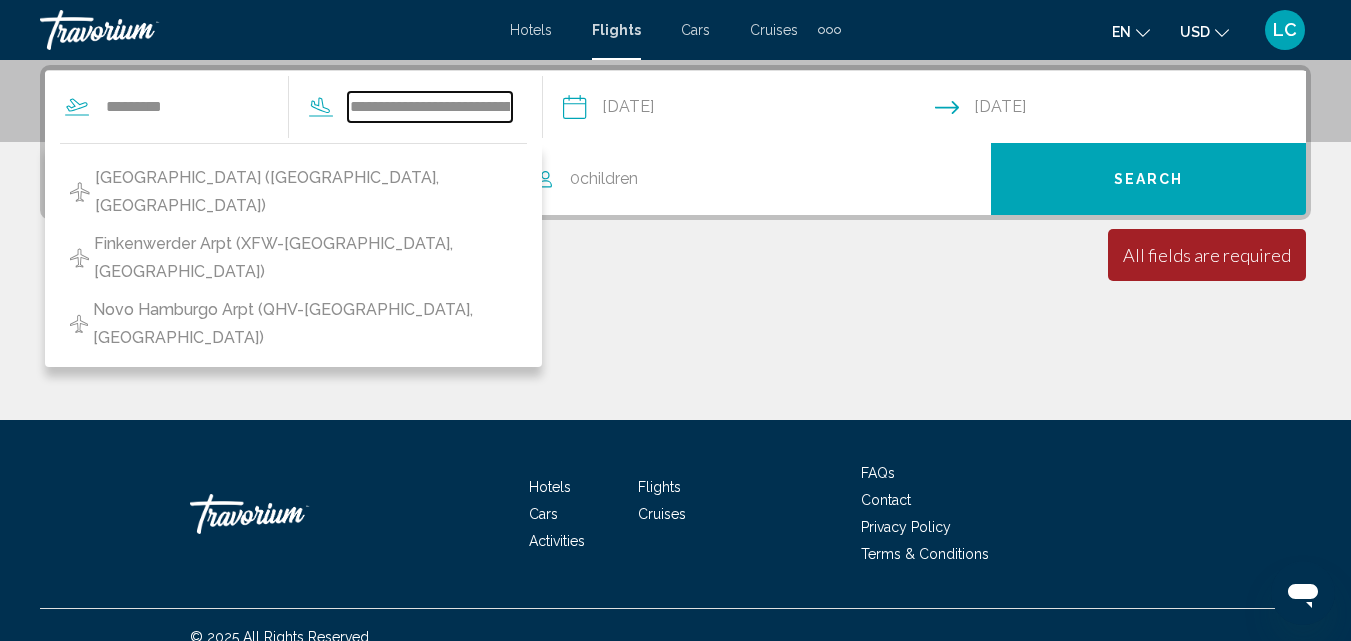 type on "**********" 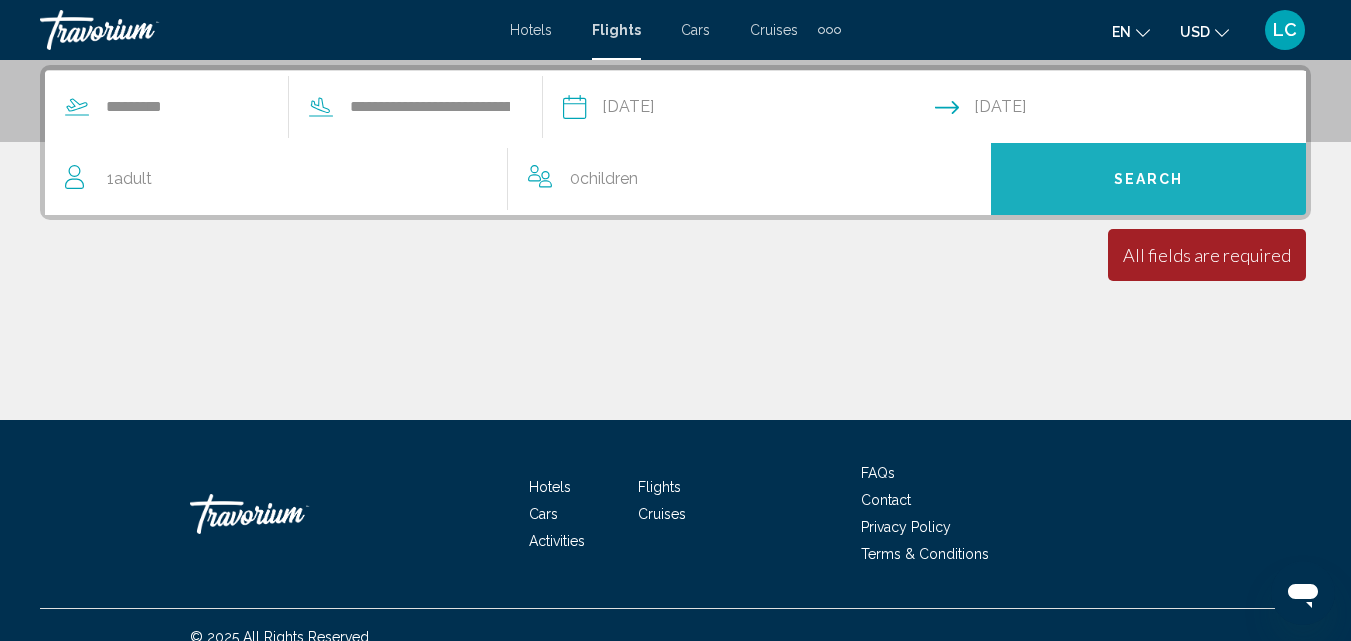click on "Search" at bounding box center (1149, 180) 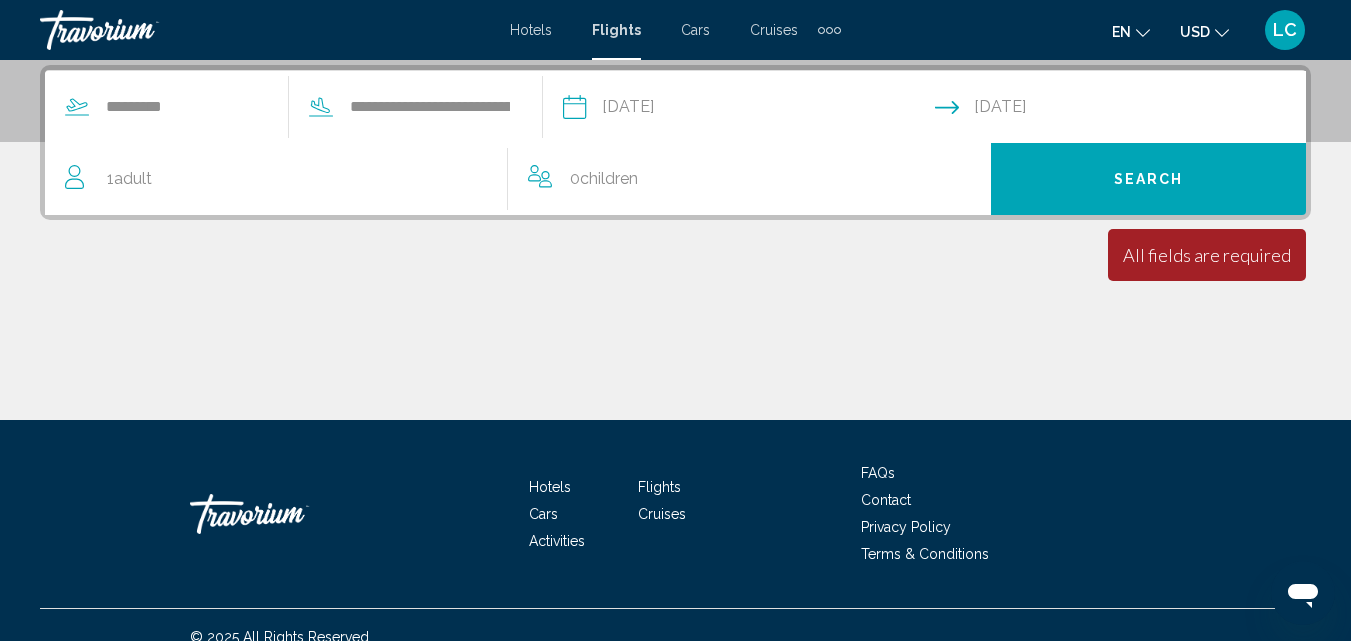 click on "**********" at bounding box center [1125, 110] 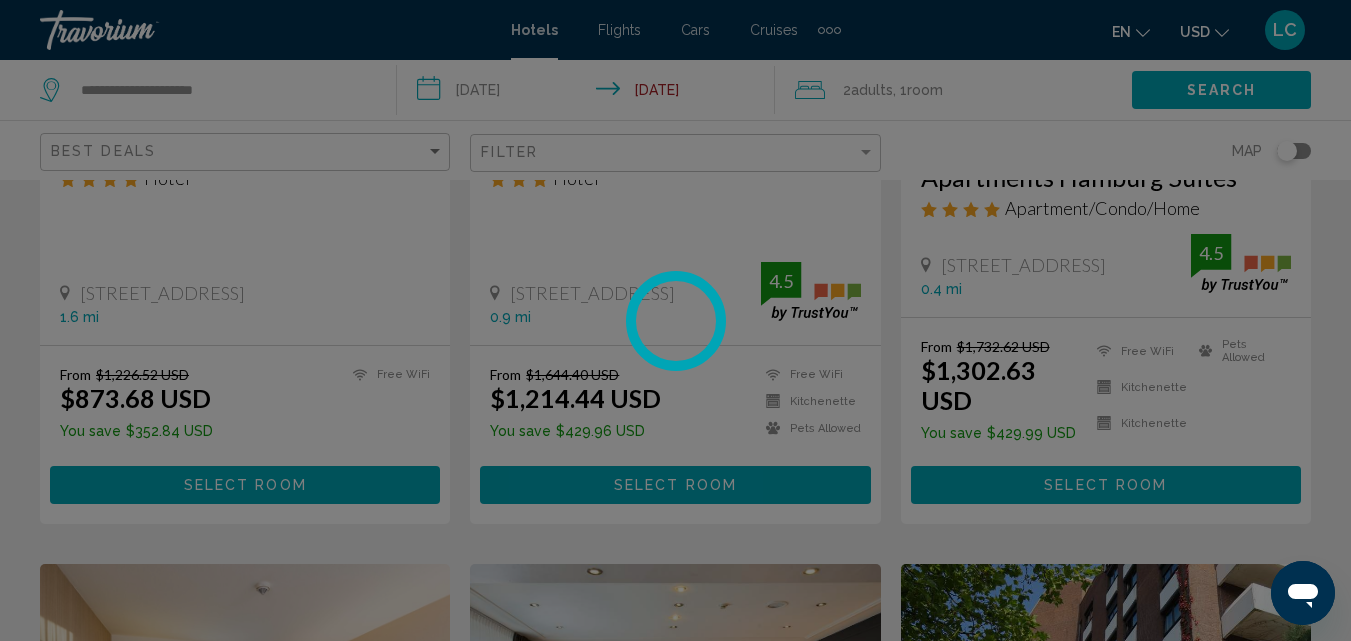 scroll, scrollTop: 0, scrollLeft: 0, axis: both 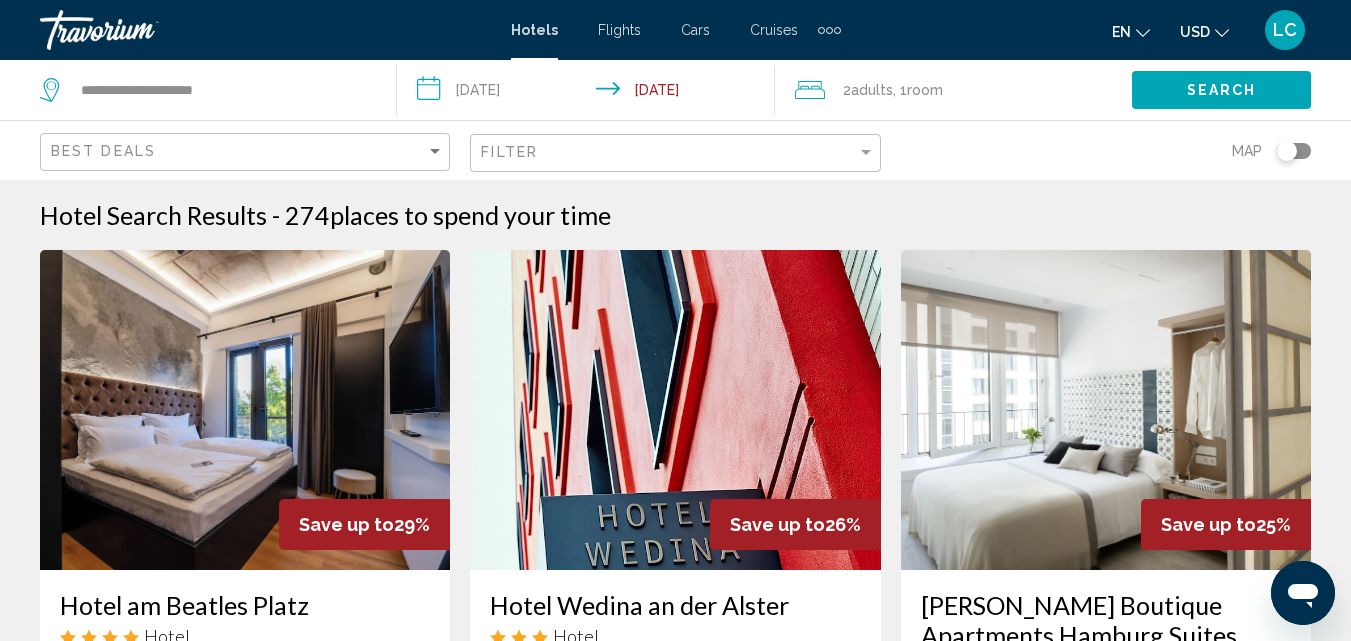 click on "Cruises" at bounding box center (774, 30) 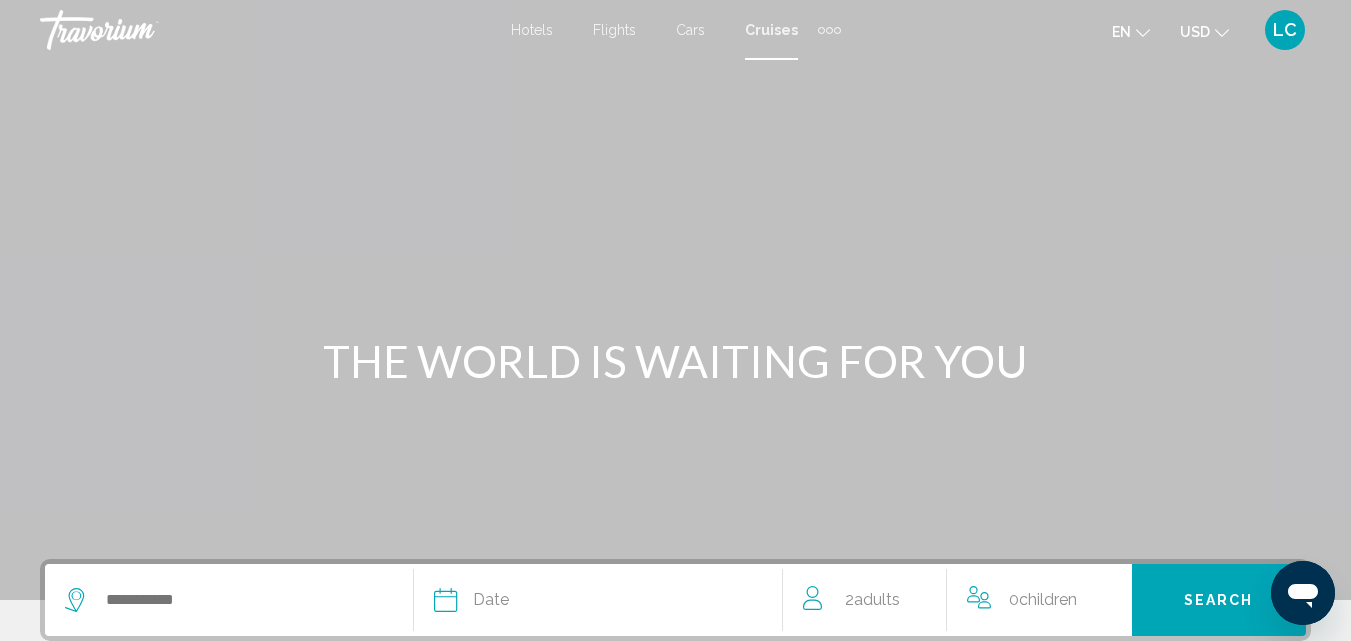 click on "Cruises" at bounding box center [771, 30] 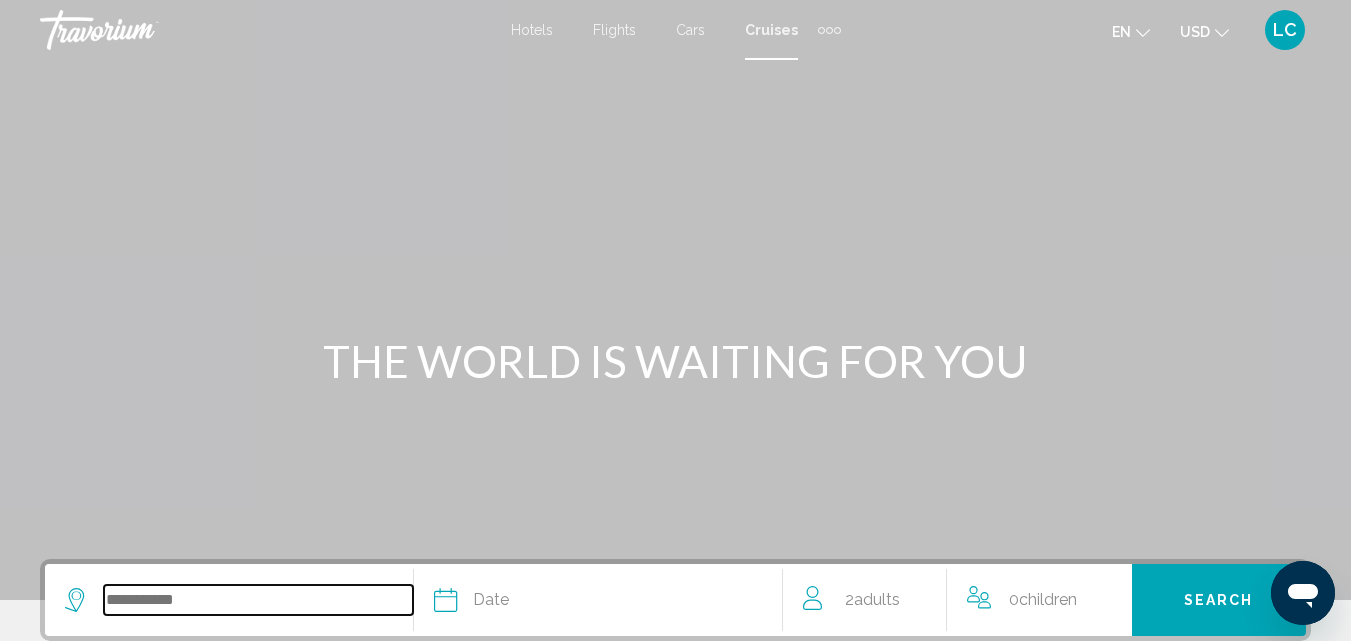 click at bounding box center [258, 600] 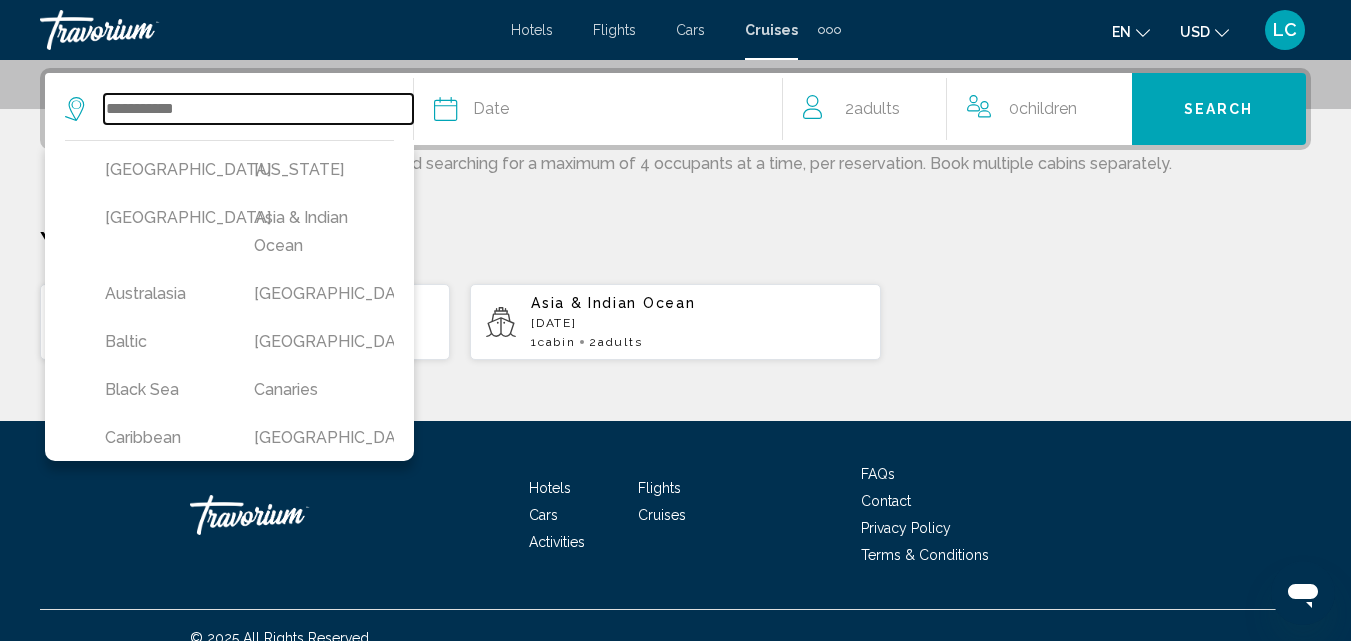 scroll, scrollTop: 494, scrollLeft: 0, axis: vertical 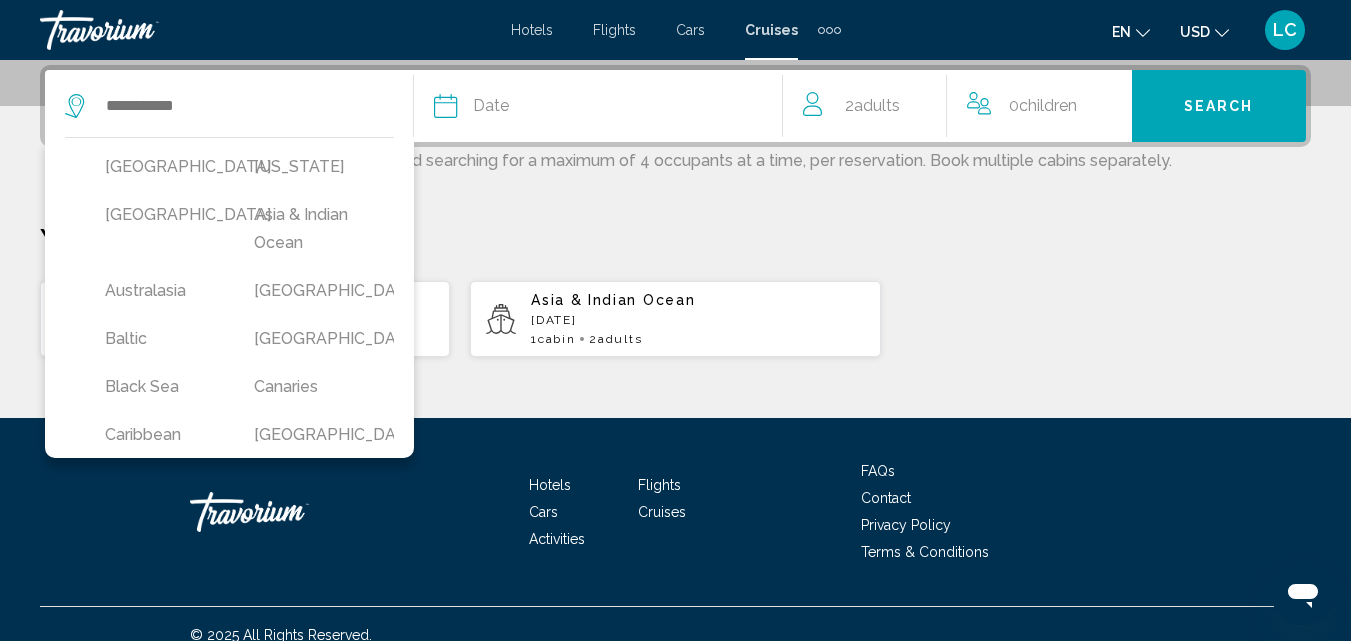 click on "Hotels" at bounding box center [532, 30] 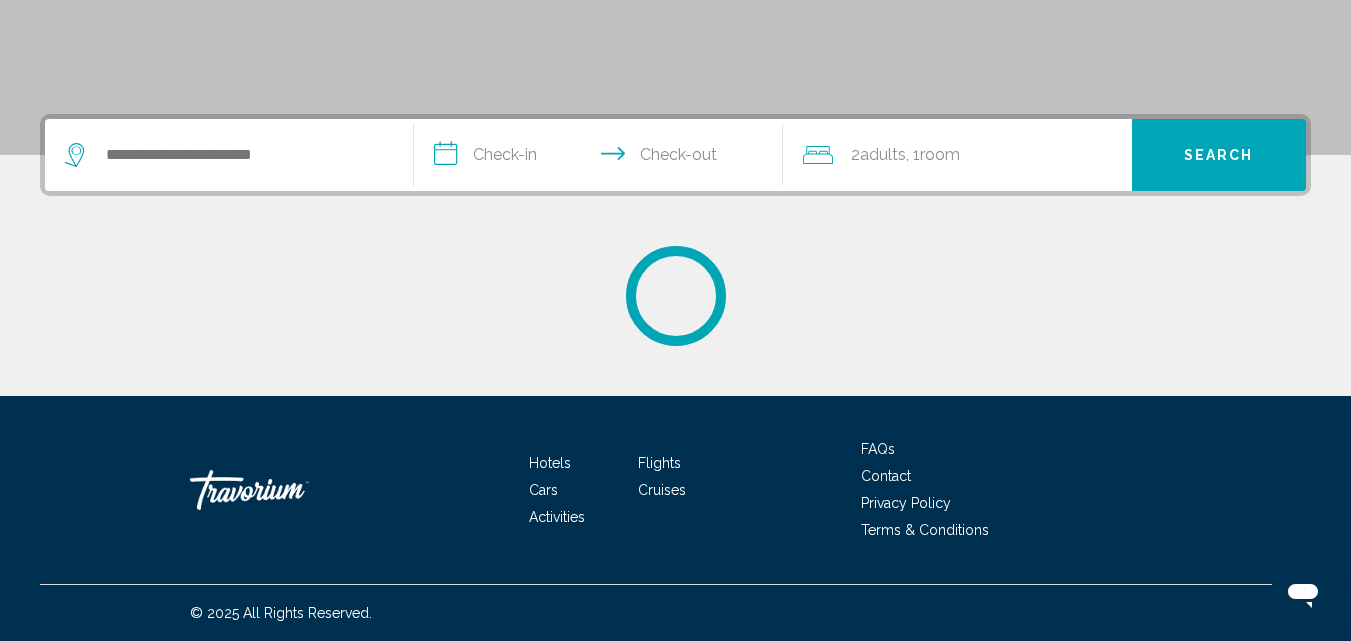 scroll, scrollTop: 0, scrollLeft: 0, axis: both 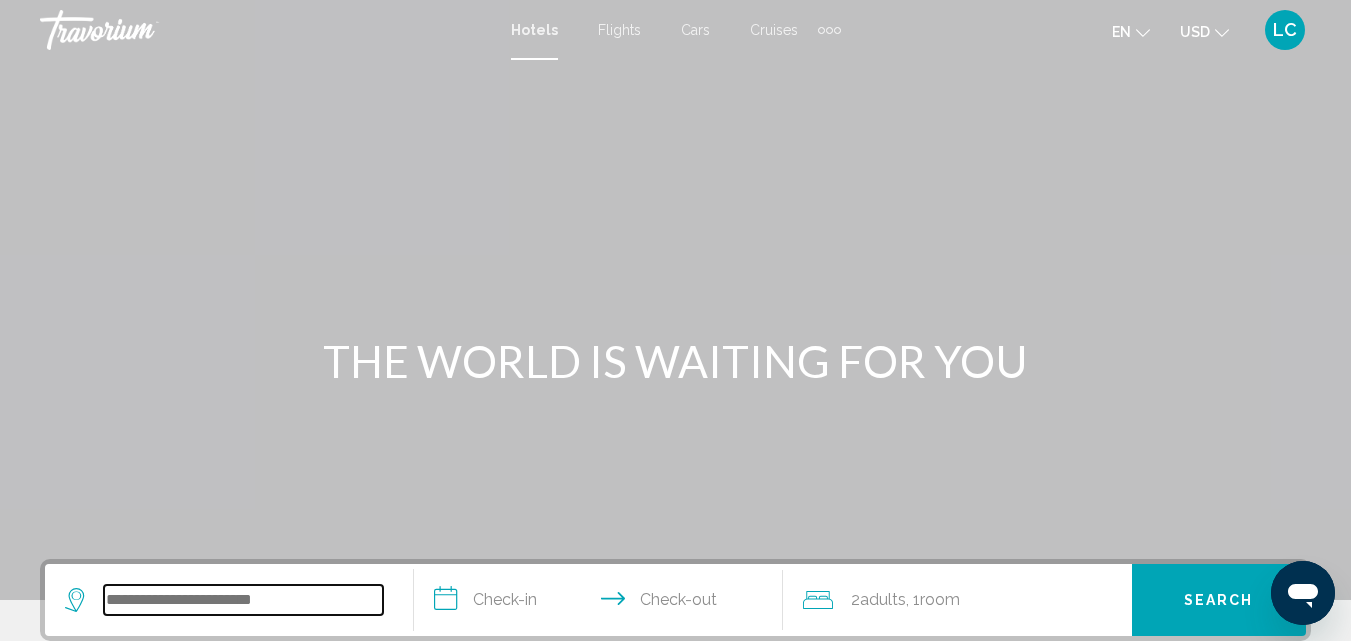 click at bounding box center [243, 600] 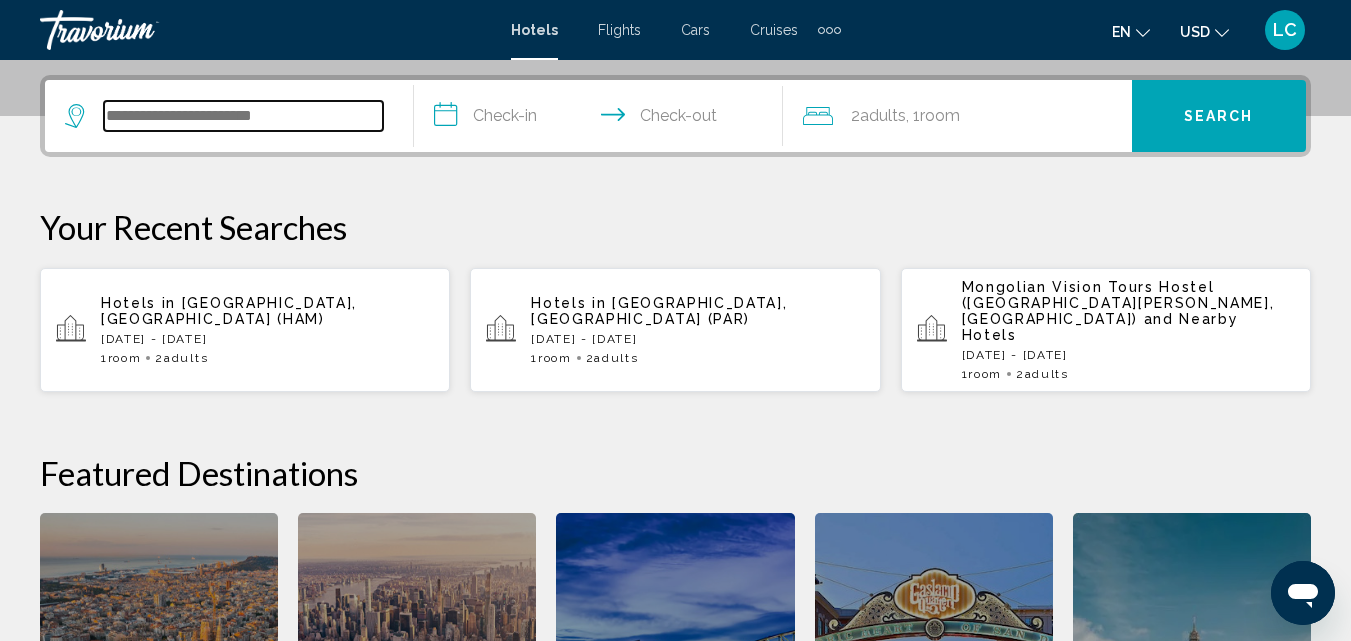 scroll, scrollTop: 494, scrollLeft: 0, axis: vertical 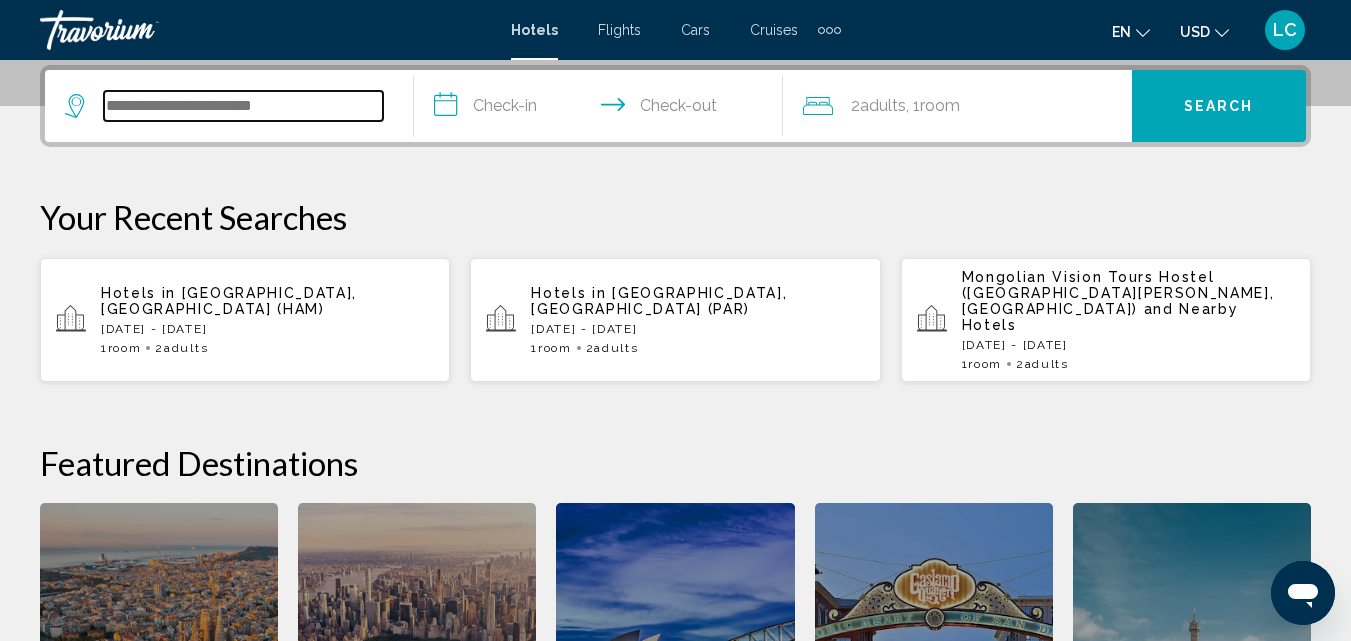 click at bounding box center [243, 106] 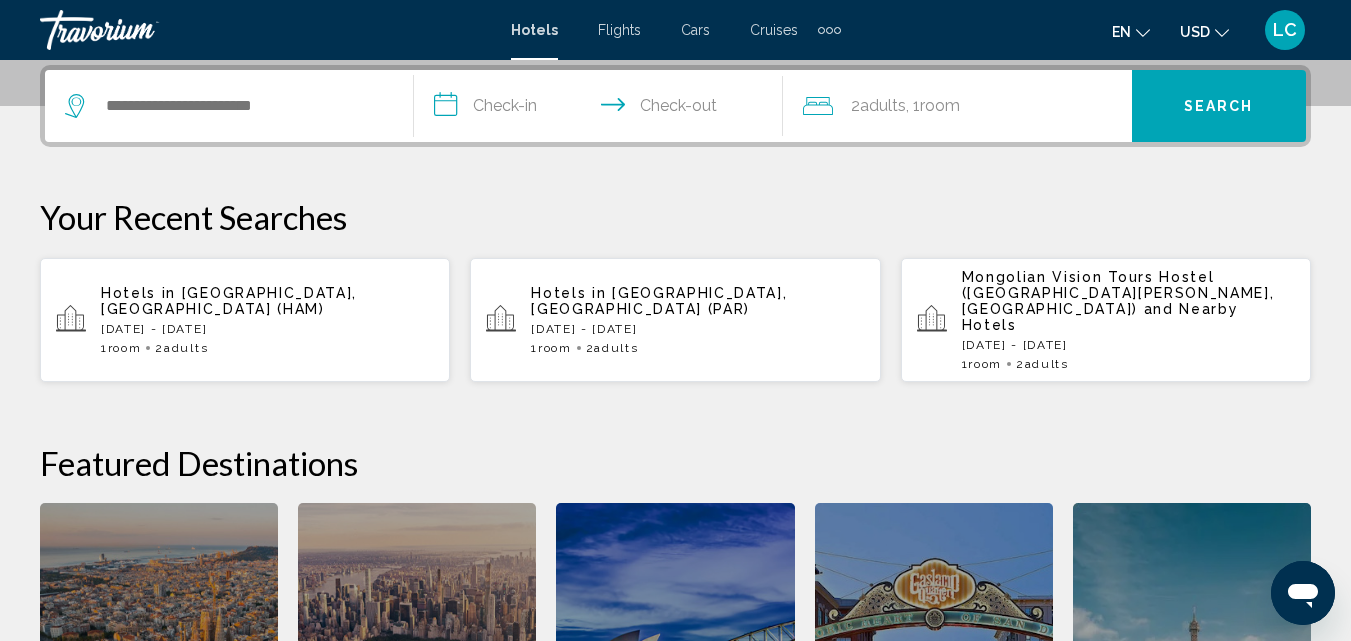 click on "and Nearby Hotels" at bounding box center (1100, 317) 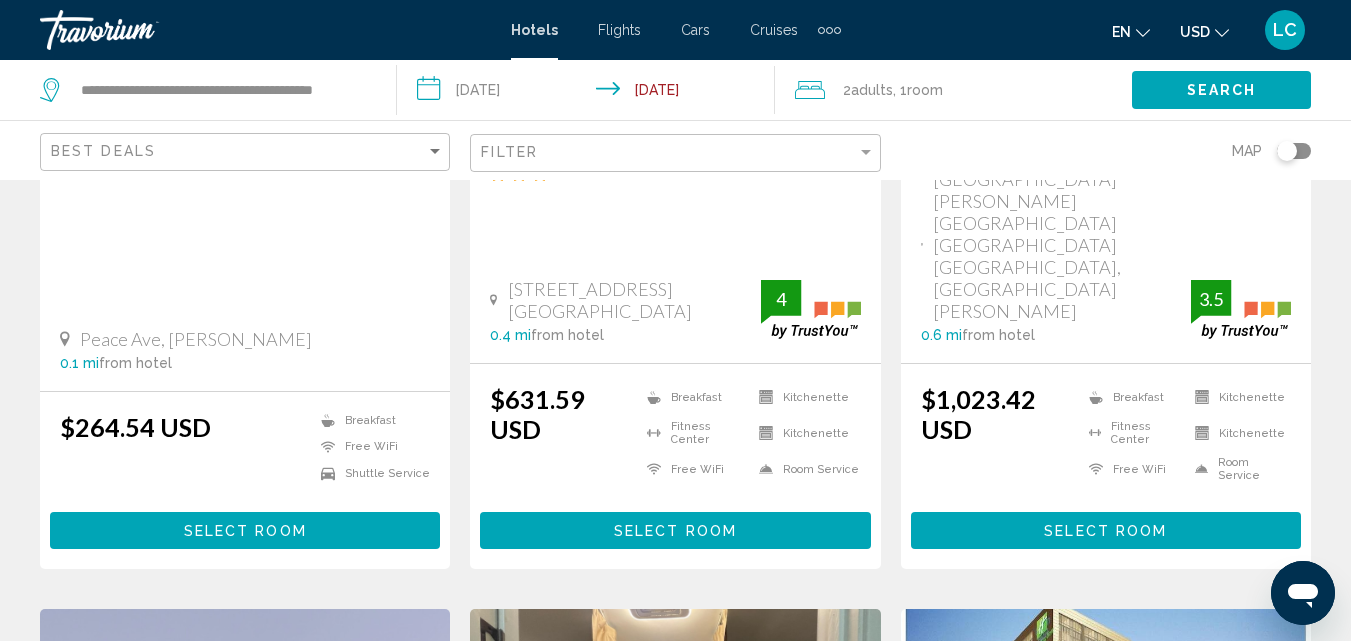 scroll, scrollTop: 0, scrollLeft: 0, axis: both 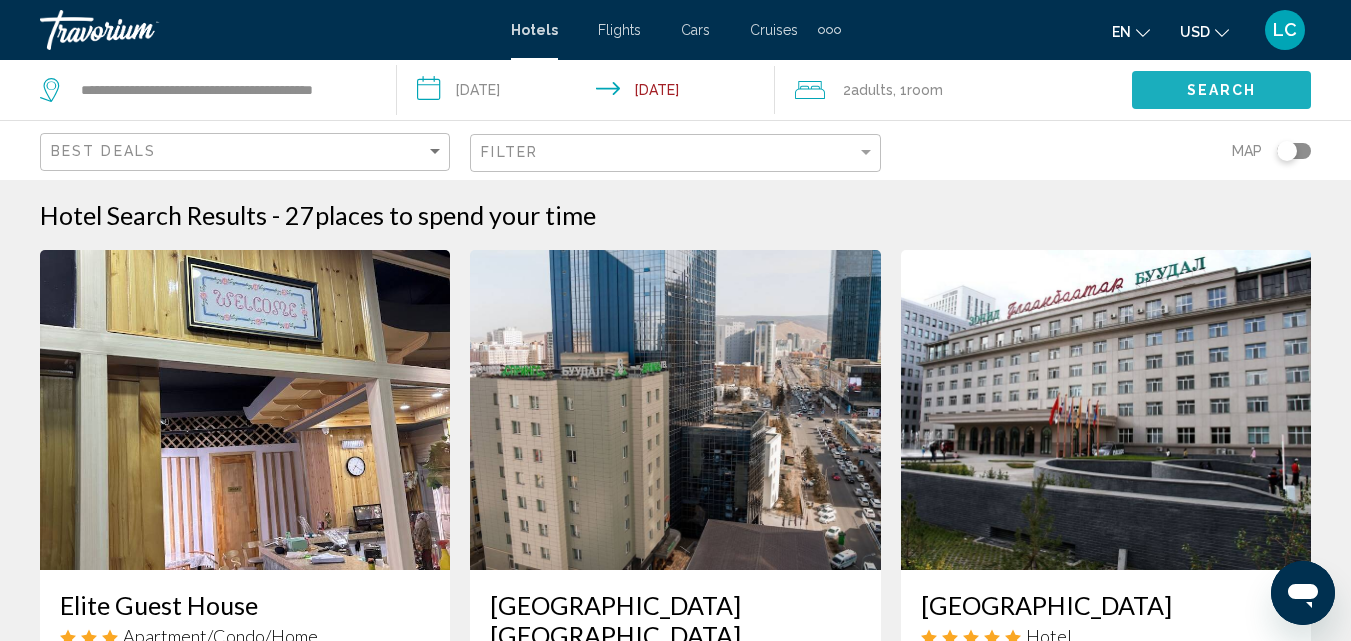 click on "Search" 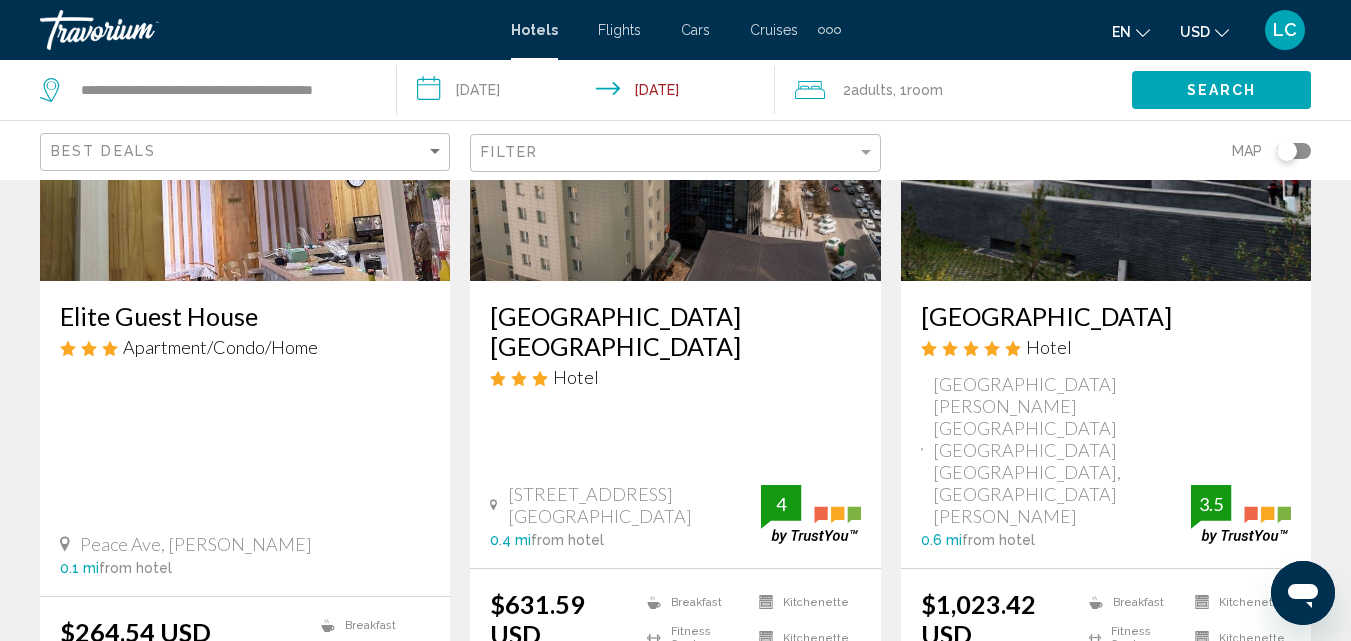 scroll, scrollTop: 295, scrollLeft: 0, axis: vertical 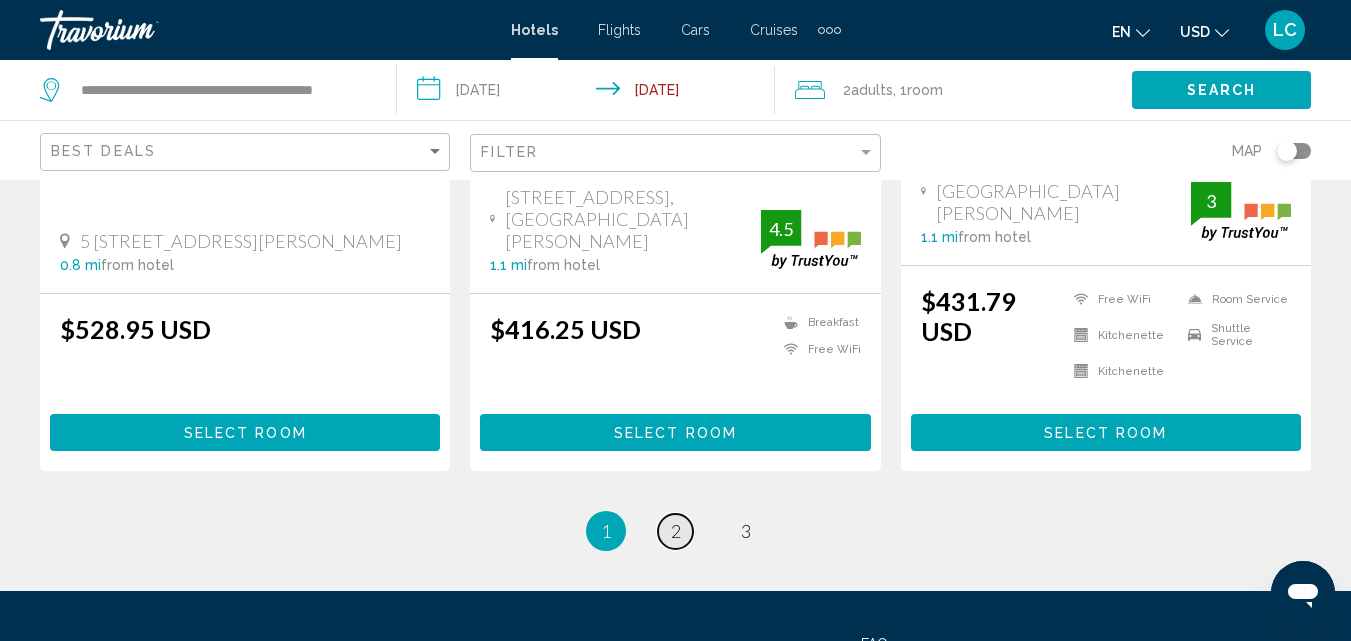 click on "2" at bounding box center [676, 531] 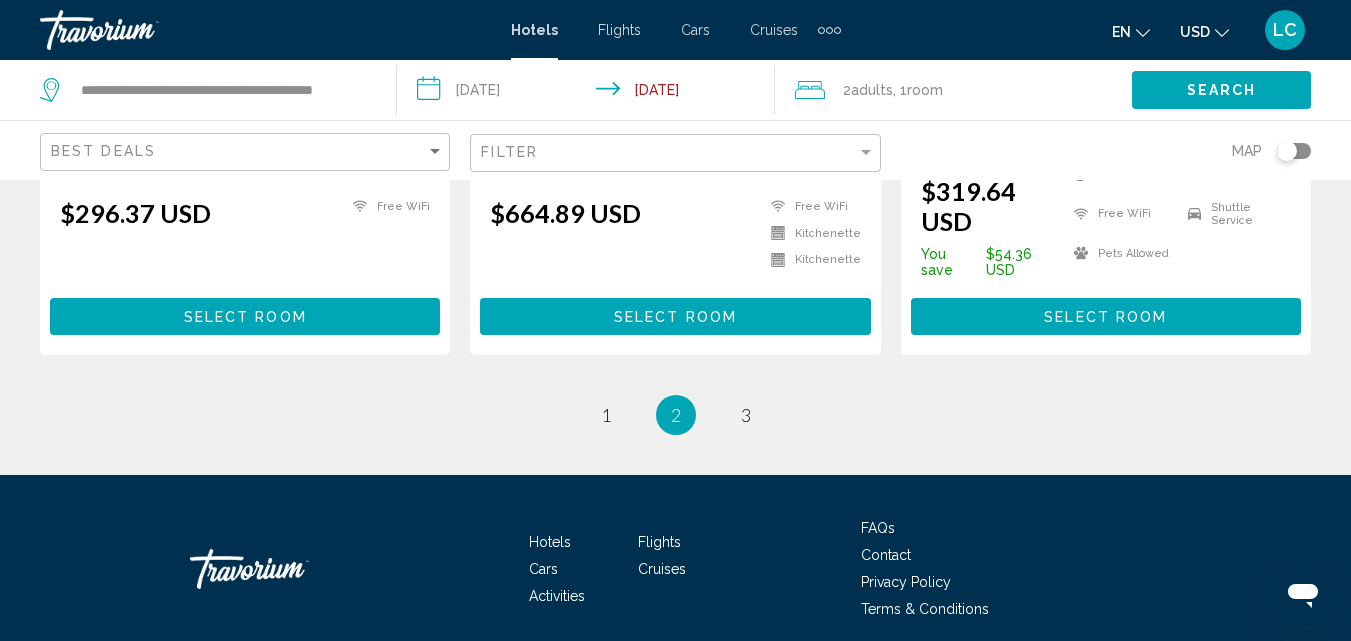 scroll, scrollTop: 0, scrollLeft: 0, axis: both 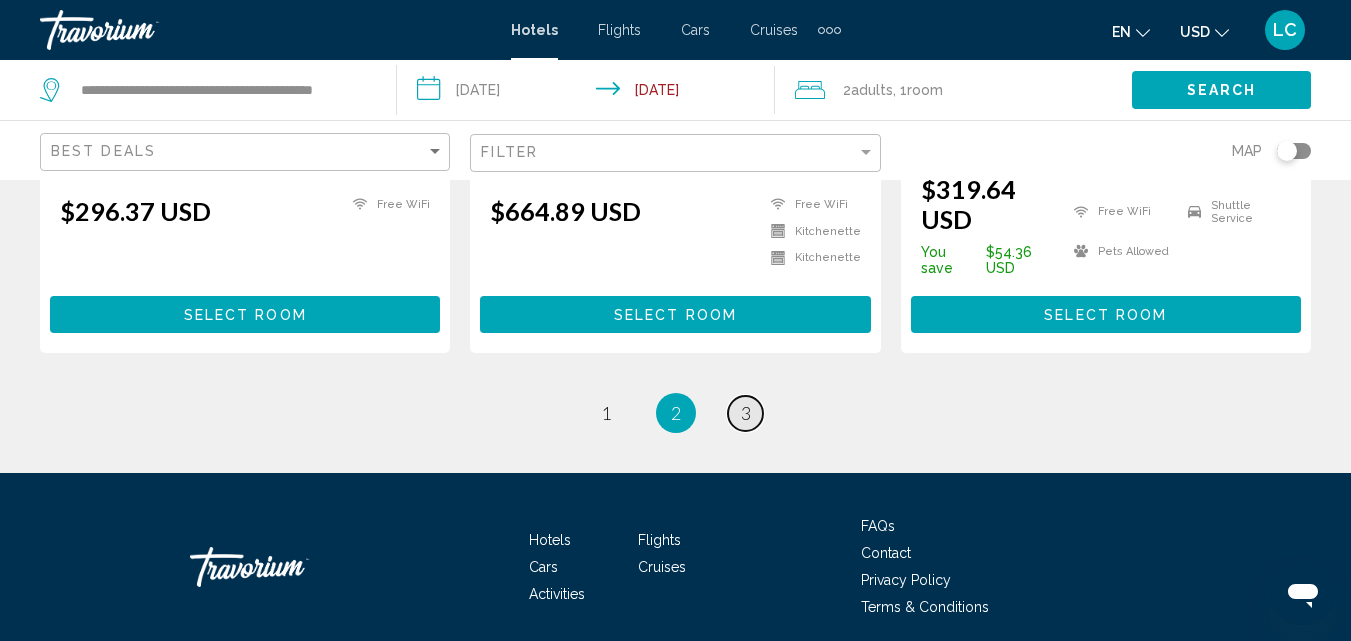 click on "page  3" at bounding box center [745, 413] 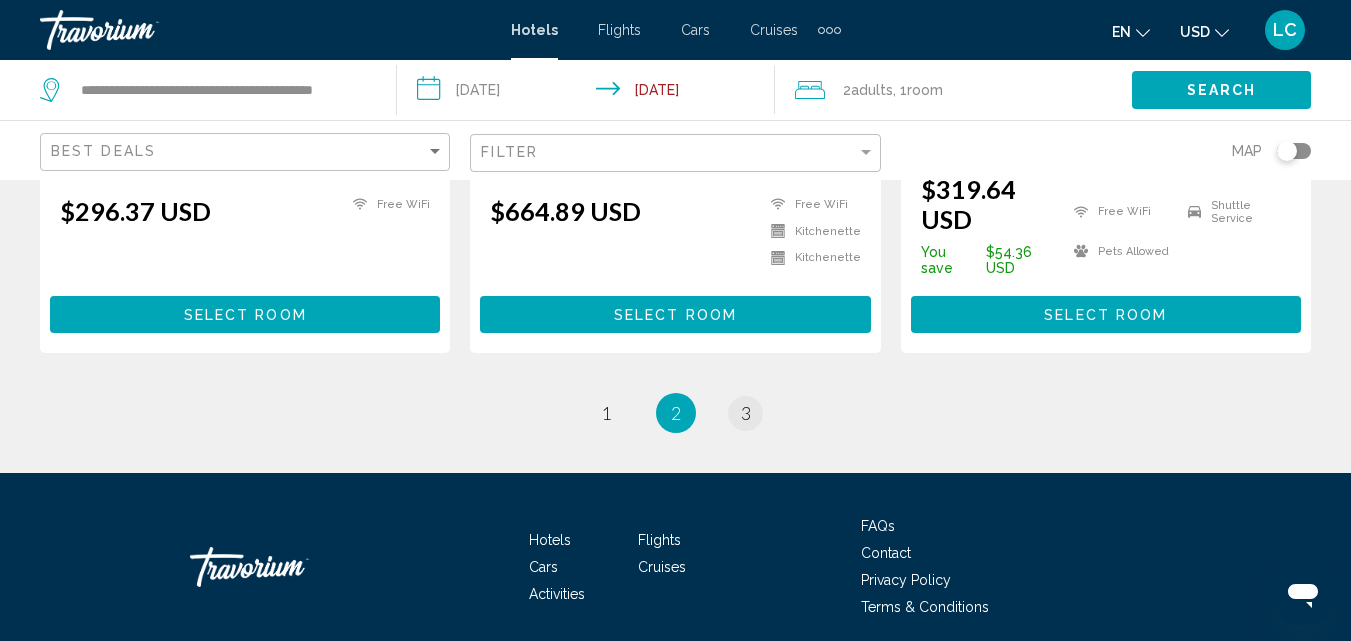 scroll, scrollTop: 0, scrollLeft: 0, axis: both 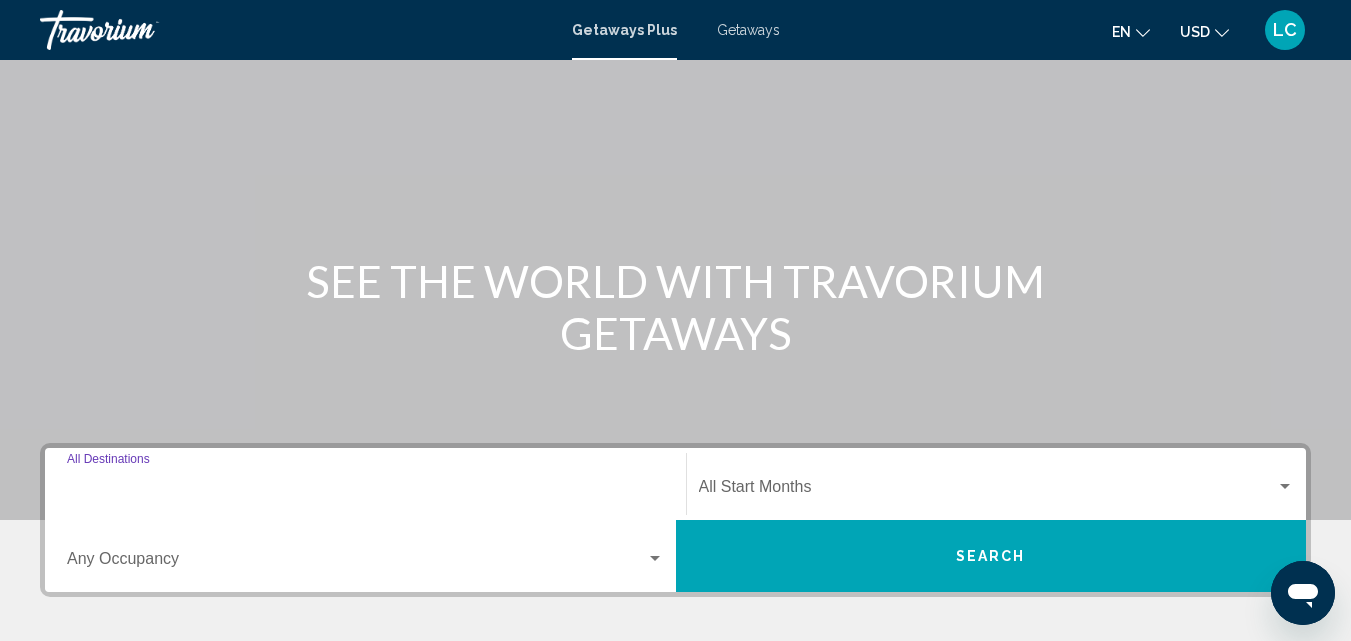 click on "Destination All Destinations" at bounding box center (365, 491) 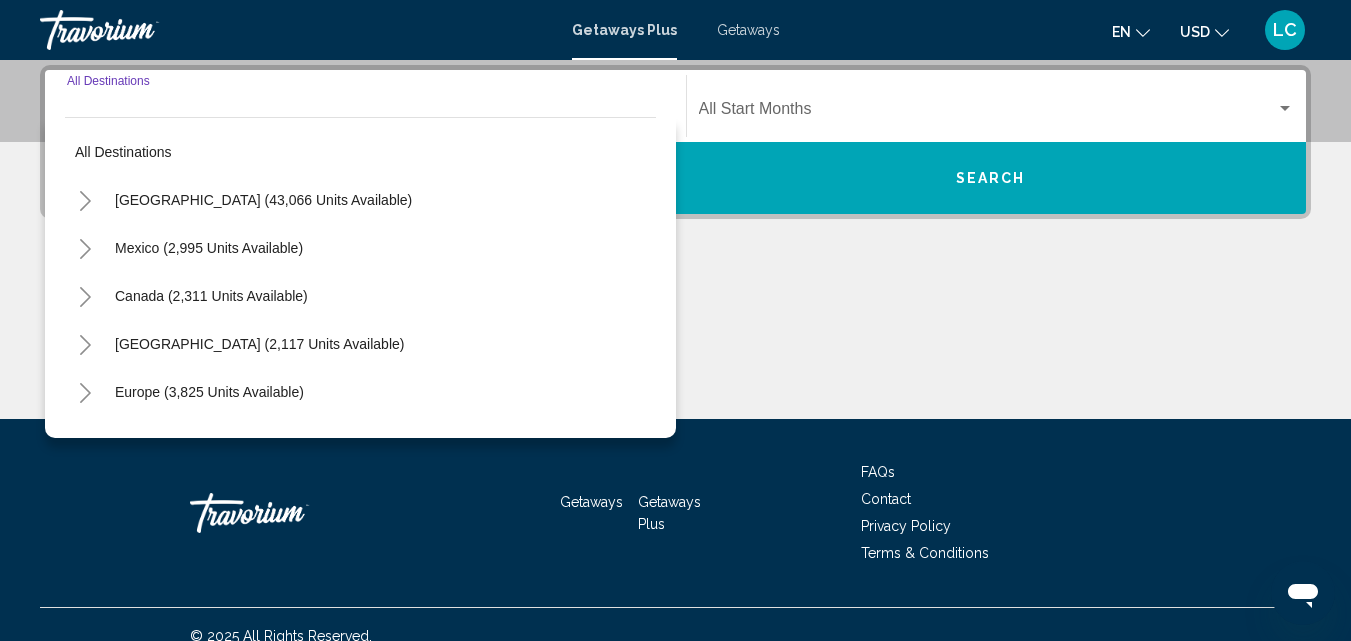 scroll, scrollTop: 481, scrollLeft: 0, axis: vertical 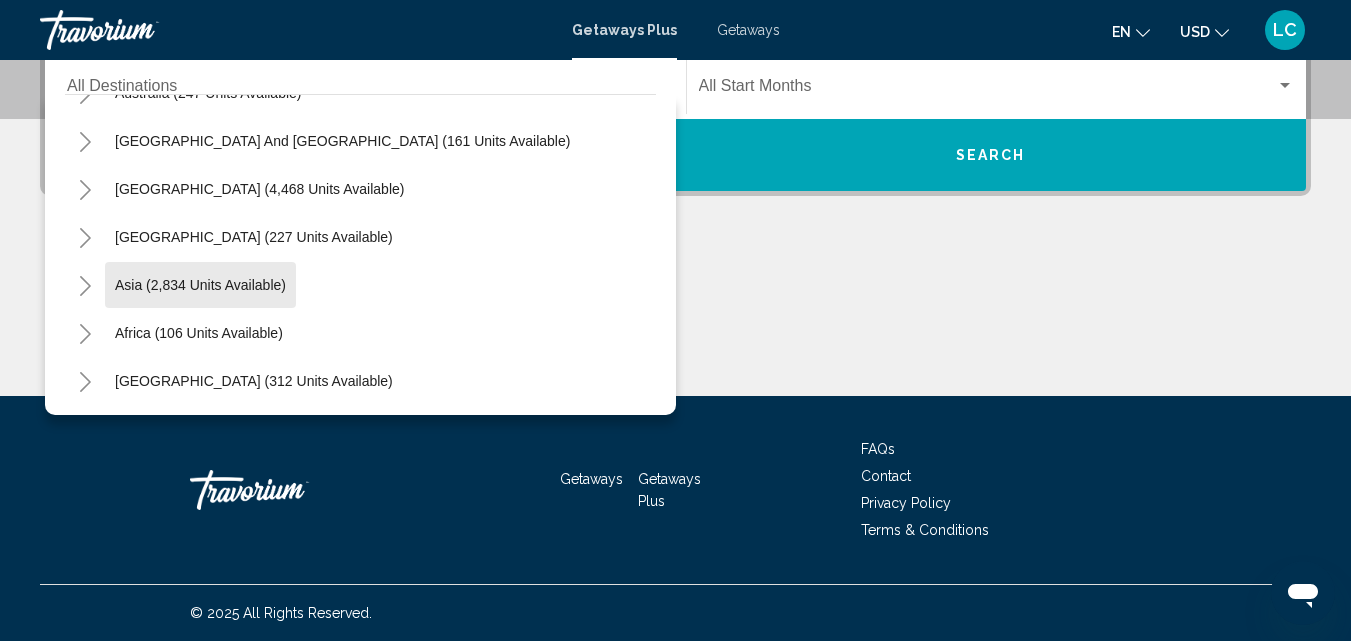 click on "Asia (2,834 units available)" 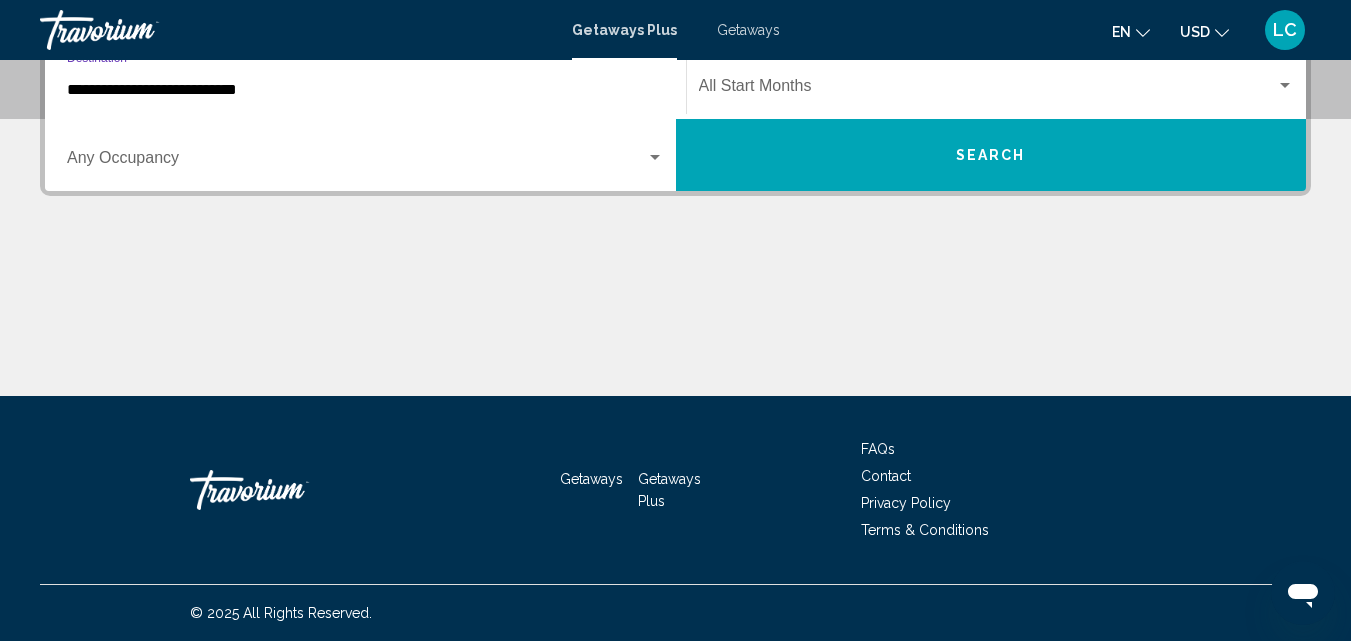 scroll, scrollTop: 458, scrollLeft: 0, axis: vertical 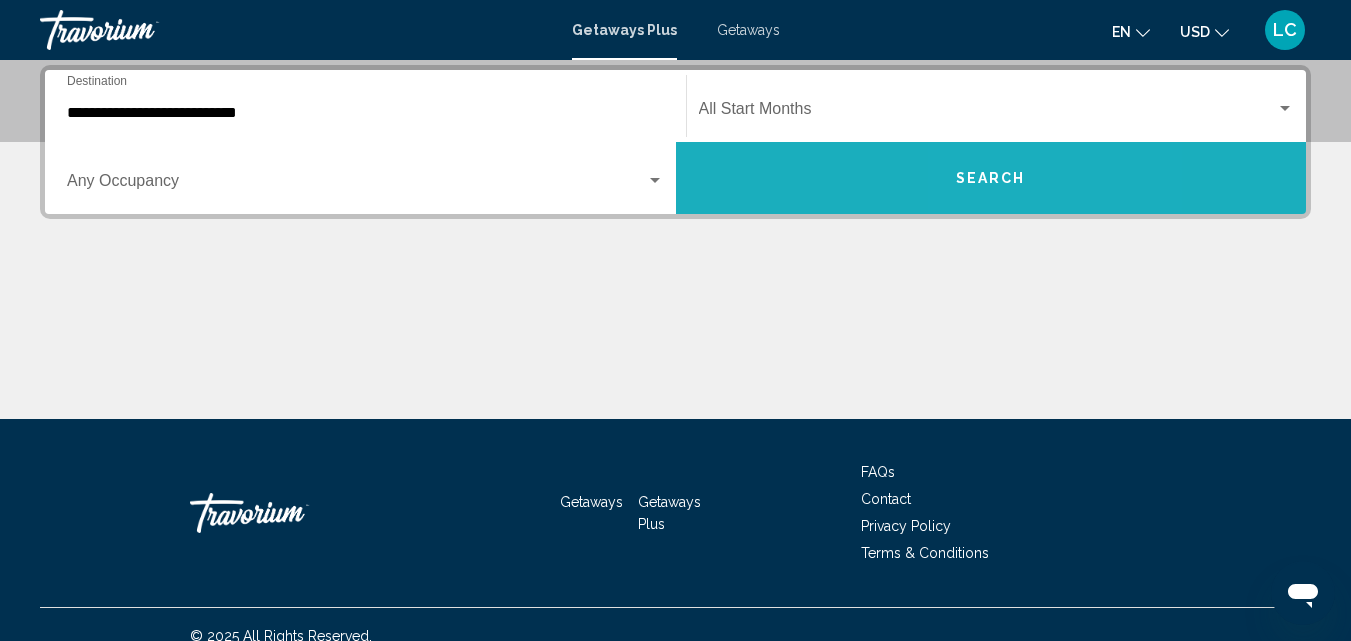 click on "Search" at bounding box center [991, 177] 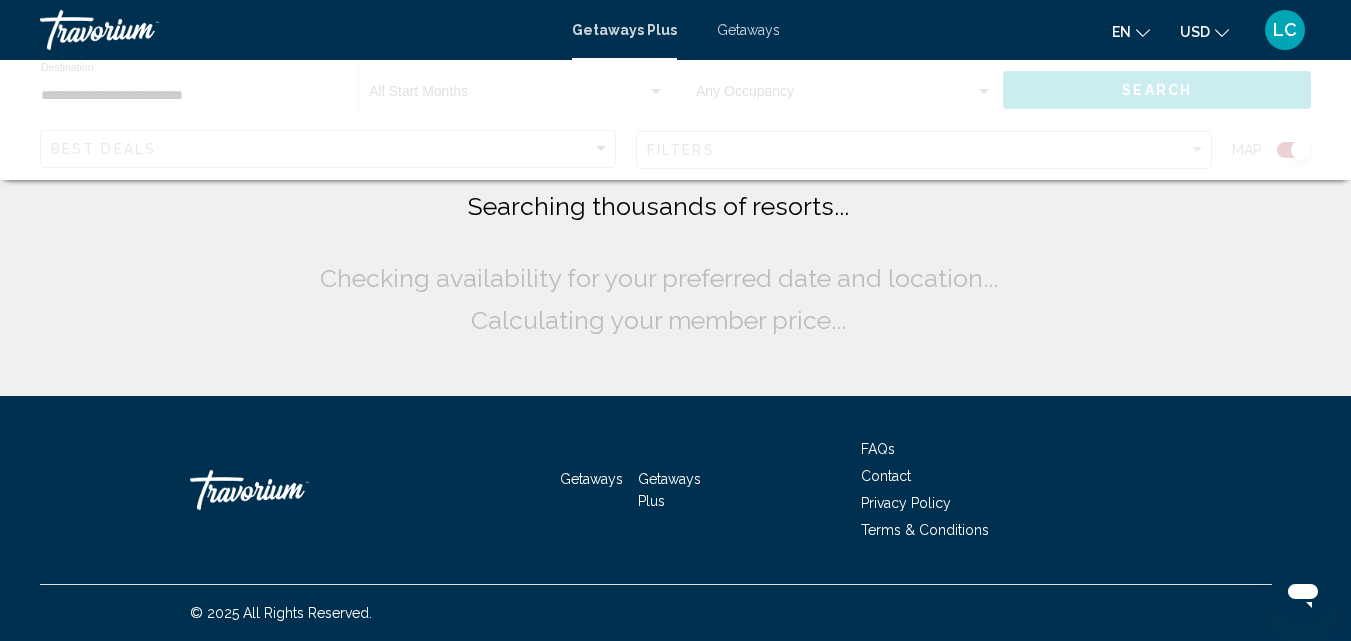 scroll, scrollTop: 0, scrollLeft: 0, axis: both 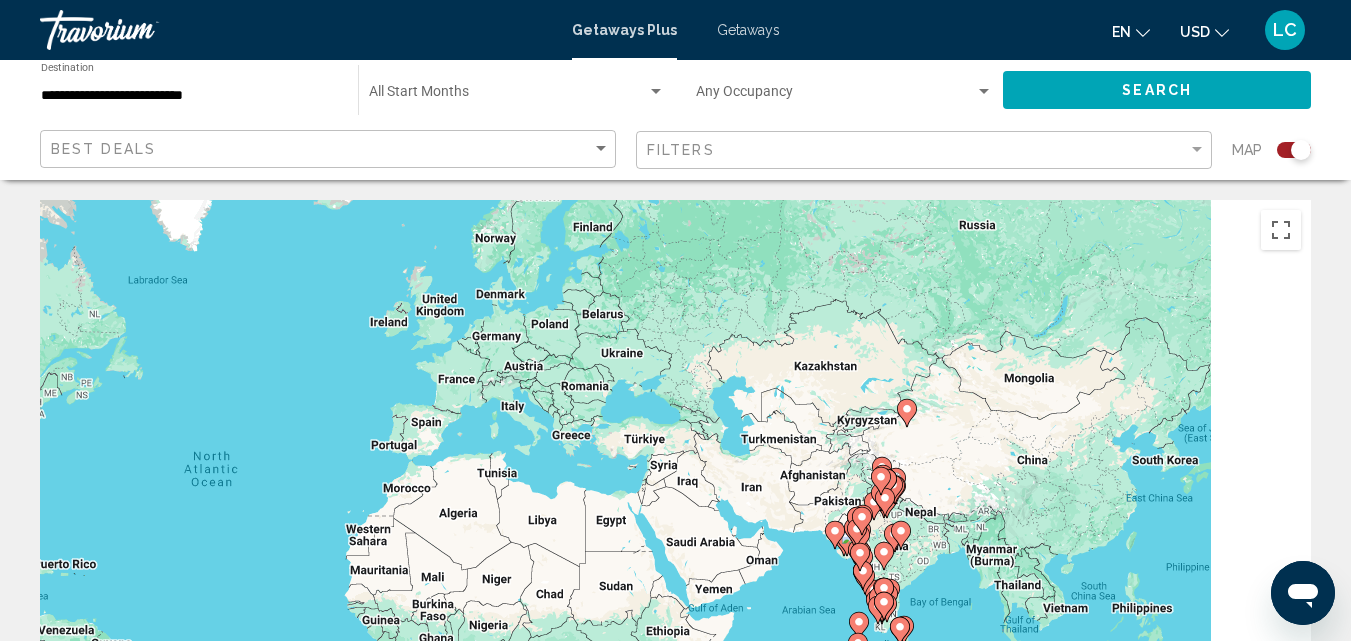 drag, startPoint x: 1265, startPoint y: 386, endPoint x: 859, endPoint y: 384, distance: 406.0049 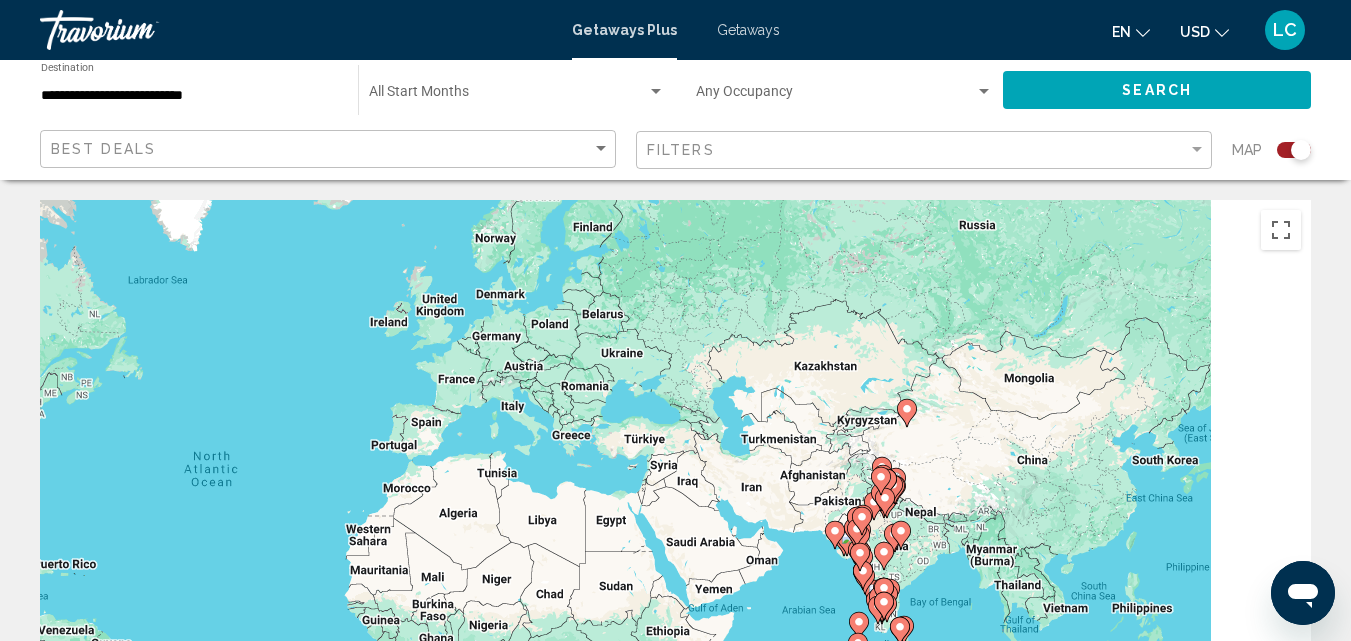 click on "To navigate, press the arrow keys. To activate drag with keyboard, press Alt + Enter. Once in keyboard drag state, use the arrow keys to move the marker. To complete the drag, press the Enter key. To cancel, press Escape." at bounding box center (675, 500) 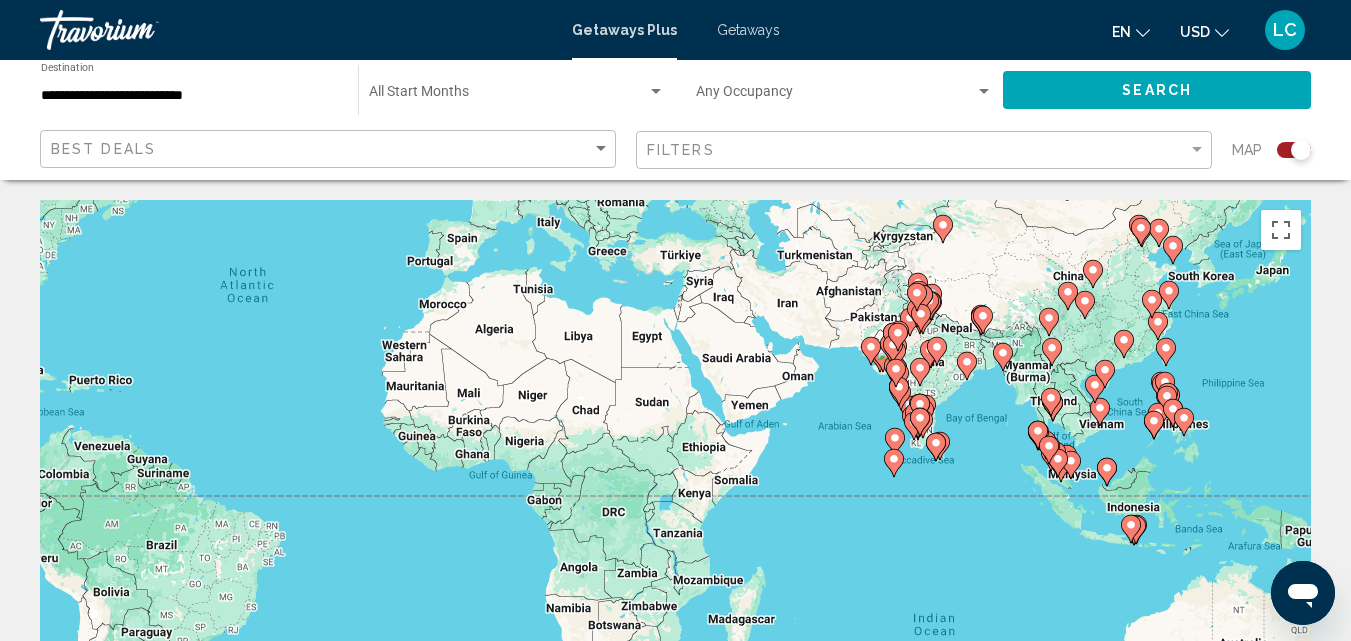 drag, startPoint x: 1045, startPoint y: 575, endPoint x: 1084, endPoint y: 392, distance: 187.10959 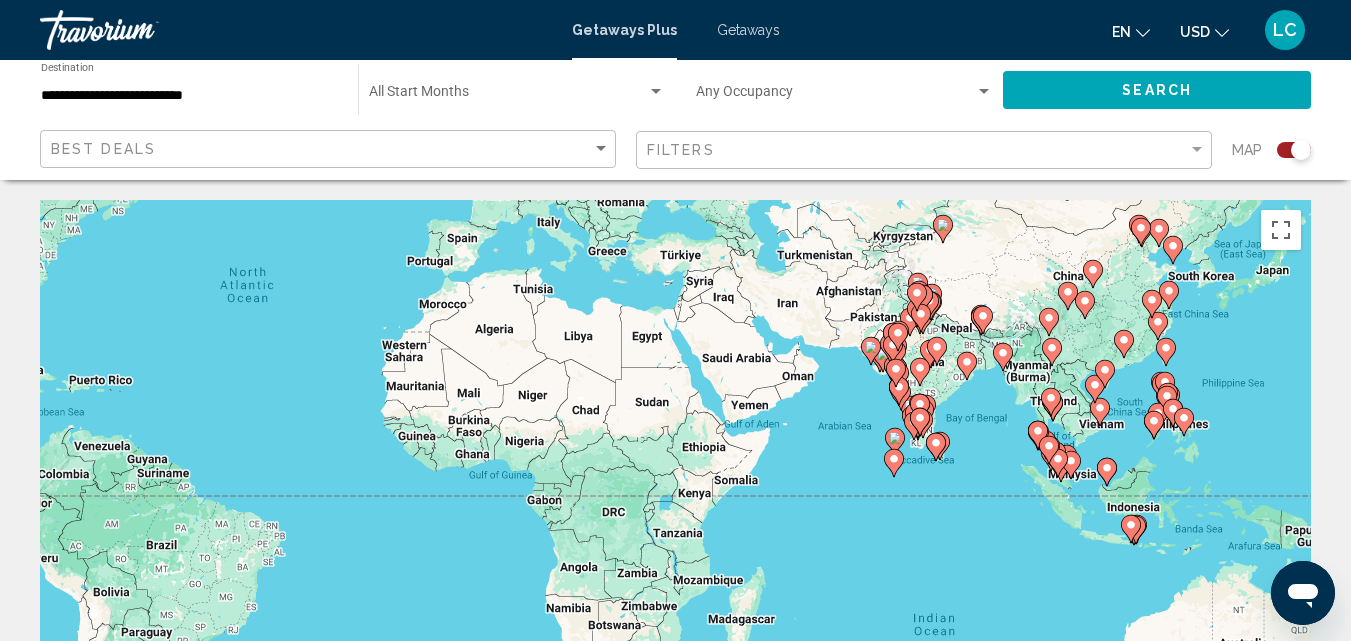 click on "To navigate, press the arrow keys. To activate drag with keyboard, press Alt + Enter. Once in keyboard drag state, use the arrow keys to move the marker. To complete the drag, press the Enter key. To cancel, press Escape." at bounding box center [675, 500] 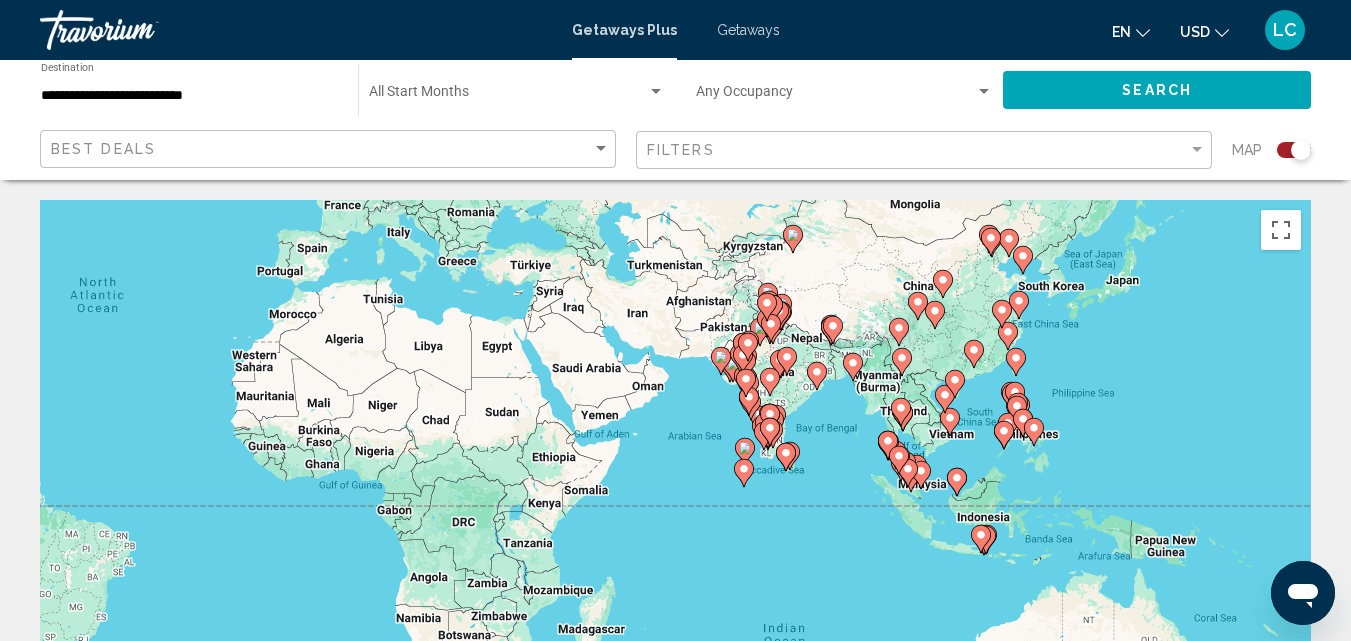 drag, startPoint x: 1240, startPoint y: 550, endPoint x: 1089, endPoint y: 558, distance: 151.21178 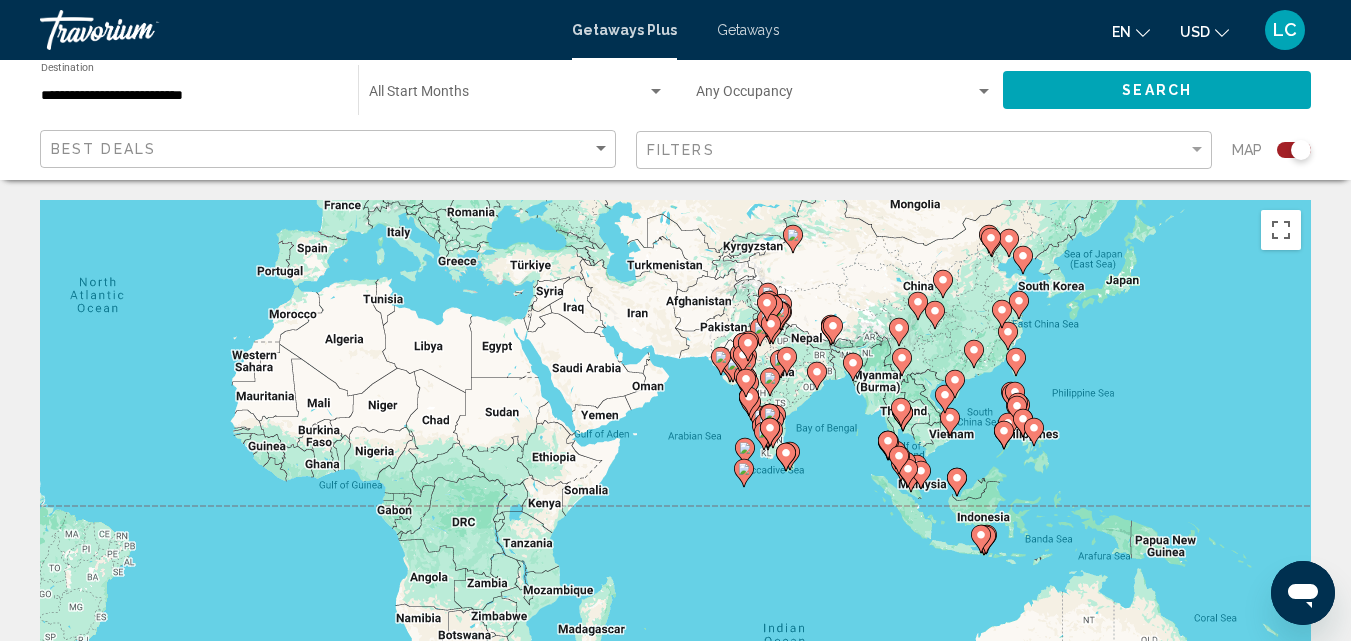 click on "To navigate, press the arrow keys. To activate drag with keyboard, press Alt + Enter. Once in keyboard drag state, use the arrow keys to move the marker. To complete the drag, press the Enter key. To cancel, press Escape." at bounding box center [675, 500] 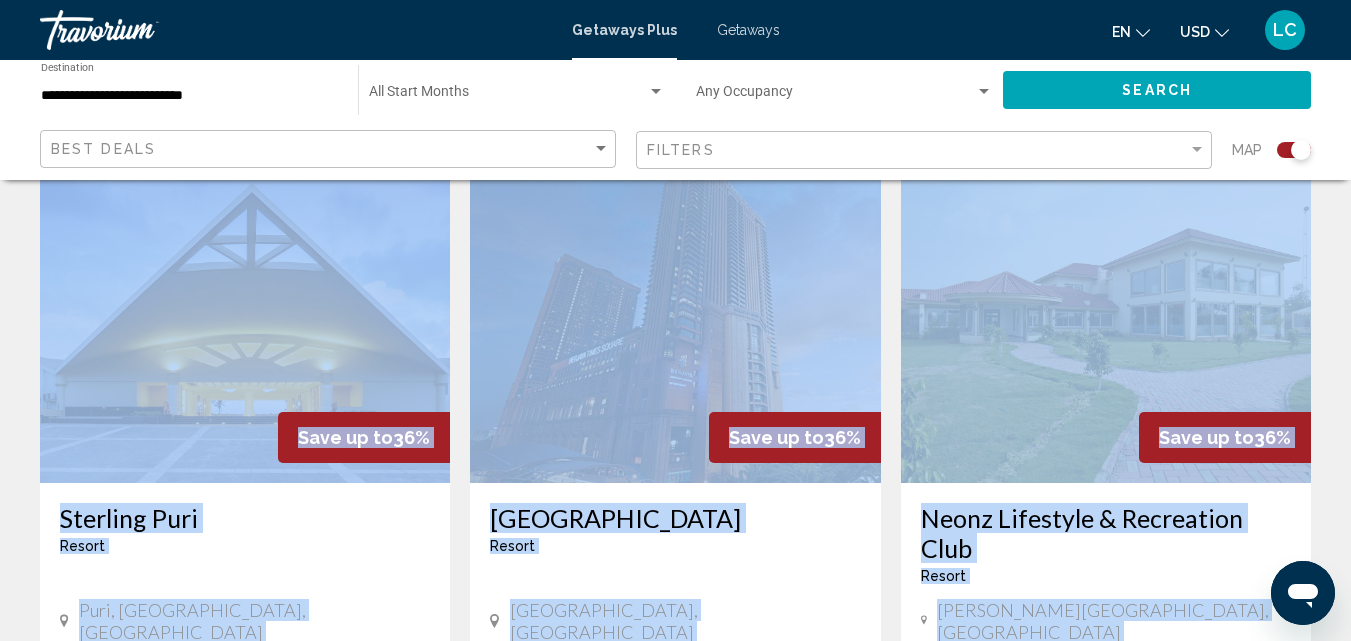 drag, startPoint x: 1081, startPoint y: 422, endPoint x: 1141, endPoint y: 655, distance: 240.60133 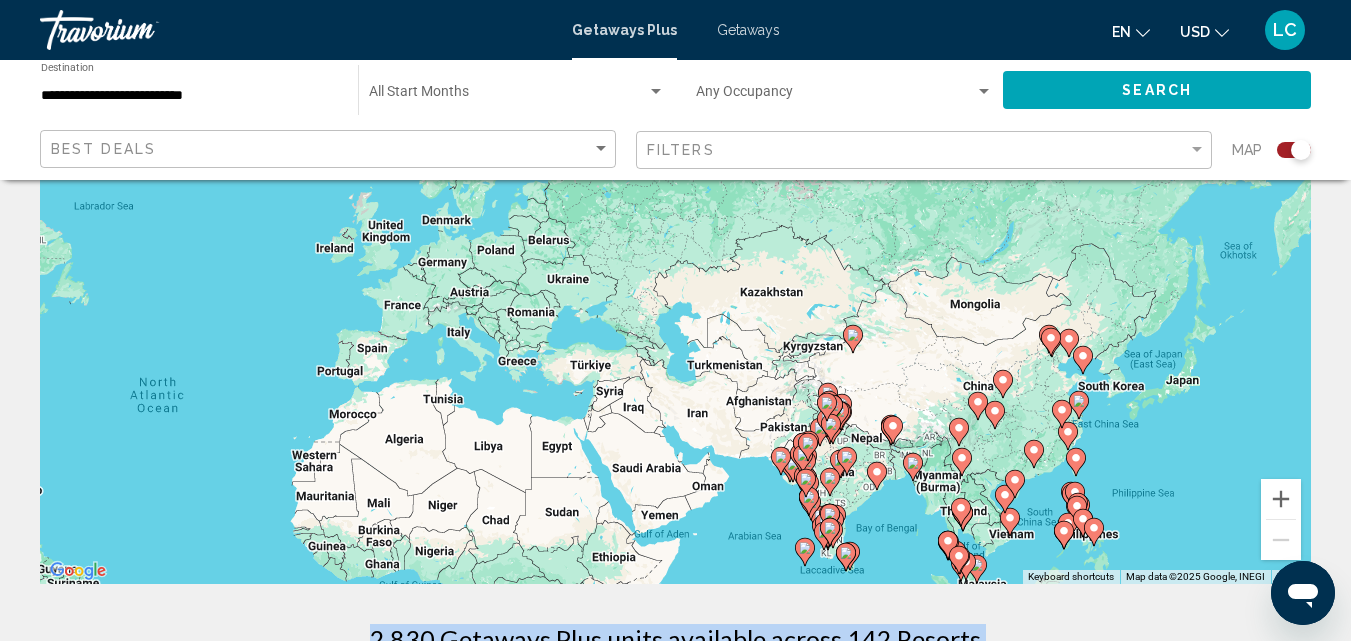 scroll, scrollTop: 156, scrollLeft: 0, axis: vertical 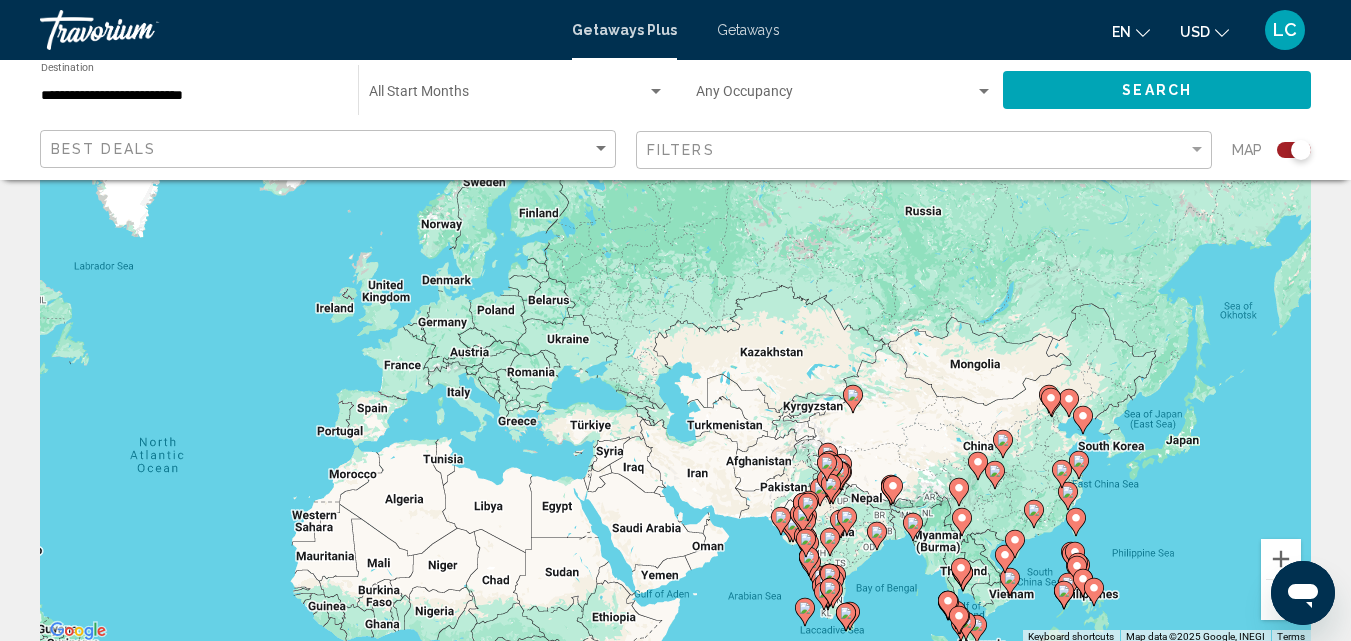 click on "To navigate, press the arrow keys. To activate drag with keyboard, press Alt + Enter. Once in keyboard drag state, use the arrow keys to move the marker. To complete the drag, press the Enter key. To cancel, press Escape." at bounding box center (675, 344) 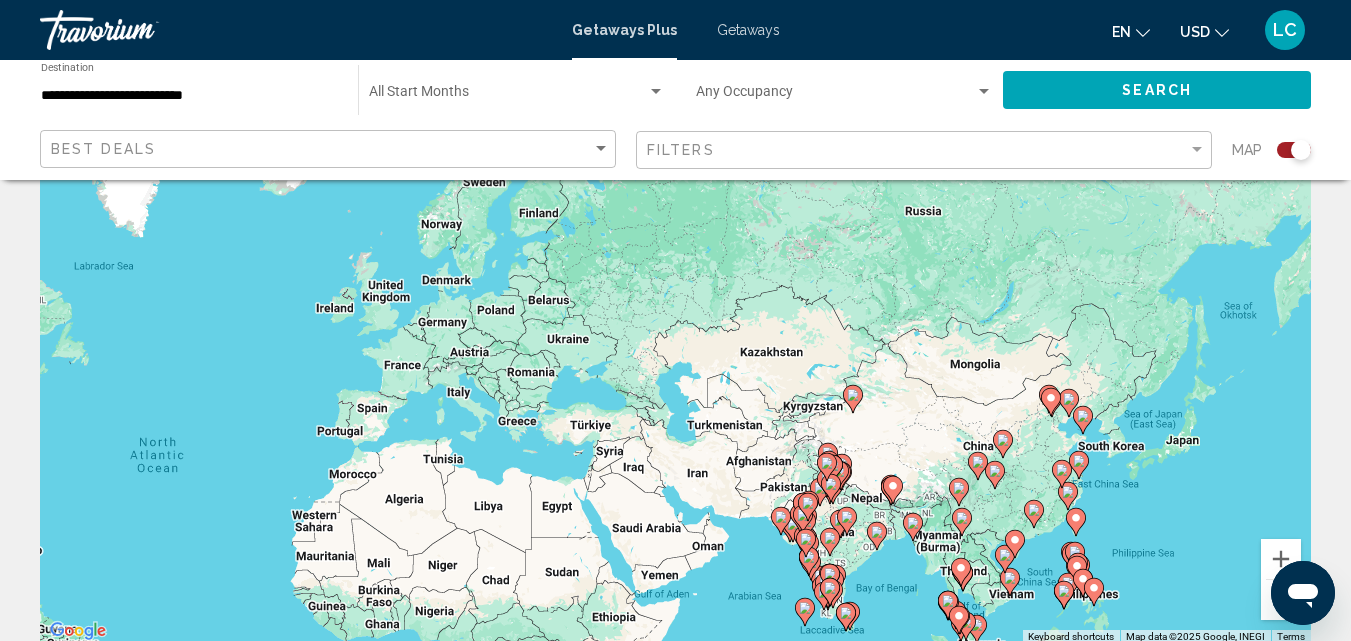 click on "To navigate, press the arrow keys. To activate drag with keyboard, press Alt + Enter. Once in keyboard drag state, use the arrow keys to move the marker. To complete the drag, press the Enter key. To cancel, press Escape." at bounding box center [675, 344] 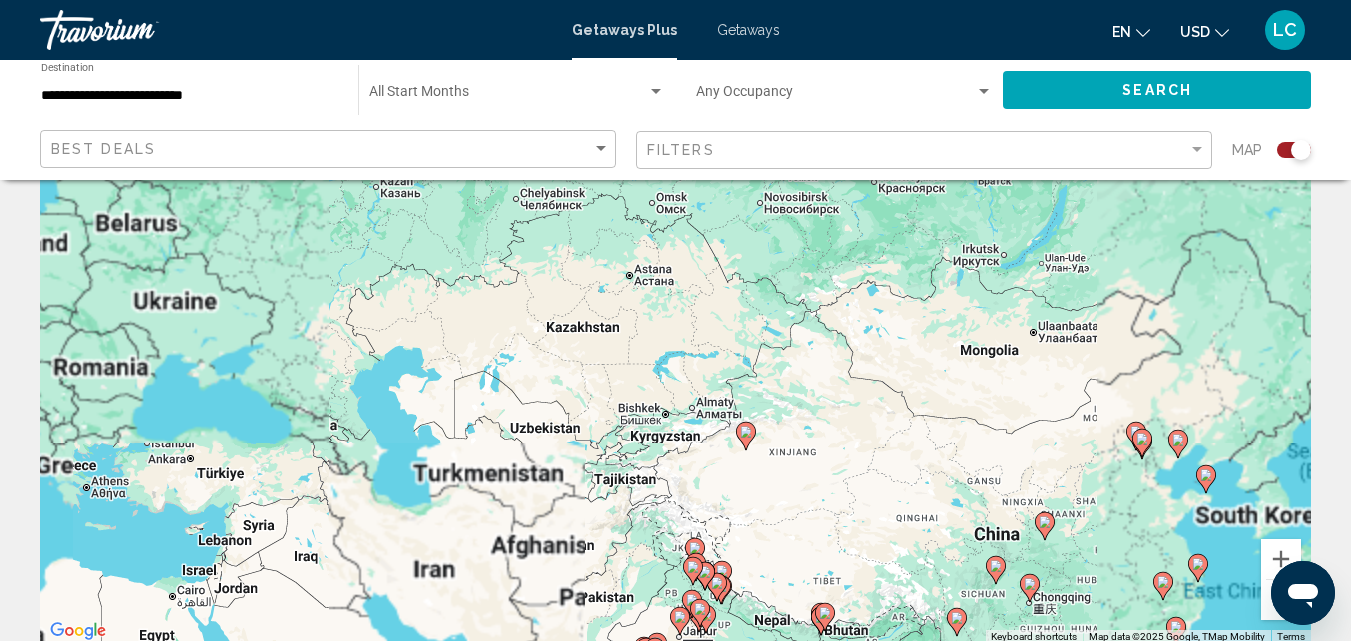 click on "To navigate, press the arrow keys. To activate drag with keyboard, press Alt + Enter. Once in keyboard drag state, use the arrow keys to move the marker. To complete the drag, press the Enter key. To cancel, press Escape." at bounding box center (675, 344) 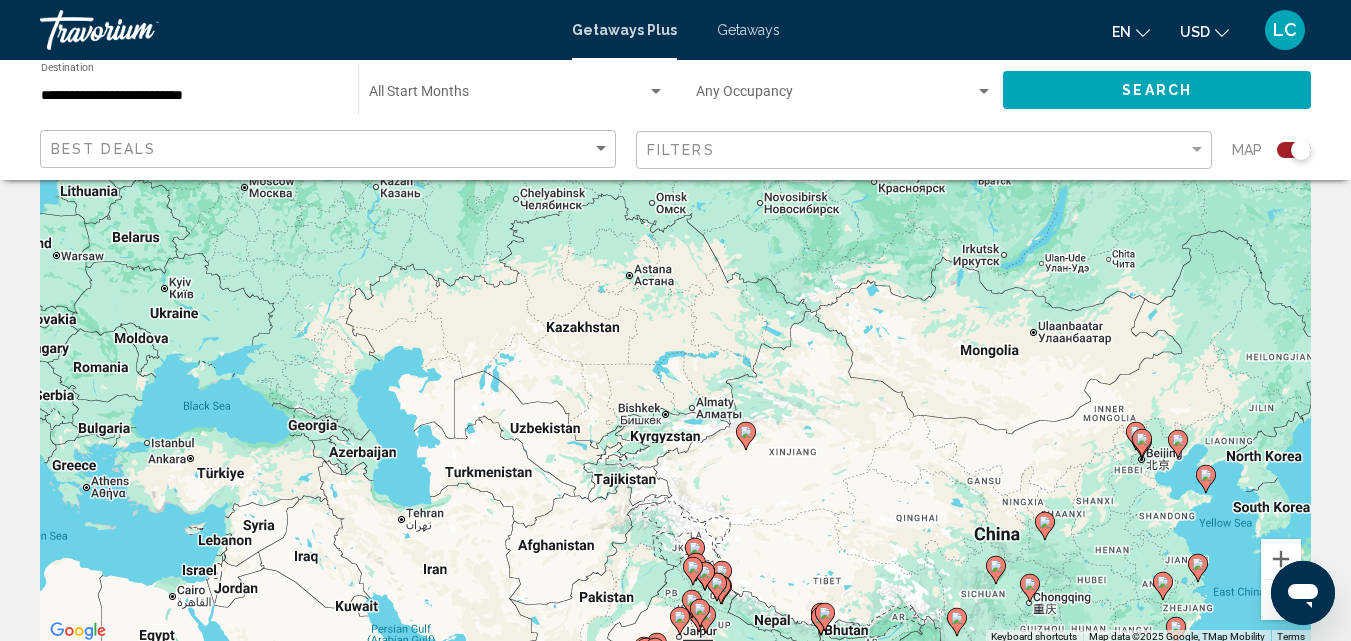 click on "To navigate, press the arrow keys. To activate drag with keyboard, press Alt + Enter. Once in keyboard drag state, use the arrow keys to move the marker. To complete the drag, press the Enter key. To cancel, press Escape." at bounding box center [675, 344] 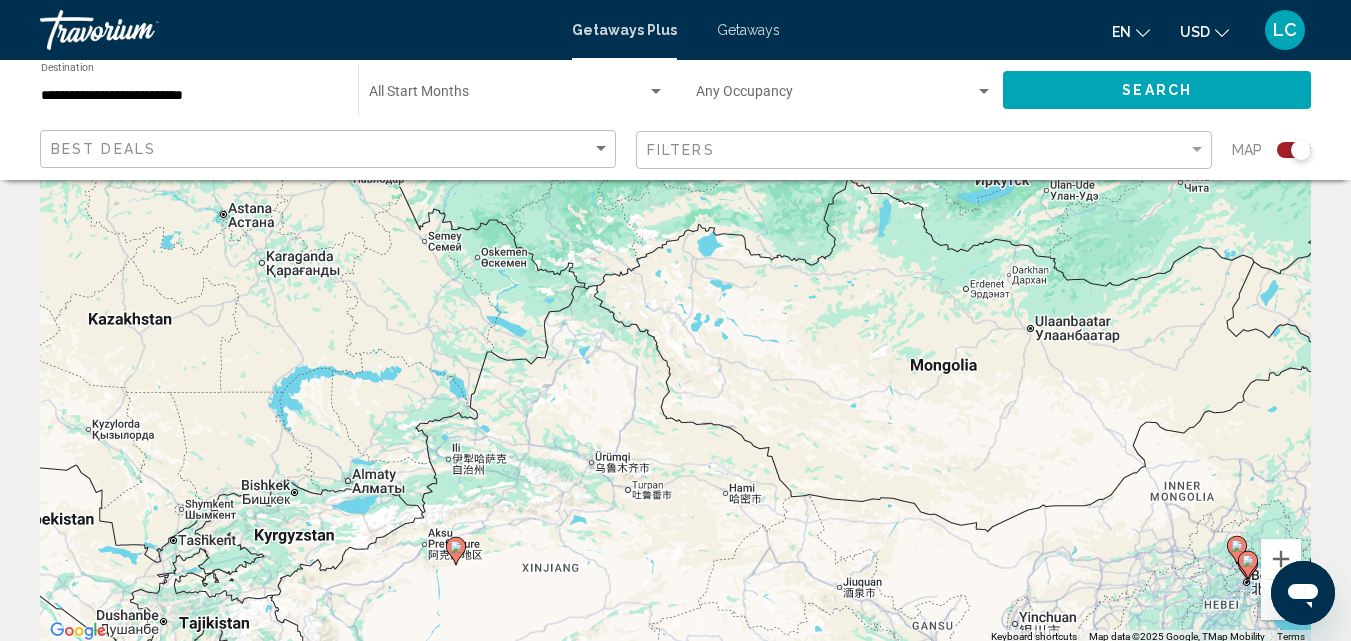 click on "To navigate, press the arrow keys. To activate drag with keyboard, press Alt + Enter. Once in keyboard drag state, use the arrow keys to move the marker. To complete the drag, press the Enter key. To cancel, press Escape." at bounding box center [675, 344] 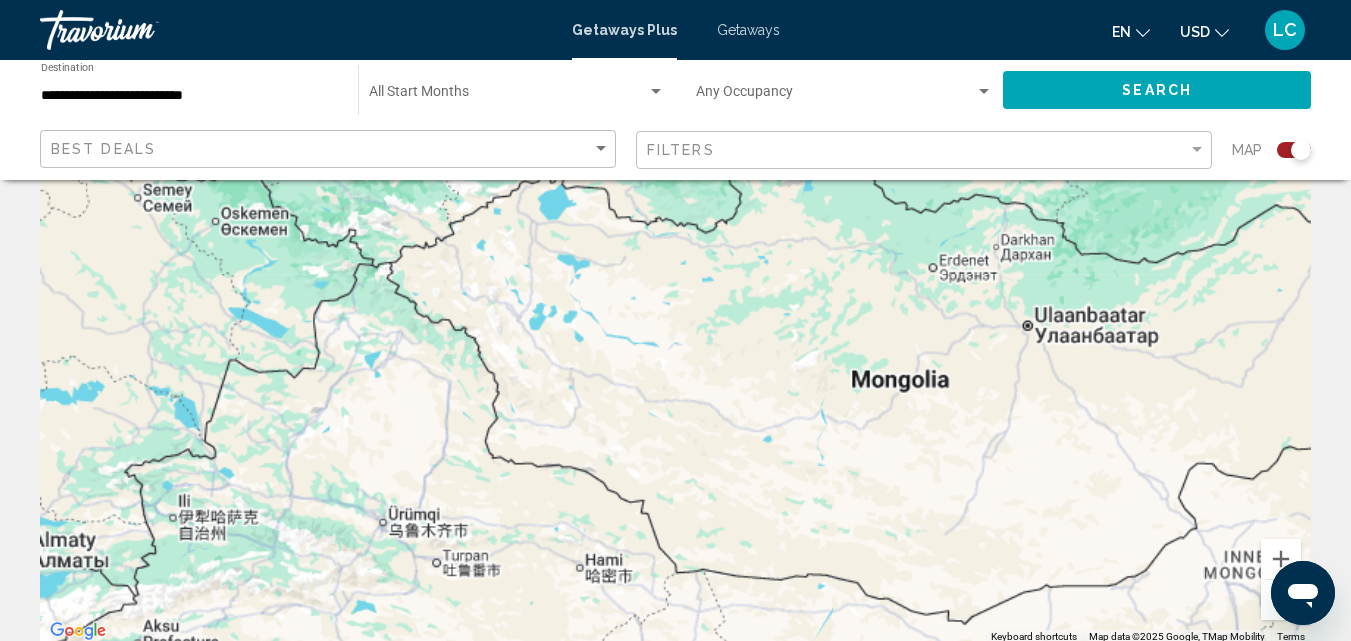 click on "To navigate, press the arrow keys. To activate drag with keyboard, press Alt + Enter. Once in keyboard drag state, use the arrow keys to move the marker. To complete the drag, press the Enter key. To cancel, press Escape." at bounding box center [675, 344] 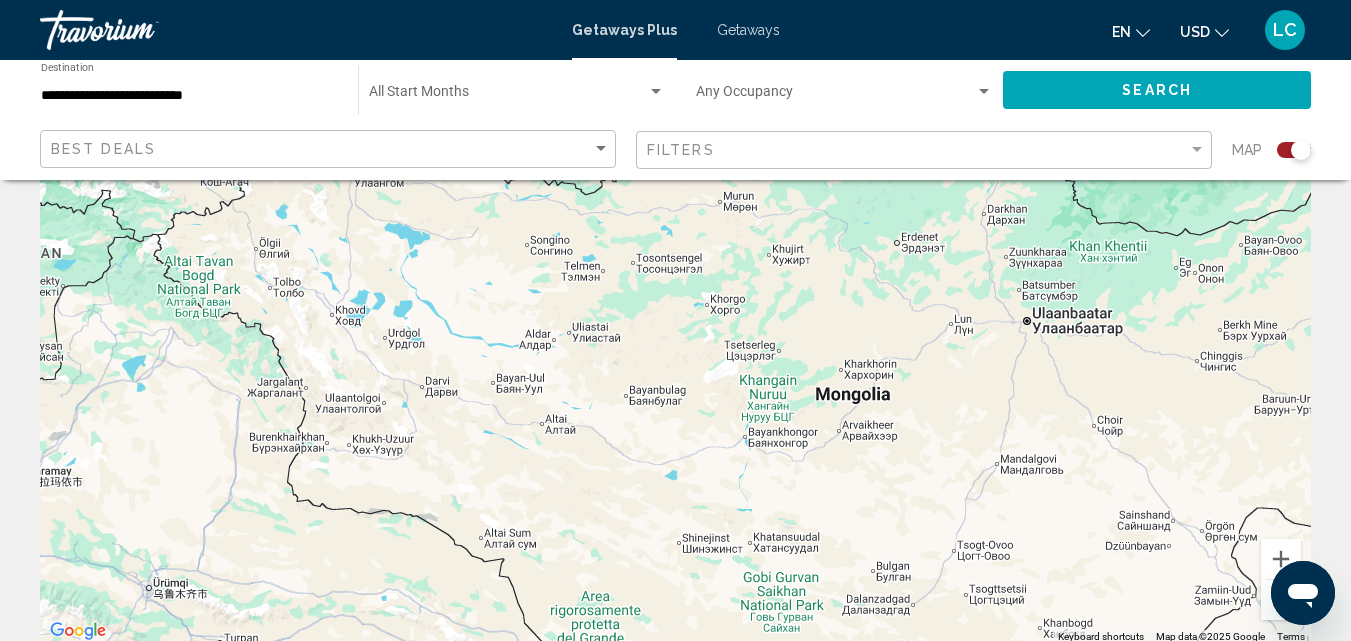 click on "To navigate, press the arrow keys." at bounding box center [675, 344] 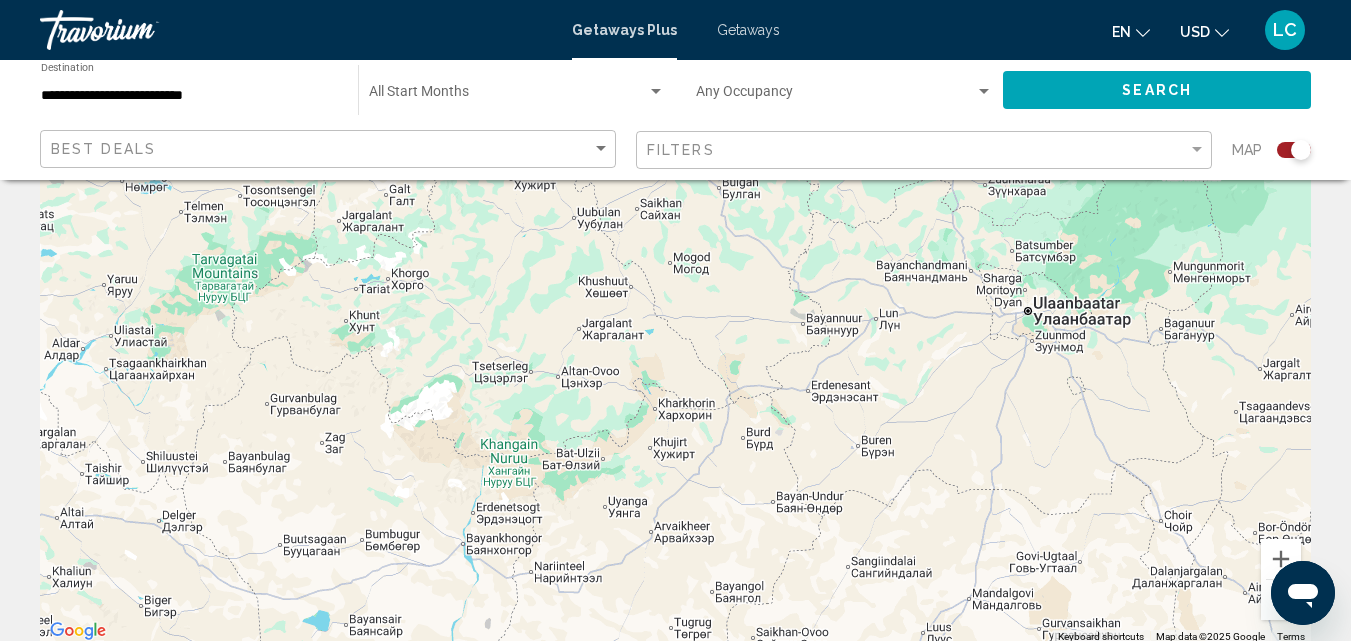 click on "To navigate, press the arrow keys." at bounding box center (675, 344) 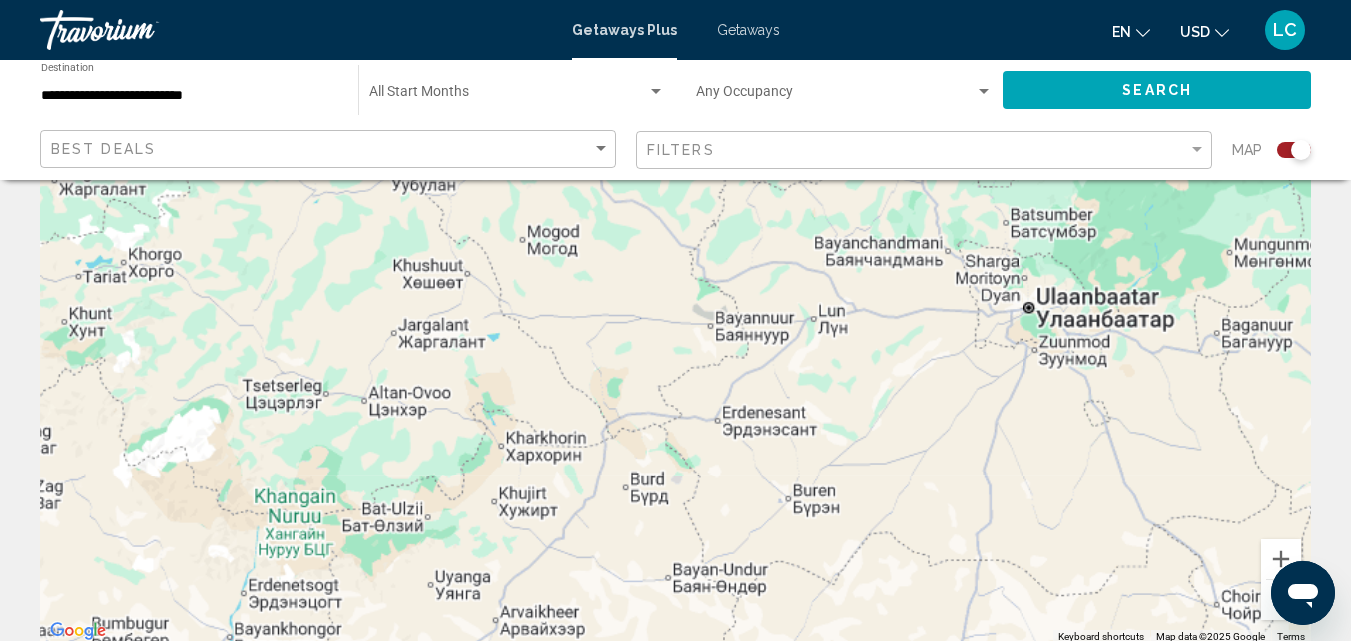 click on "To navigate, press the arrow keys." at bounding box center (675, 344) 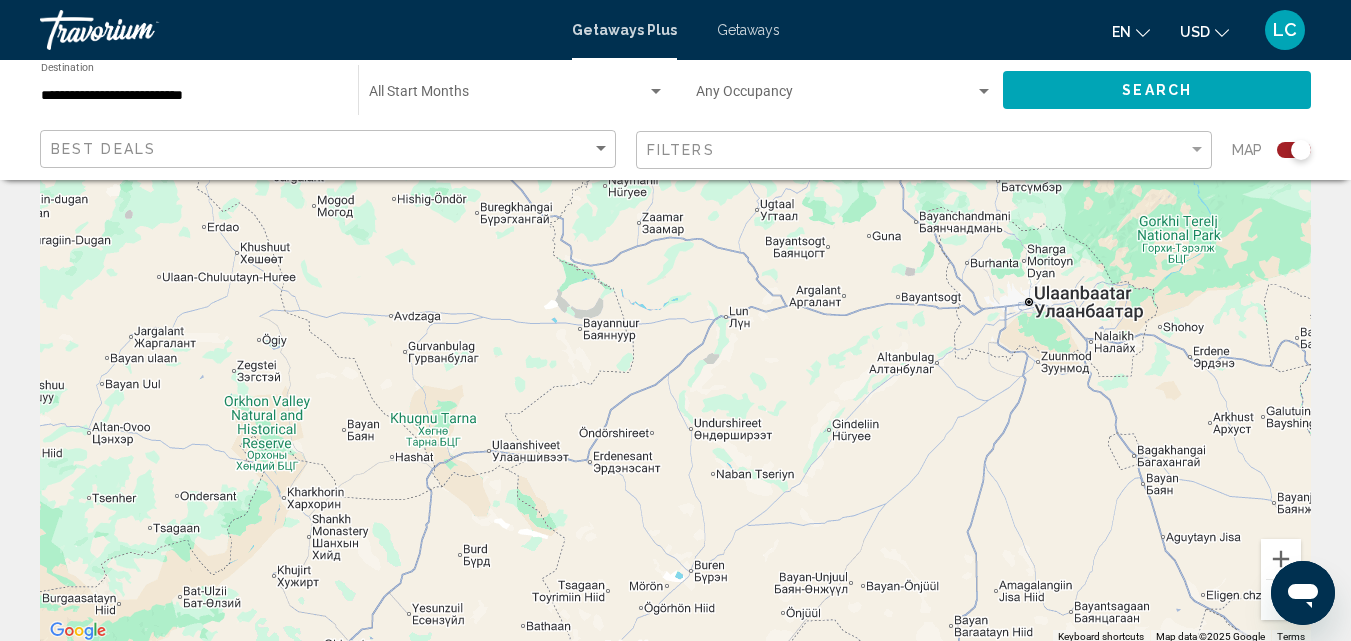 click on "To navigate, press the arrow keys." at bounding box center [675, 344] 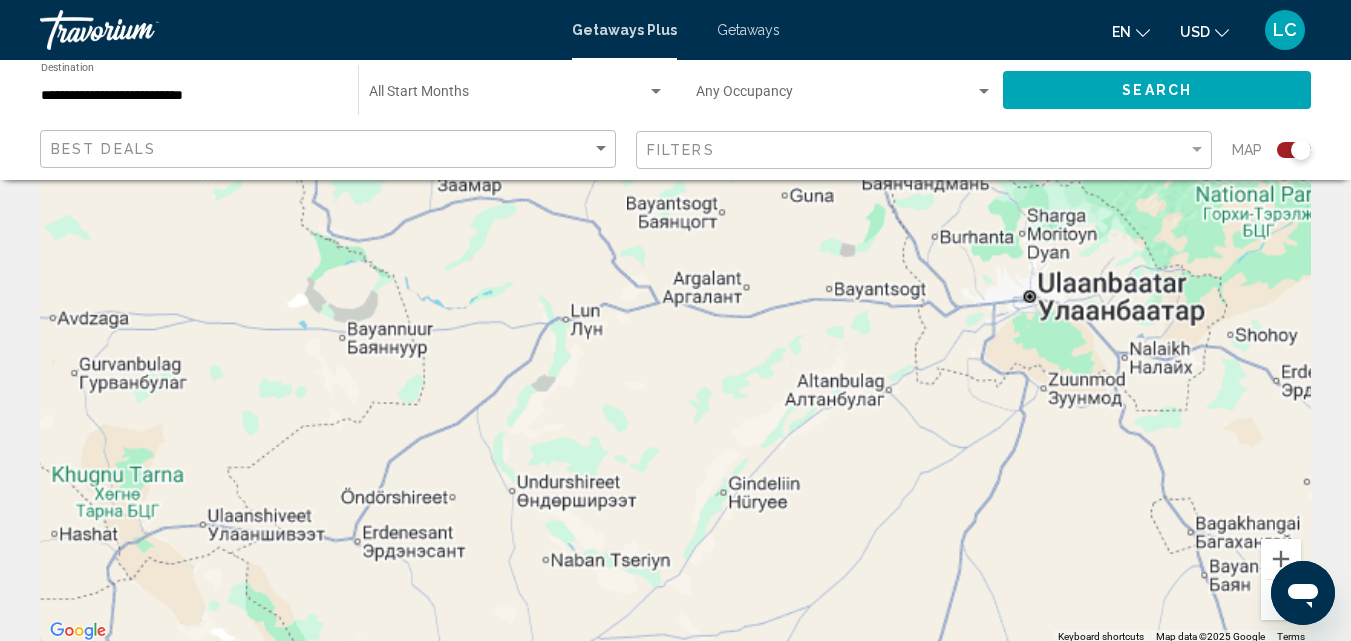 click on "To navigate, press the arrow keys." at bounding box center (675, 344) 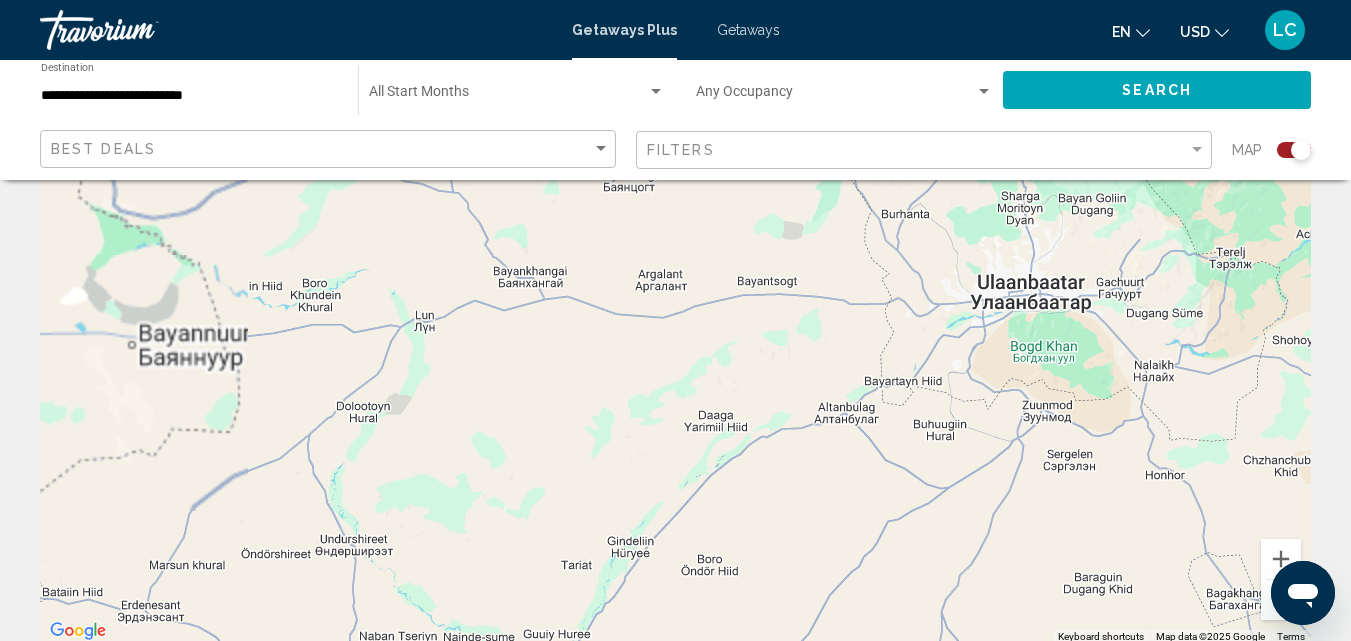 click on "To navigate, press the arrow keys." at bounding box center [675, 344] 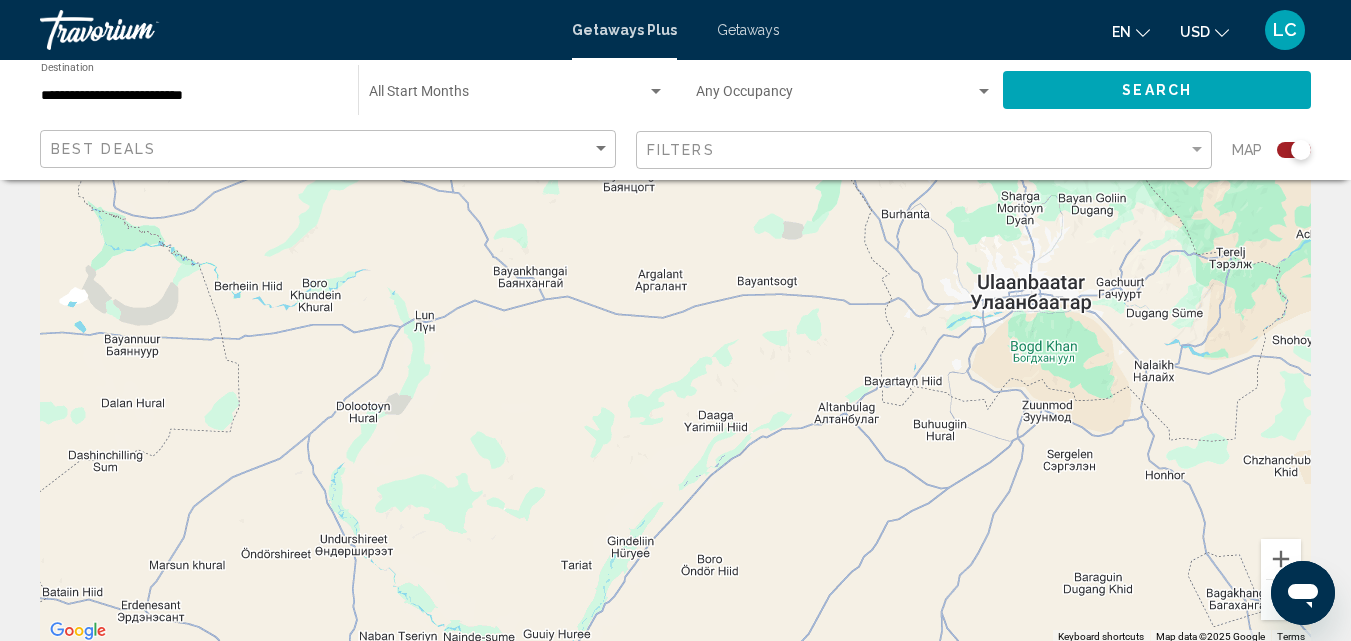 click on "To navigate, press the arrow keys." at bounding box center [675, 344] 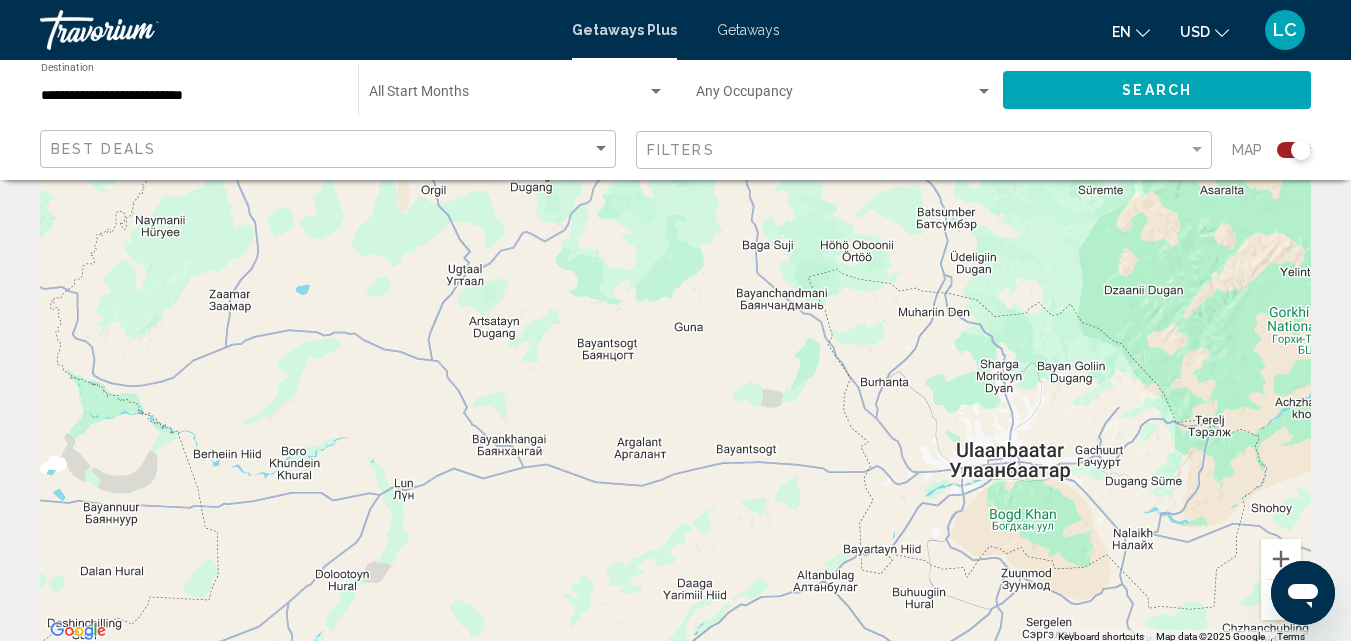 drag, startPoint x: 1027, startPoint y: 314, endPoint x: 1010, endPoint y: 485, distance: 171.84296 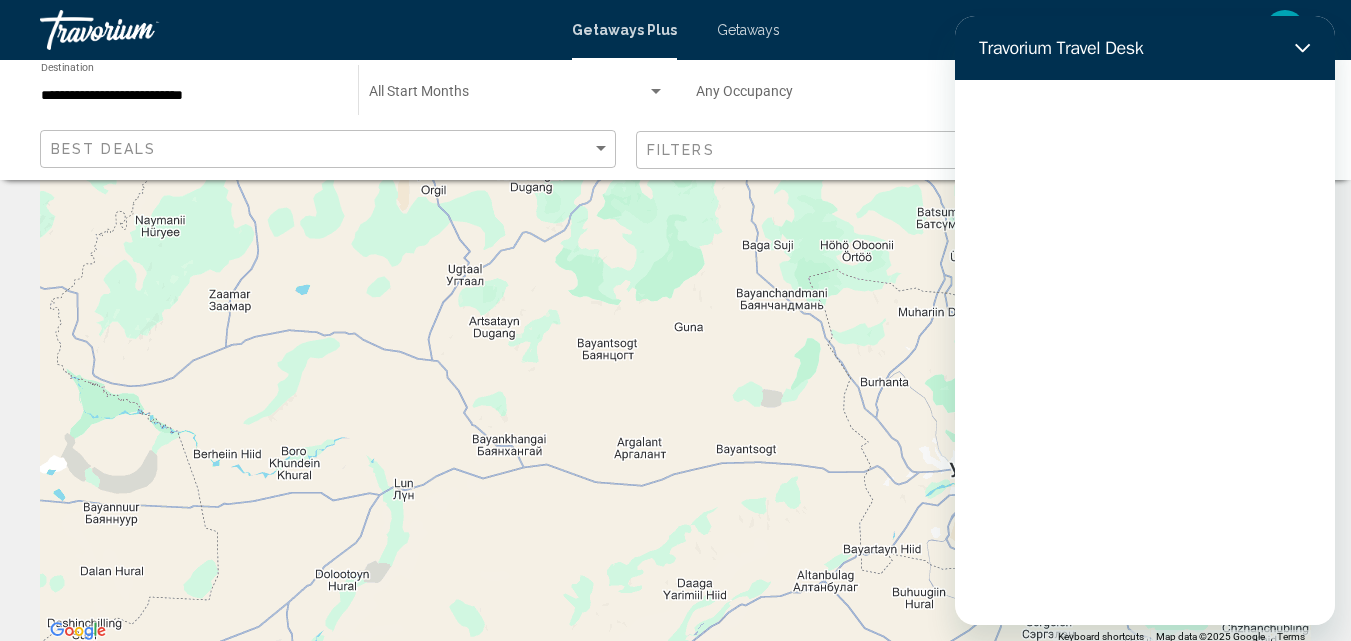 scroll, scrollTop: 0, scrollLeft: 0, axis: both 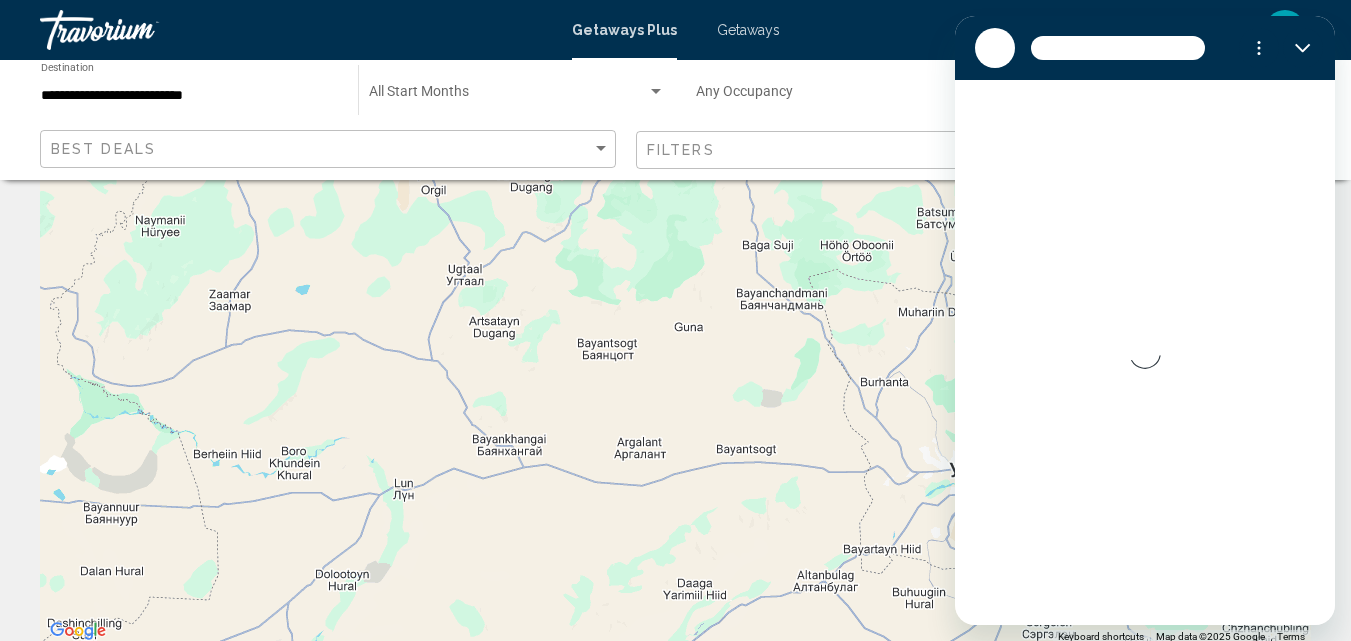 click on "To navigate, press the arrow keys." at bounding box center [675, 344] 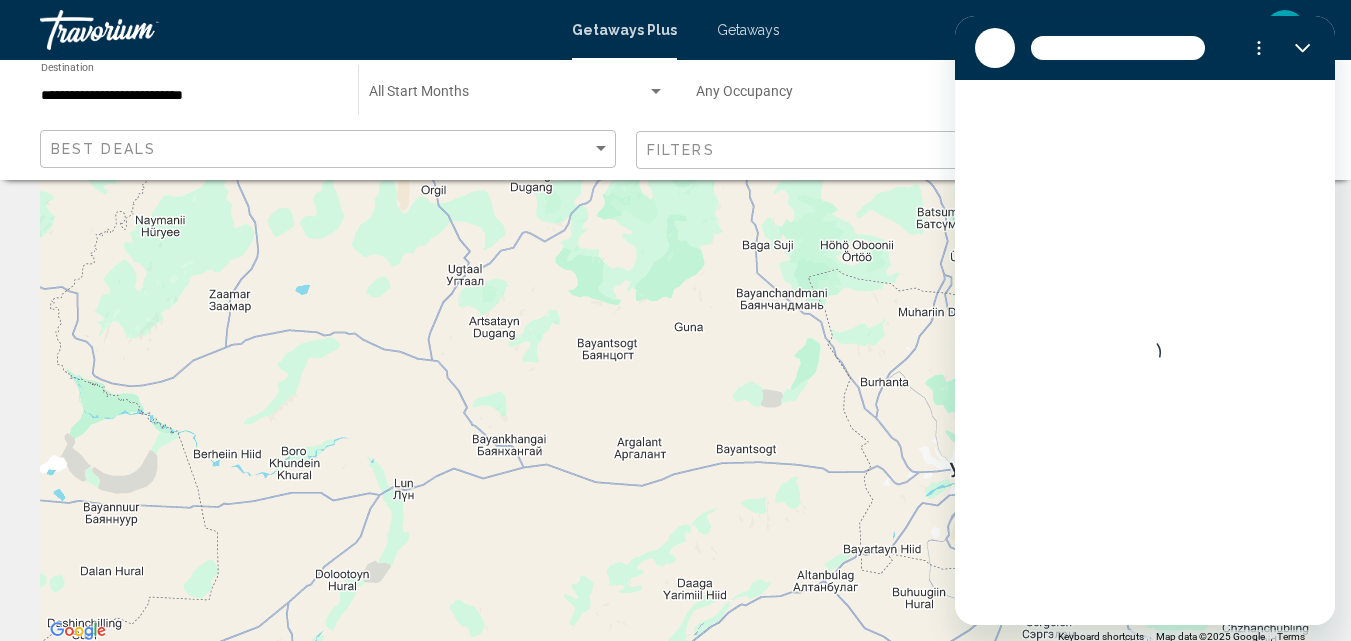click on "To navigate, press the arrow keys." at bounding box center [675, 344] 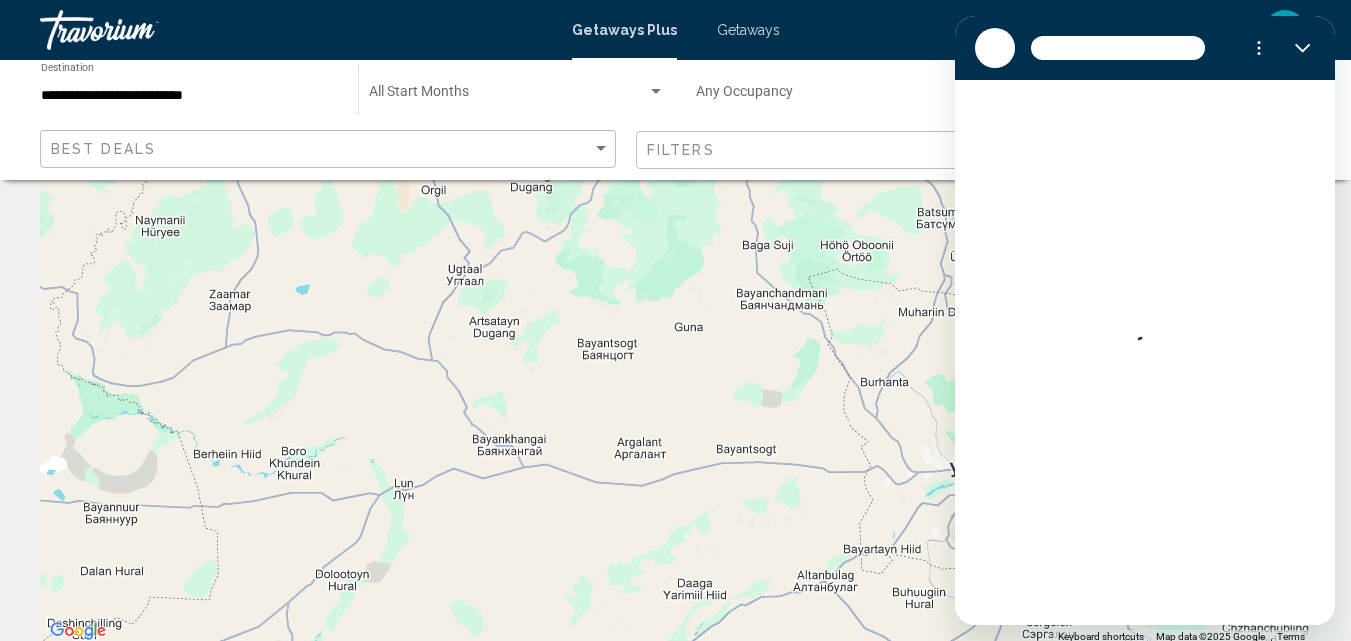 click on "To navigate, press the arrow keys." at bounding box center [675, 344] 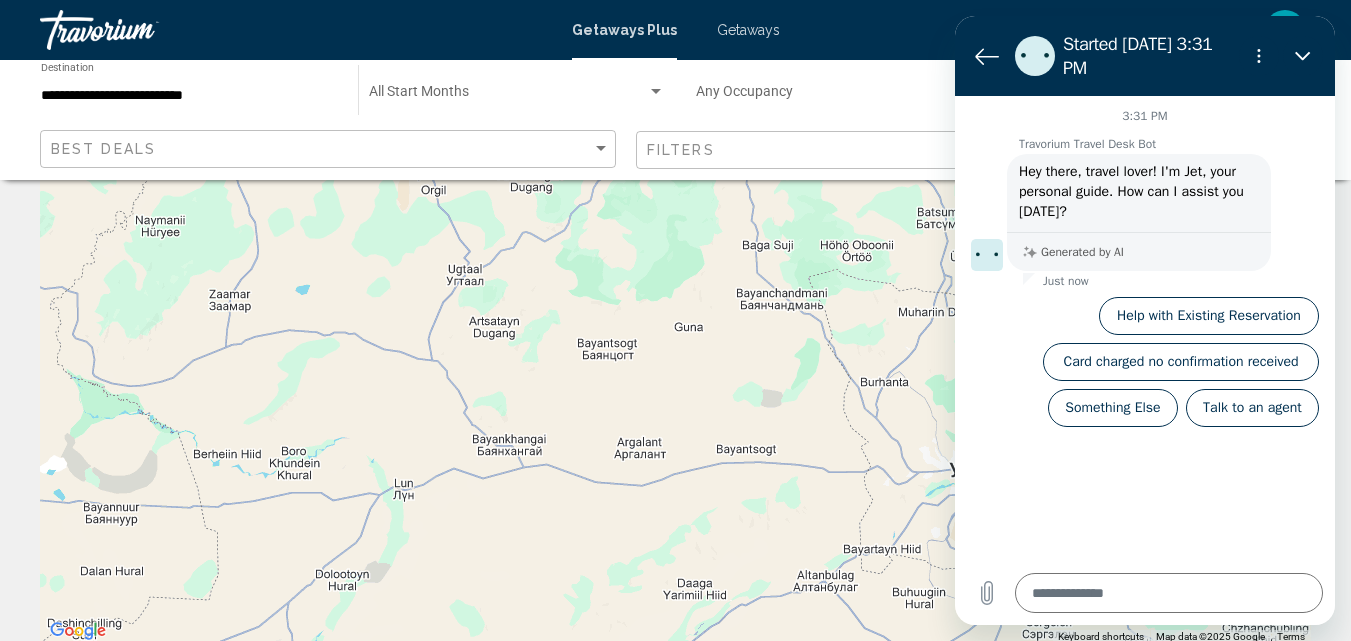 drag, startPoint x: 1345, startPoint y: 347, endPoint x: 1344, endPoint y: 292, distance: 55.00909 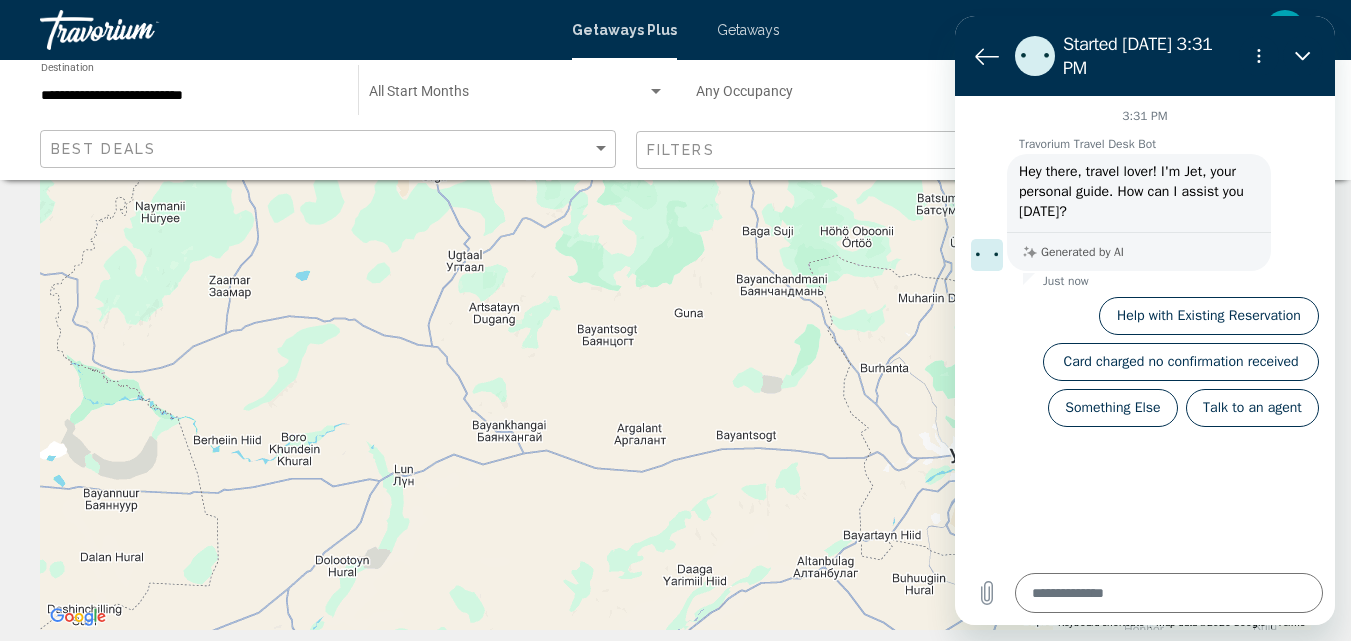 scroll, scrollTop: 0, scrollLeft: 0, axis: both 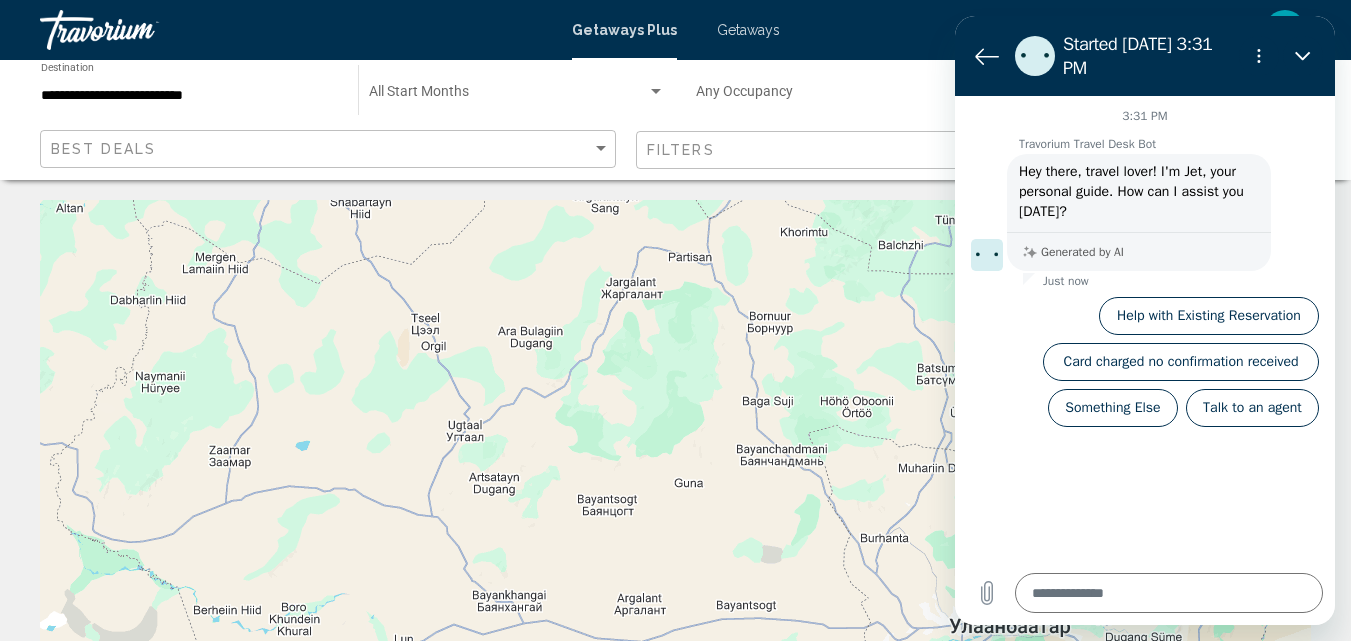 click on "To navigate, press the arrow keys." at bounding box center [675, 500] 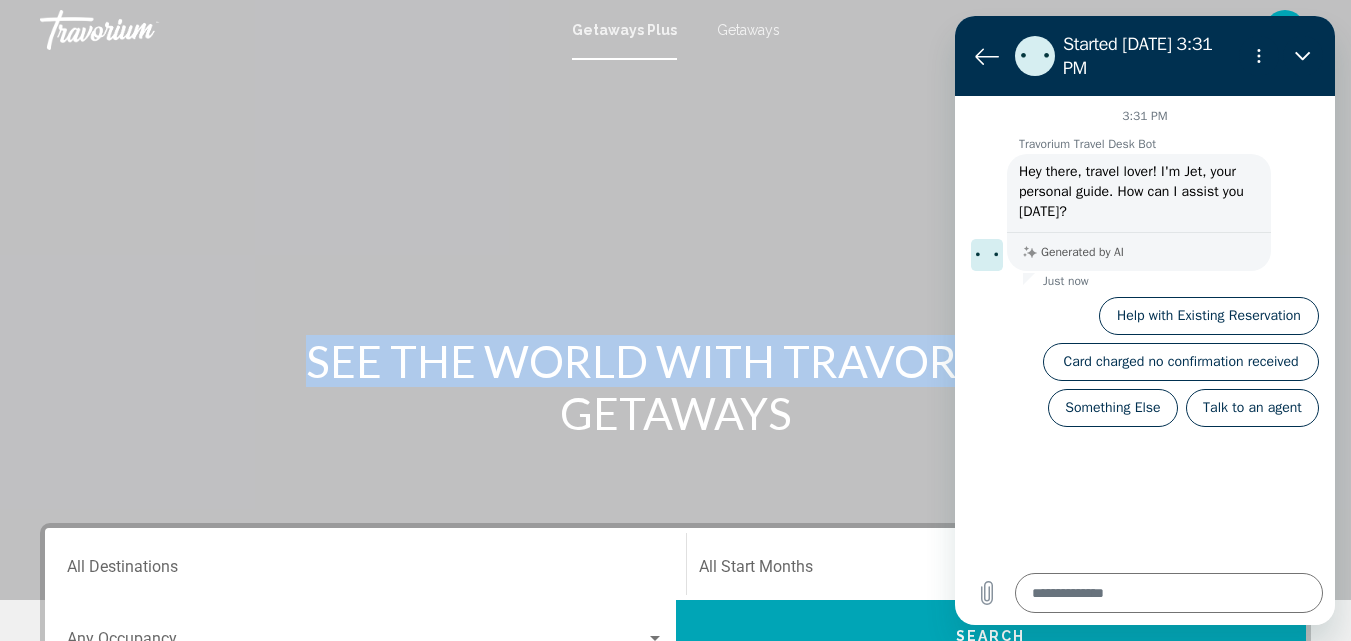 drag, startPoint x: 1341, startPoint y: 209, endPoint x: 1355, endPoint y: 290, distance: 82.20097 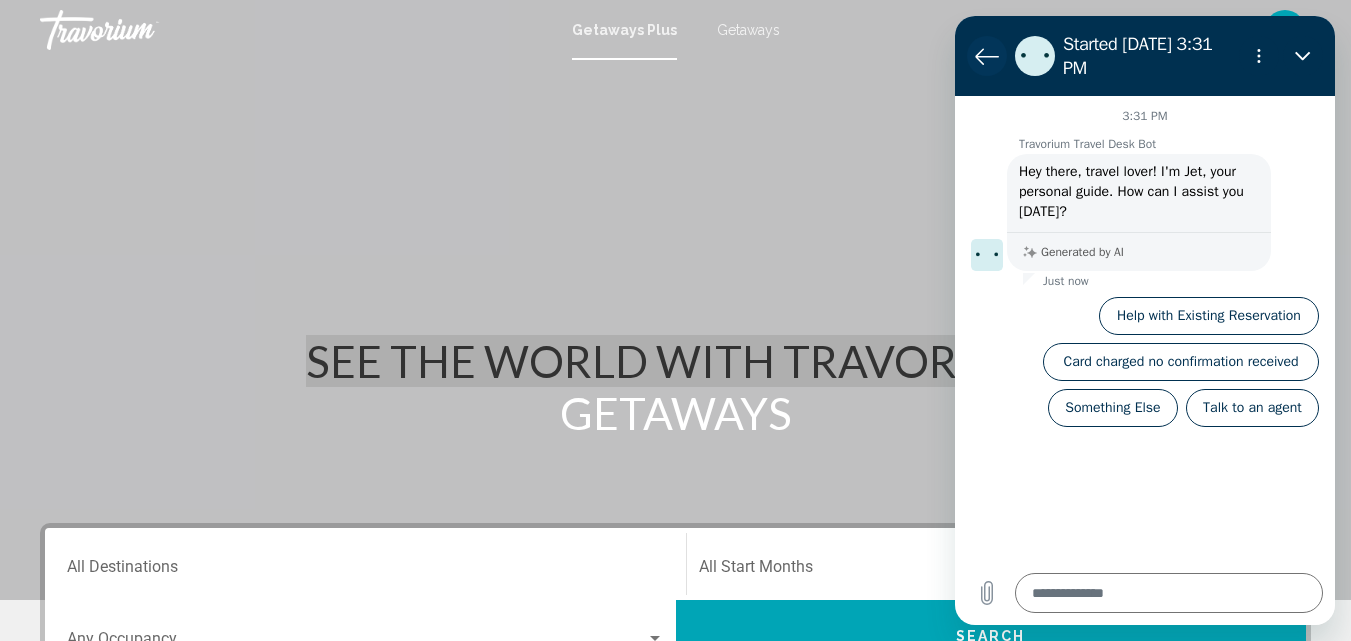 click 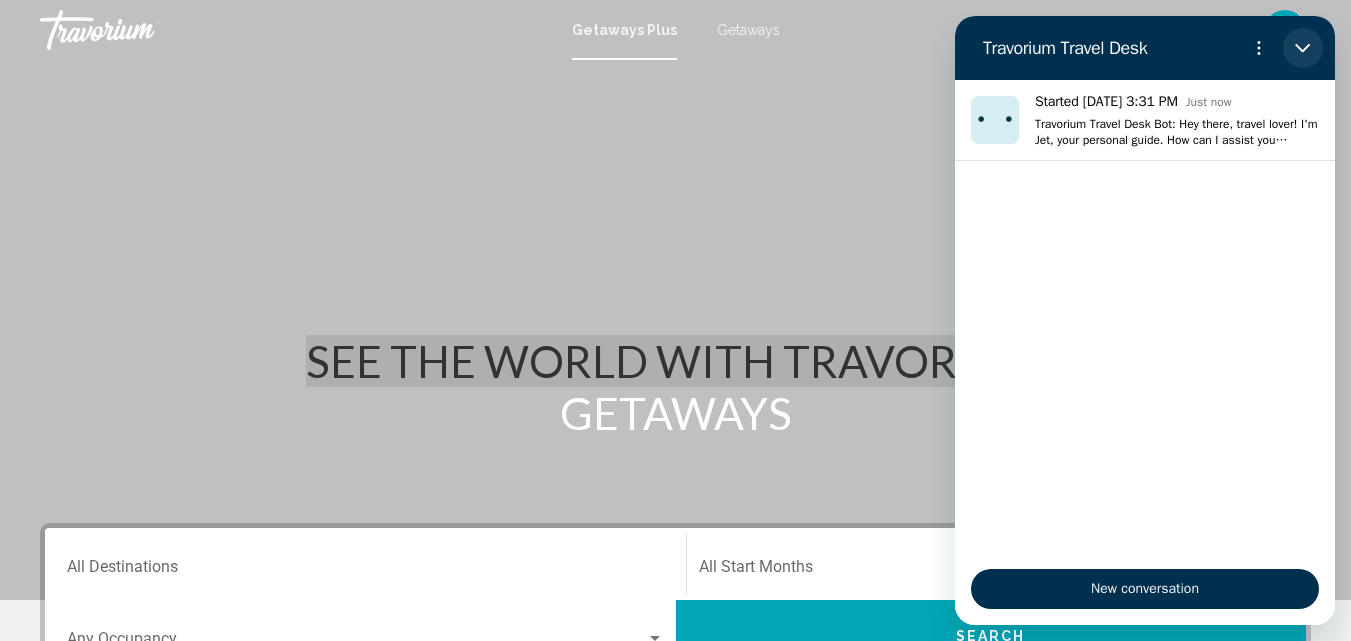 drag, startPoint x: 1303, startPoint y: 51, endPoint x: 2258, endPoint y: 68, distance: 955.1513 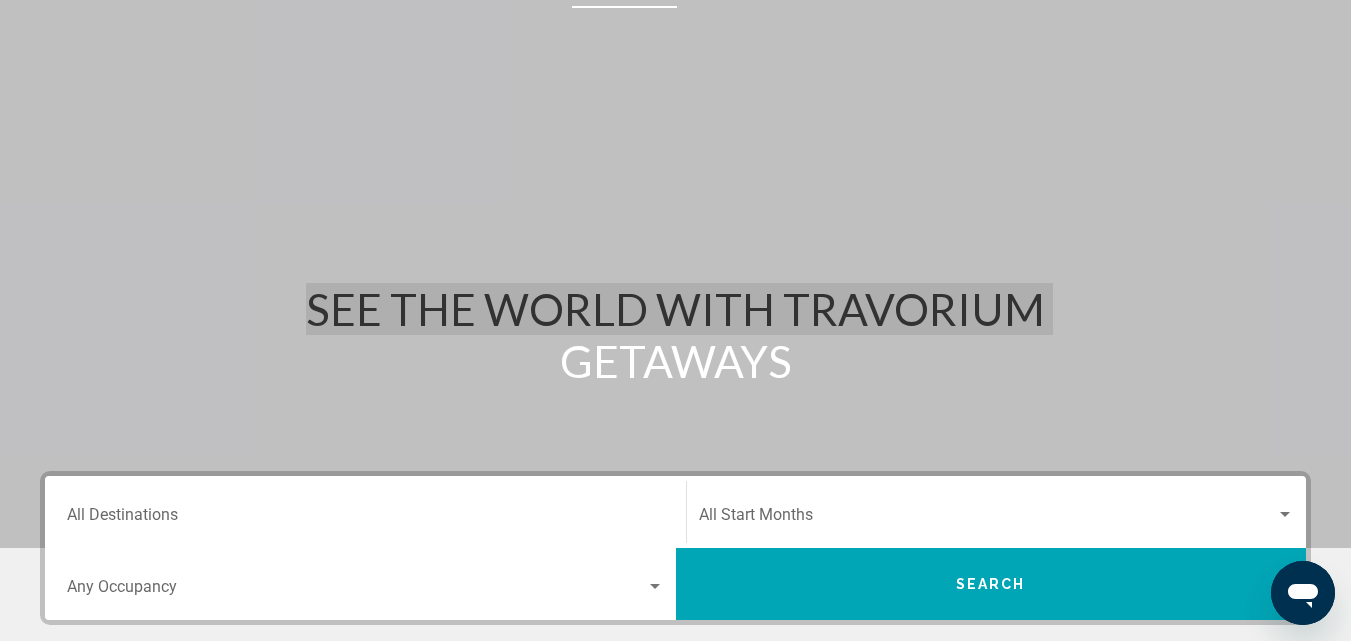 scroll, scrollTop: 0, scrollLeft: 0, axis: both 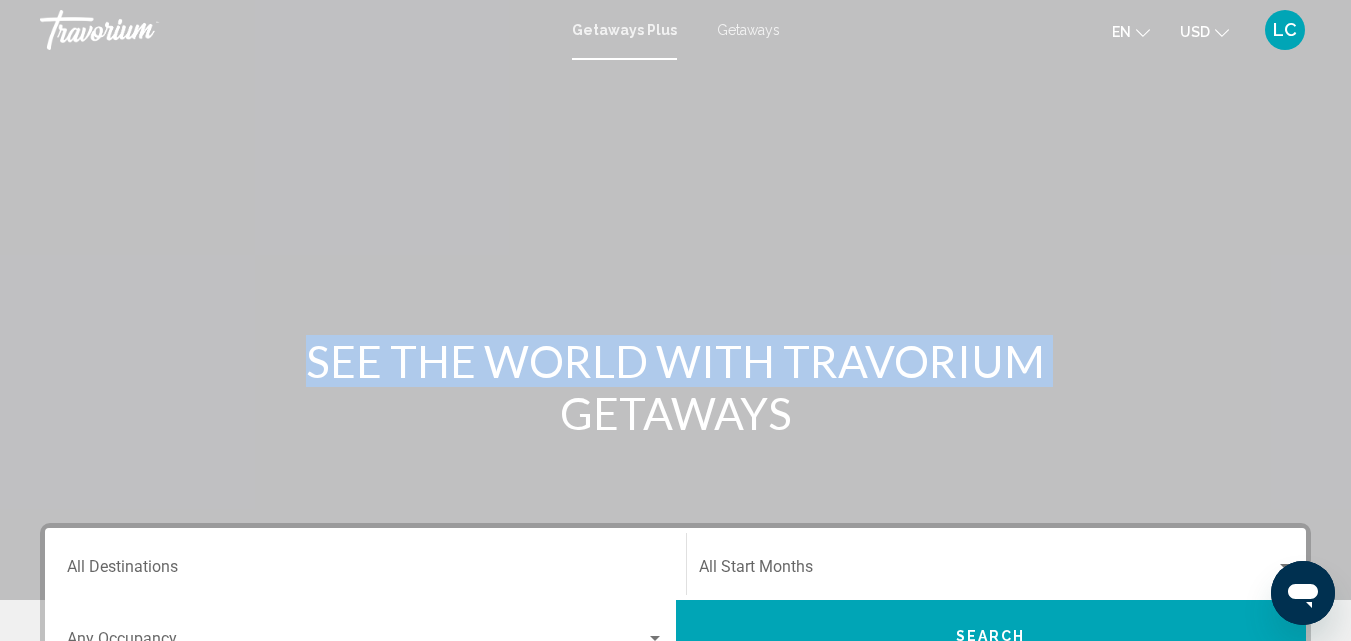 click at bounding box center [675, 300] 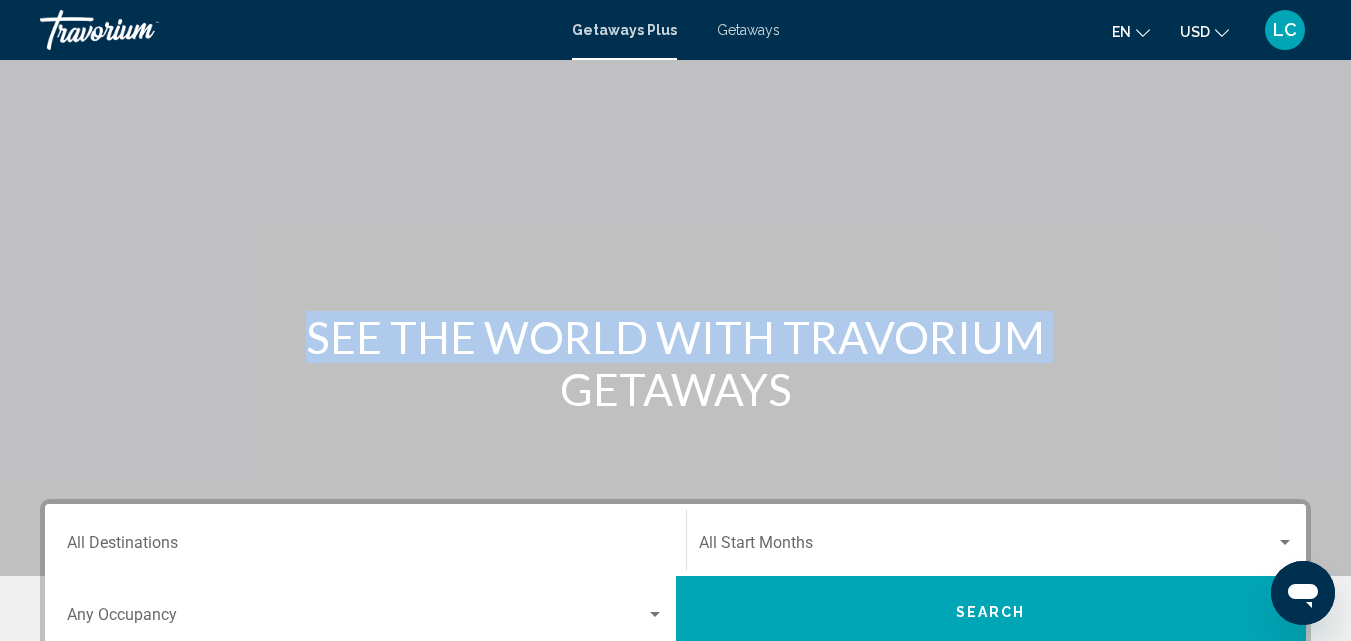 scroll, scrollTop: 0, scrollLeft: 0, axis: both 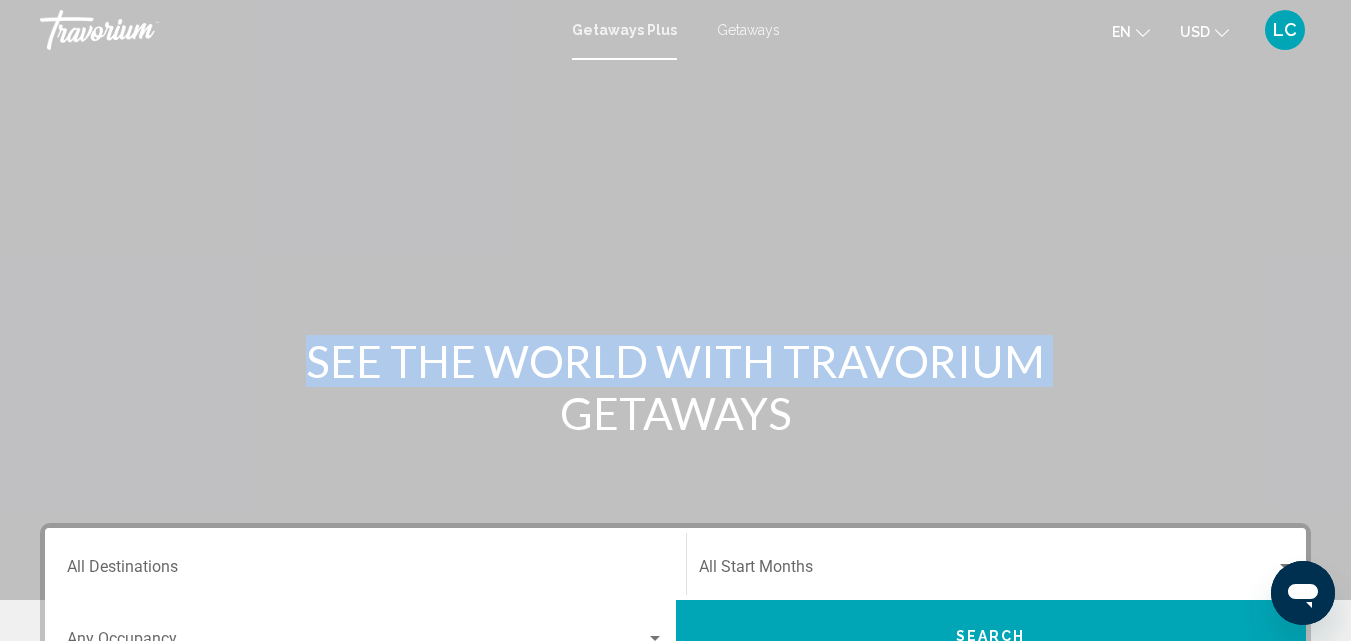 click on "en" 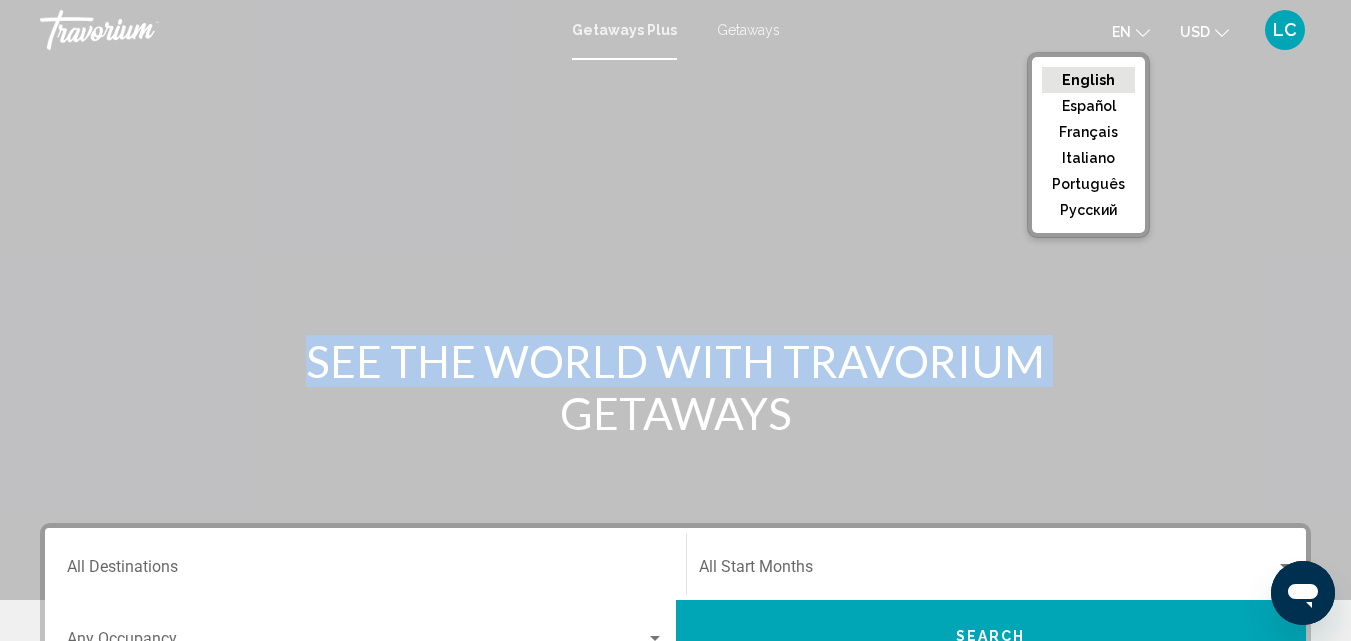 click at bounding box center (675, 300) 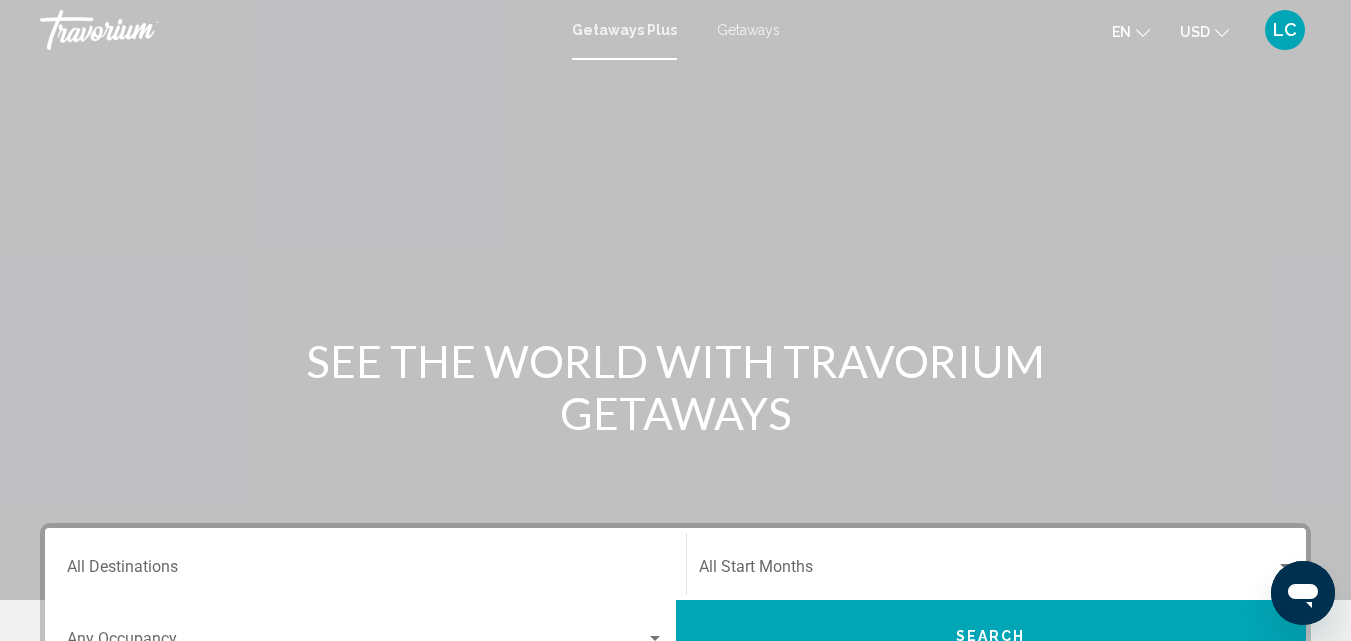 click at bounding box center (675, 300) 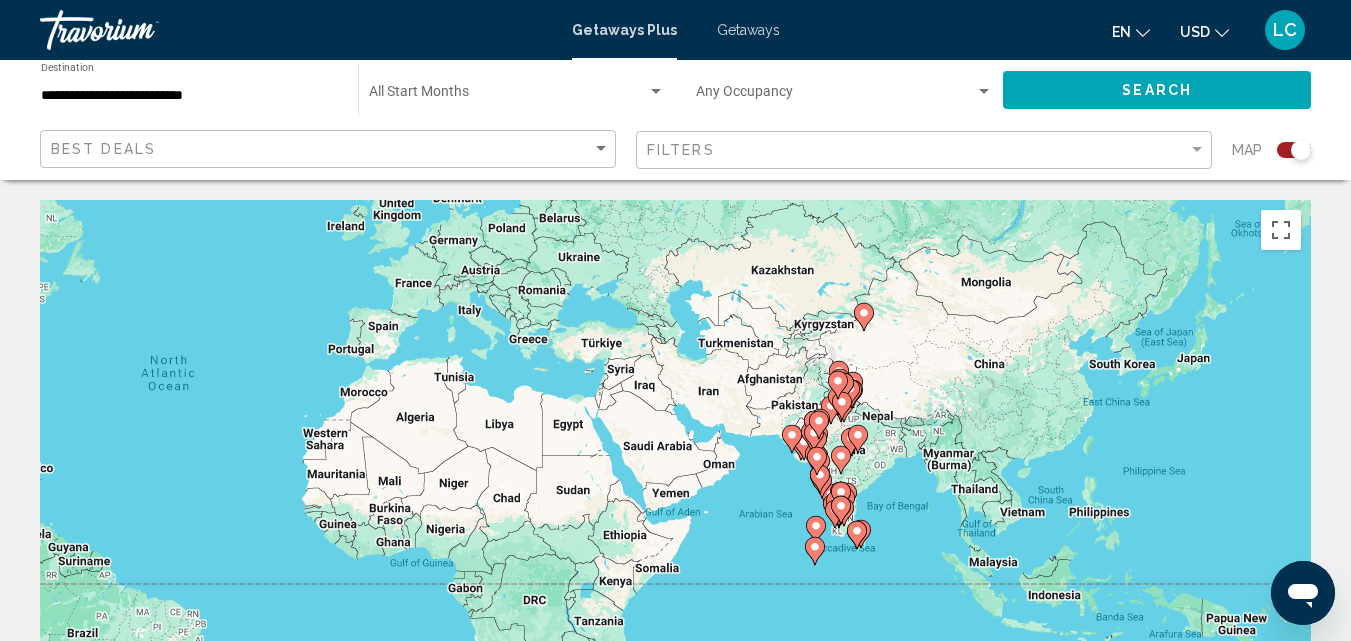 drag, startPoint x: 1210, startPoint y: 463, endPoint x: 756, endPoint y: 364, distance: 464.6687 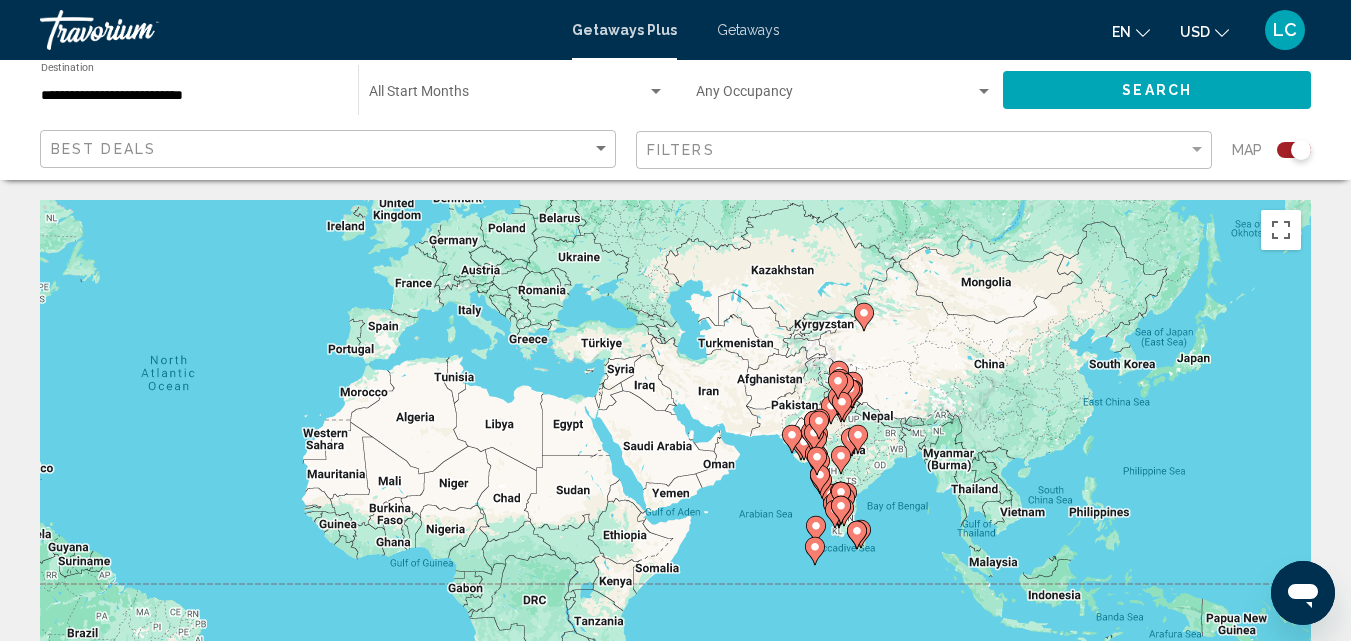 click on "To navigate, press the arrow keys. To activate drag with keyboard, press Alt + Enter. Once in keyboard drag state, use the arrow keys to move the marker. To complete the drag, press the Enter key. To cancel, press Escape." at bounding box center (675, 500) 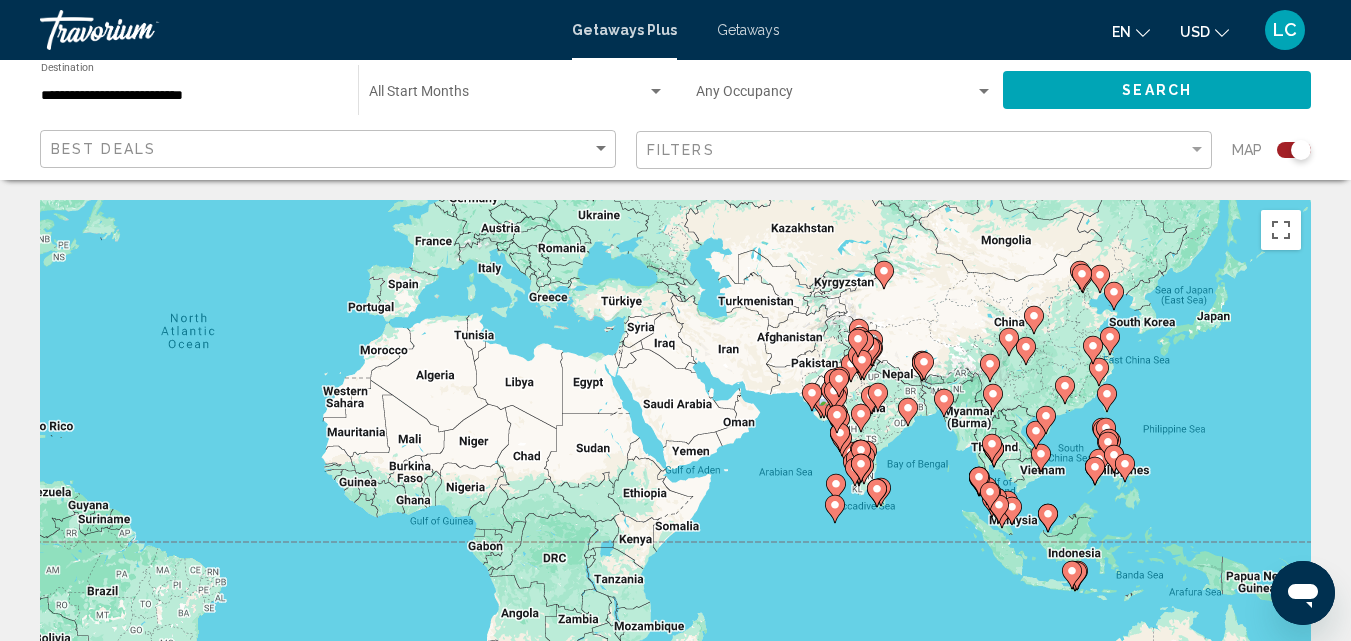 drag, startPoint x: 1022, startPoint y: 500, endPoint x: 1041, endPoint y: 455, distance: 48.8467 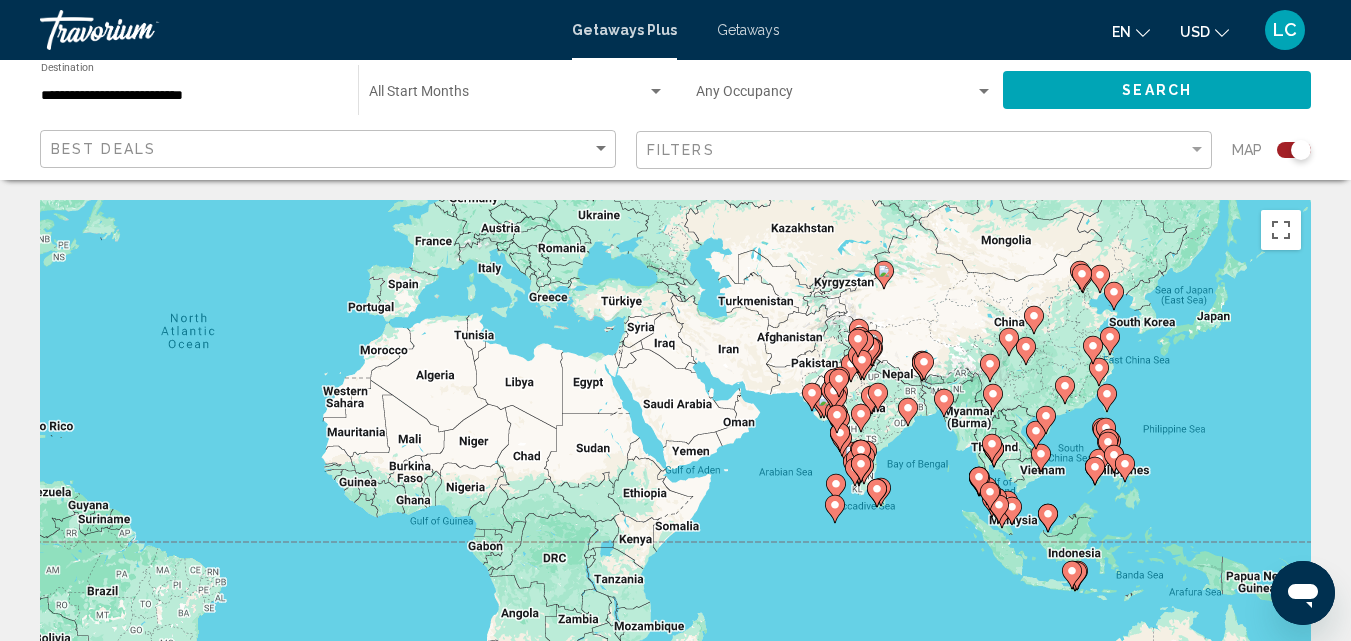 click 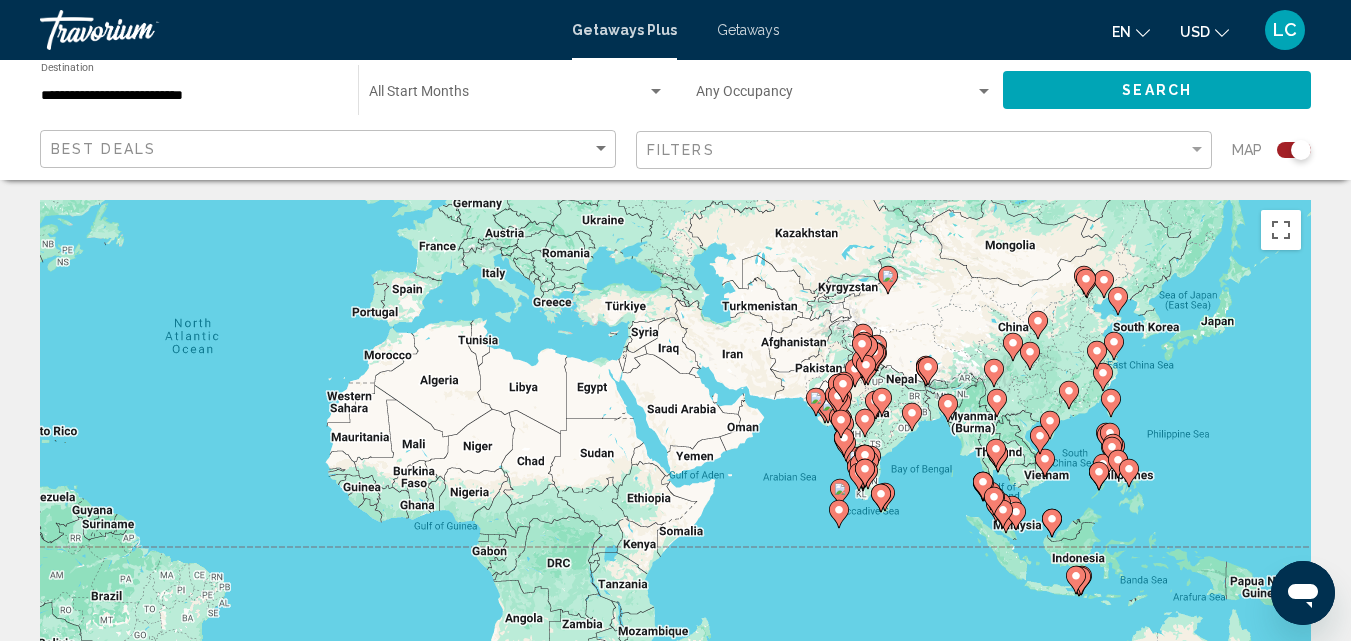 drag, startPoint x: 900, startPoint y: 303, endPoint x: 908, endPoint y: 314, distance: 13.601471 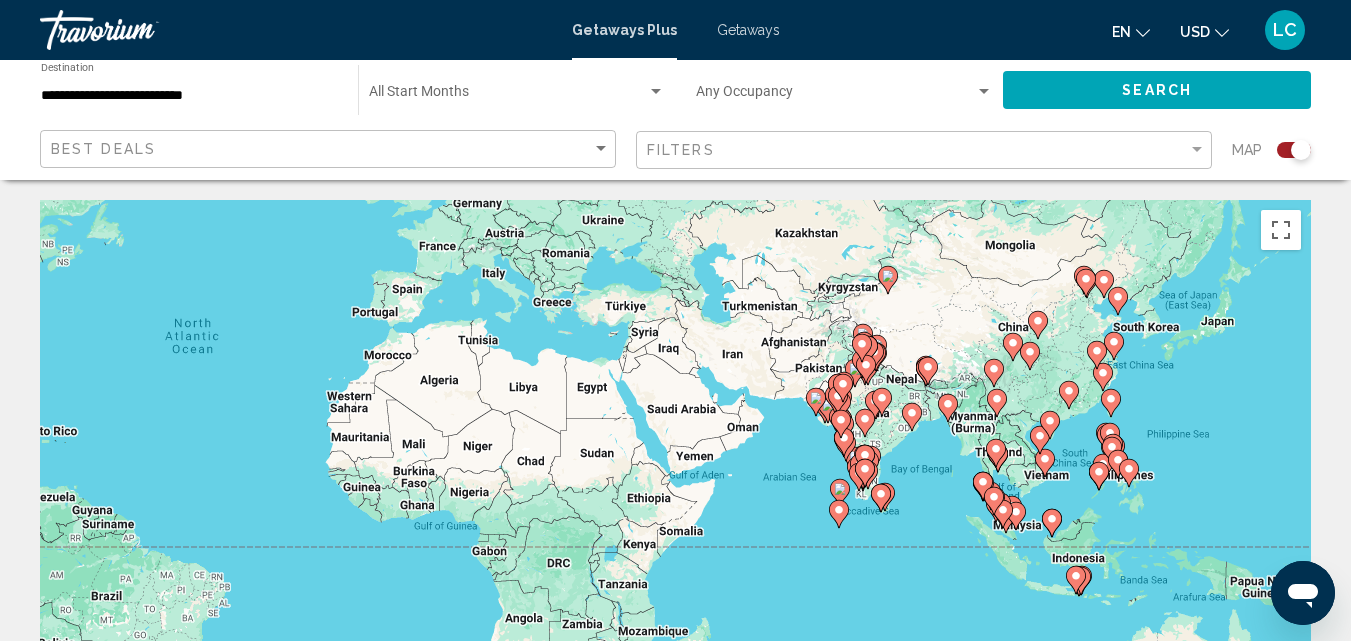click on "To navigate, press the arrow keys. To activate drag with keyboard, press Alt + Enter. Once in keyboard drag state, use the arrow keys to move the marker. To complete the drag, press the Enter key. To cancel, press Escape." at bounding box center [675, 500] 